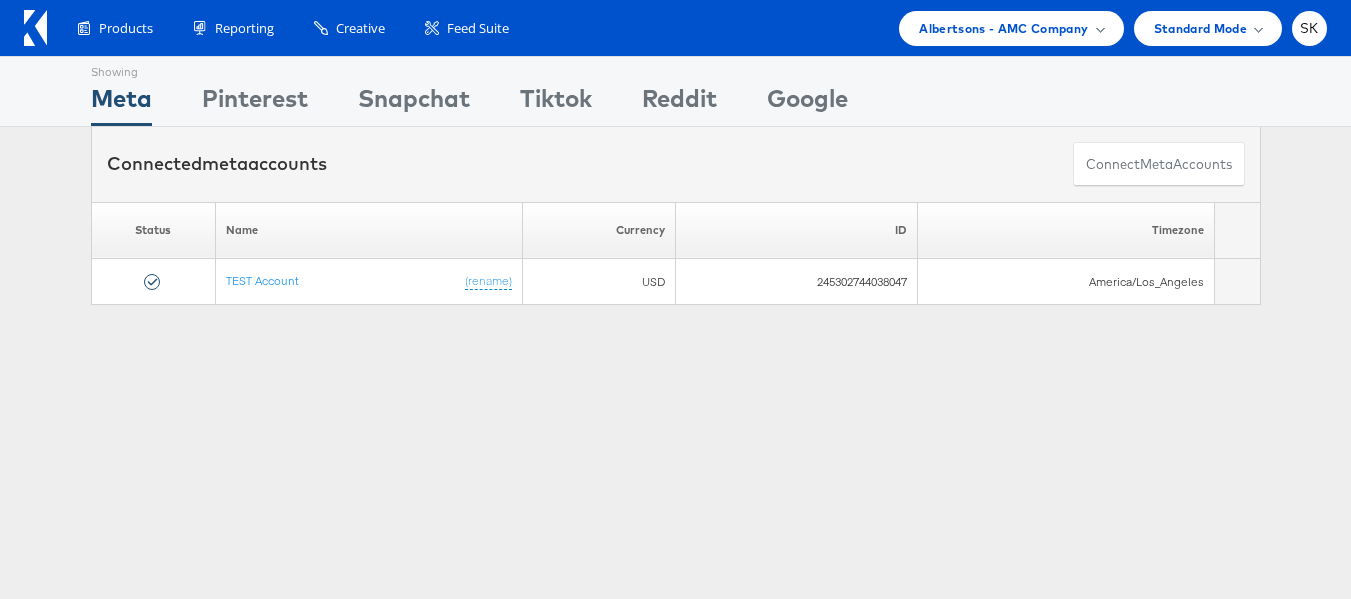 scroll, scrollTop: 0, scrollLeft: 0, axis: both 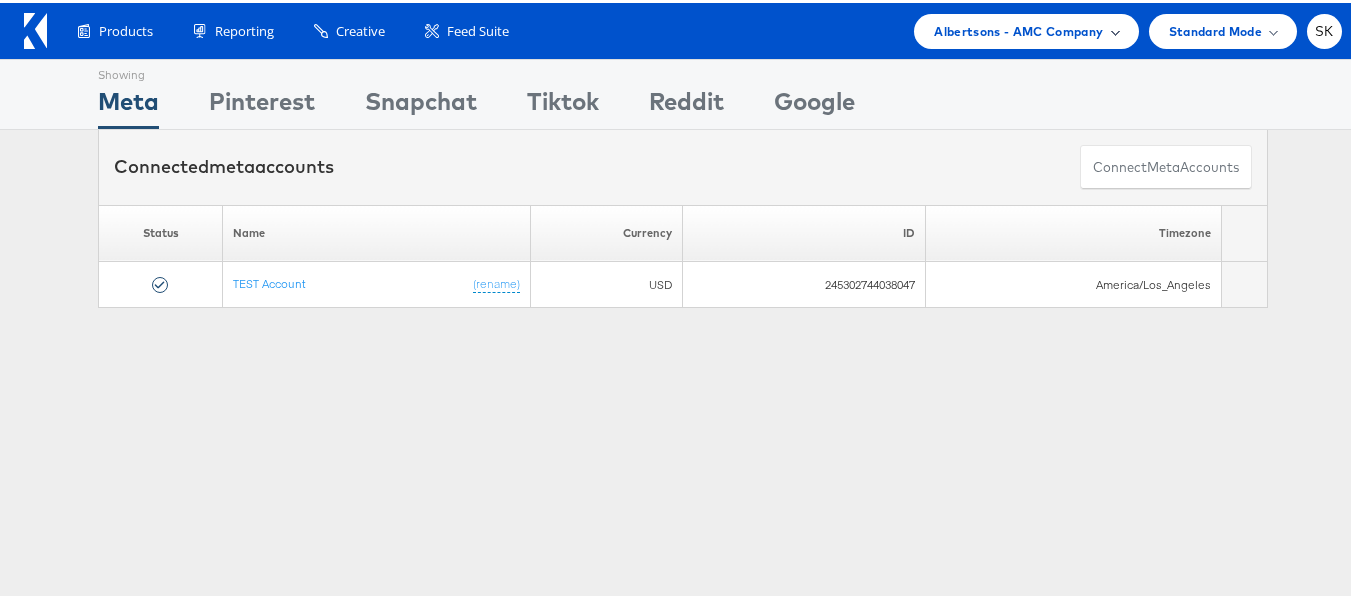 click on "Albertsons - AMC Company" at bounding box center (1018, 28) 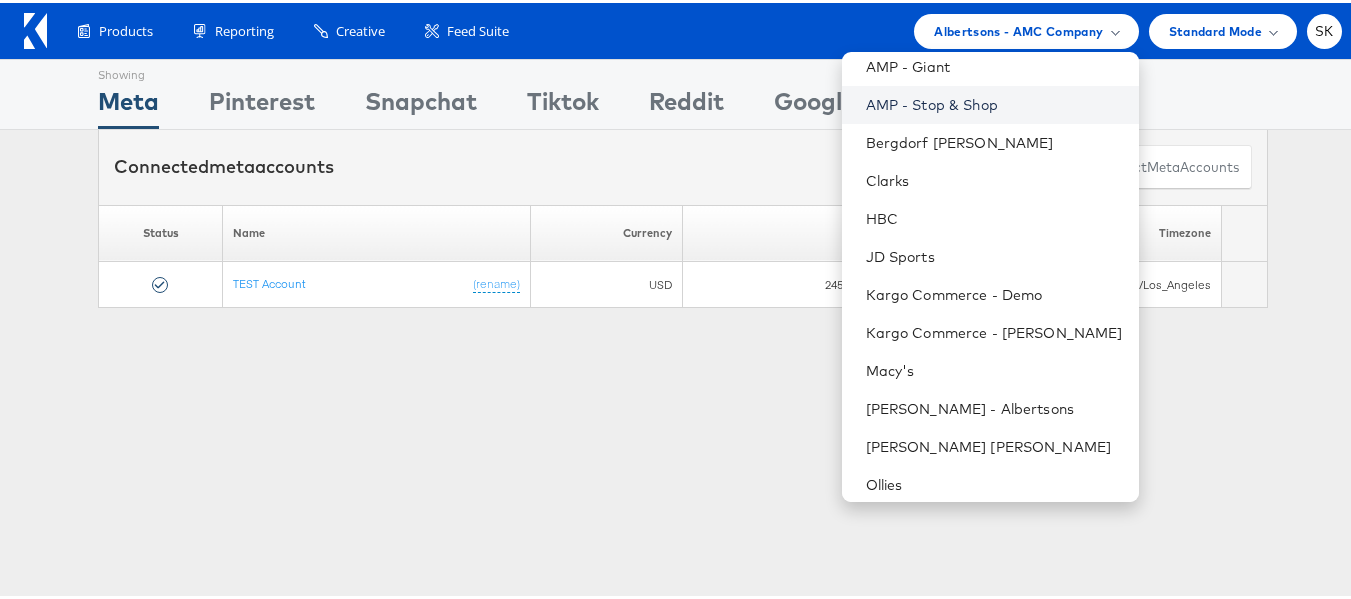 scroll, scrollTop: 248, scrollLeft: 0, axis: vertical 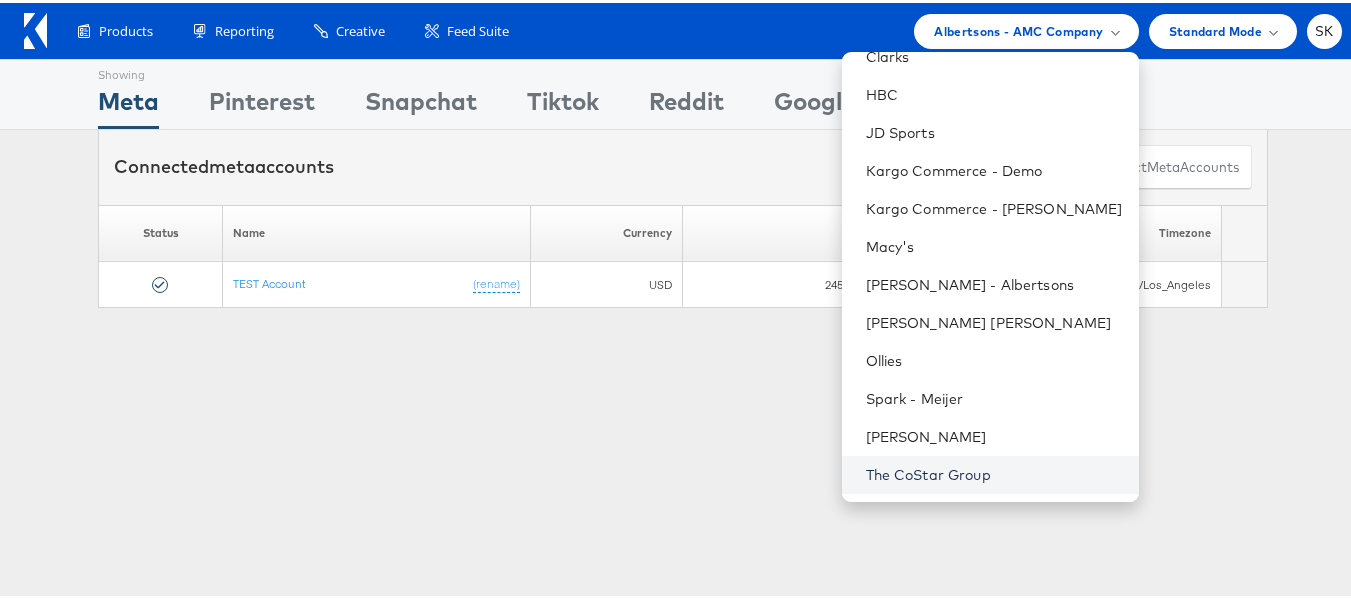 click on "The CoStar Group" at bounding box center [994, 472] 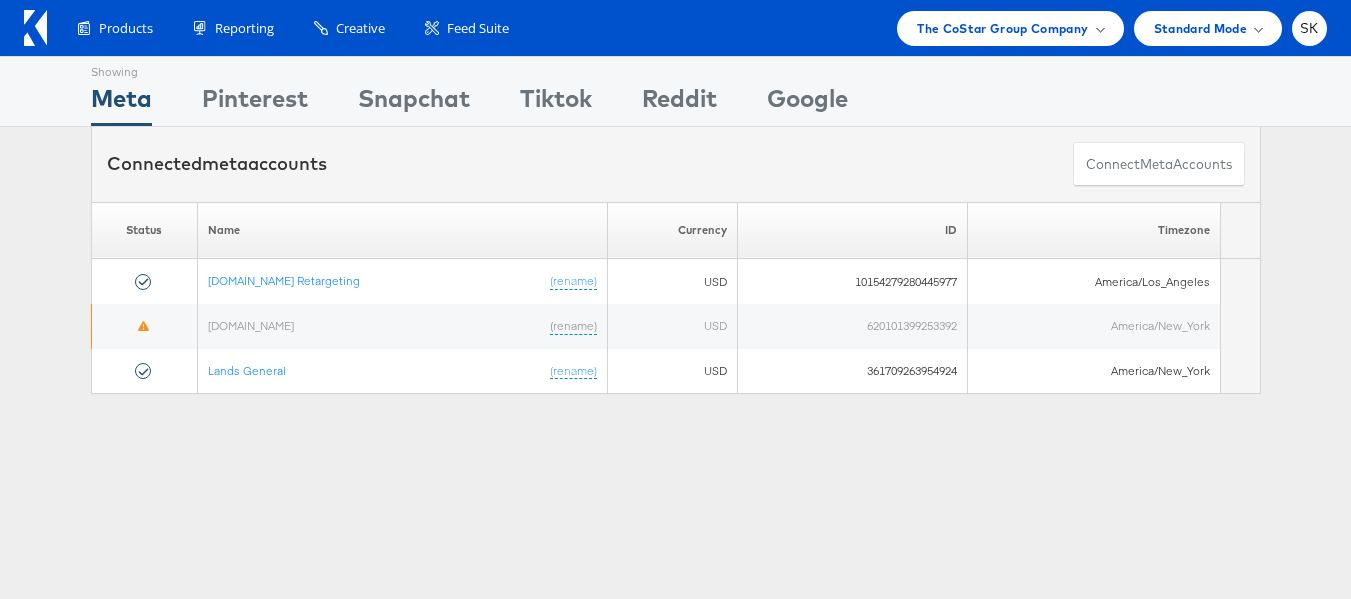 scroll, scrollTop: 0, scrollLeft: 0, axis: both 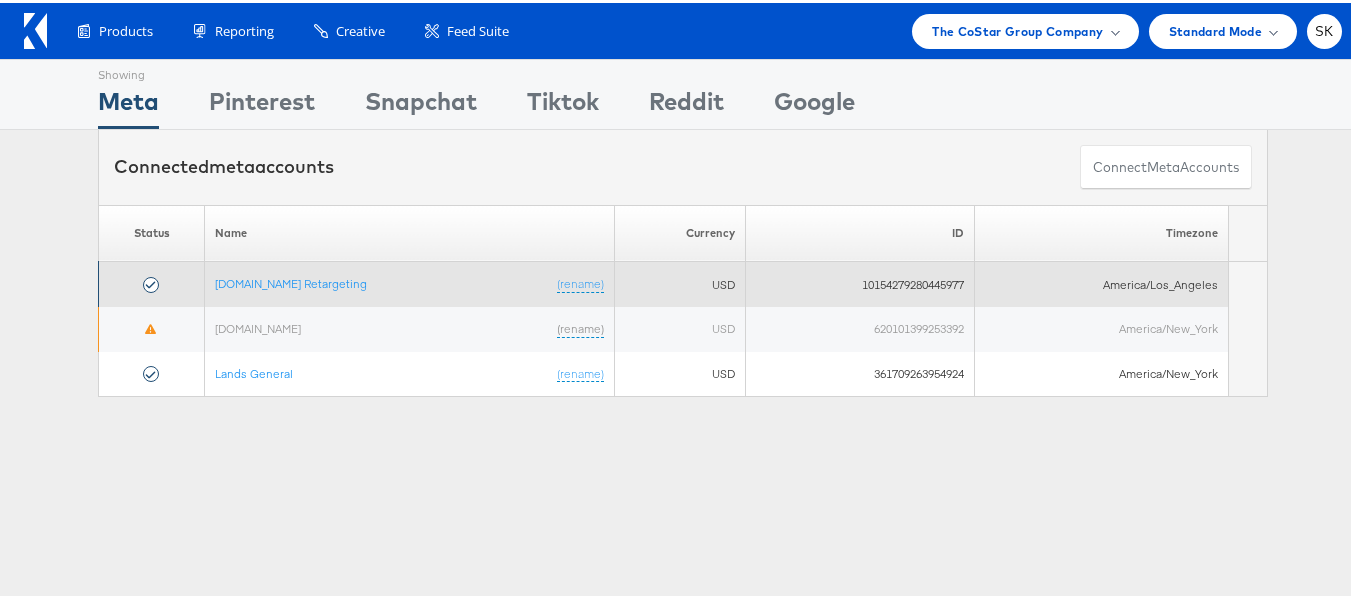 click on "Apartments.com Retargeting
(rename)" at bounding box center (410, 281) 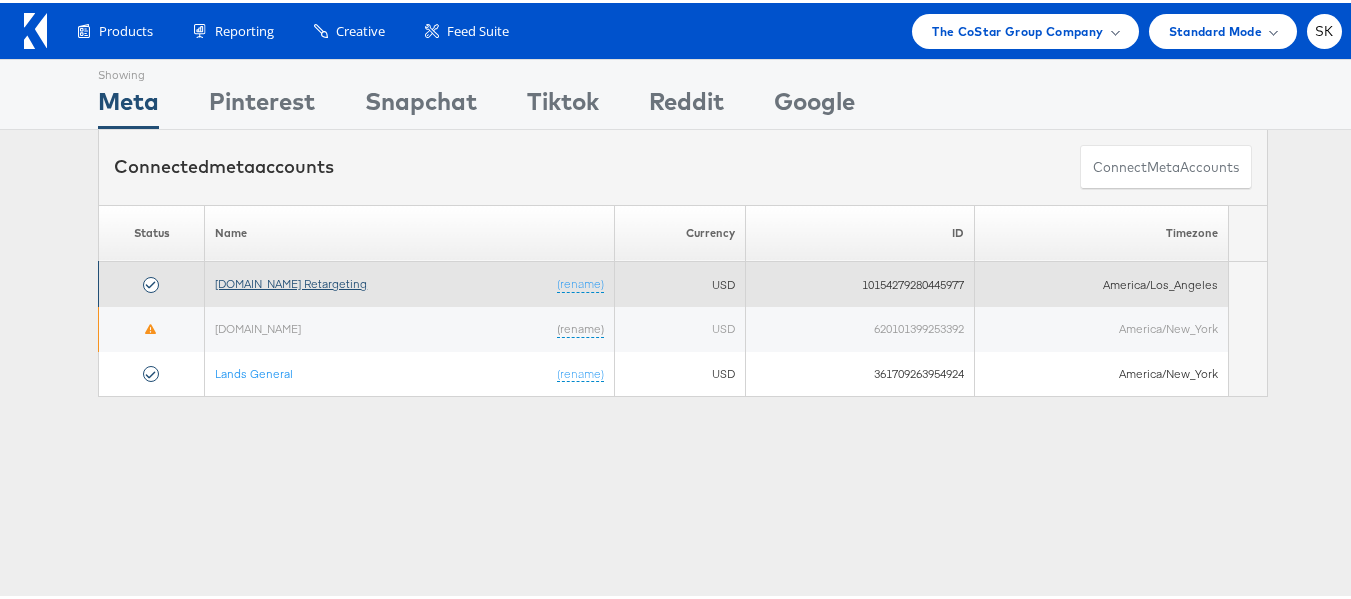 click on "[DOMAIN_NAME] Retargeting" at bounding box center [291, 280] 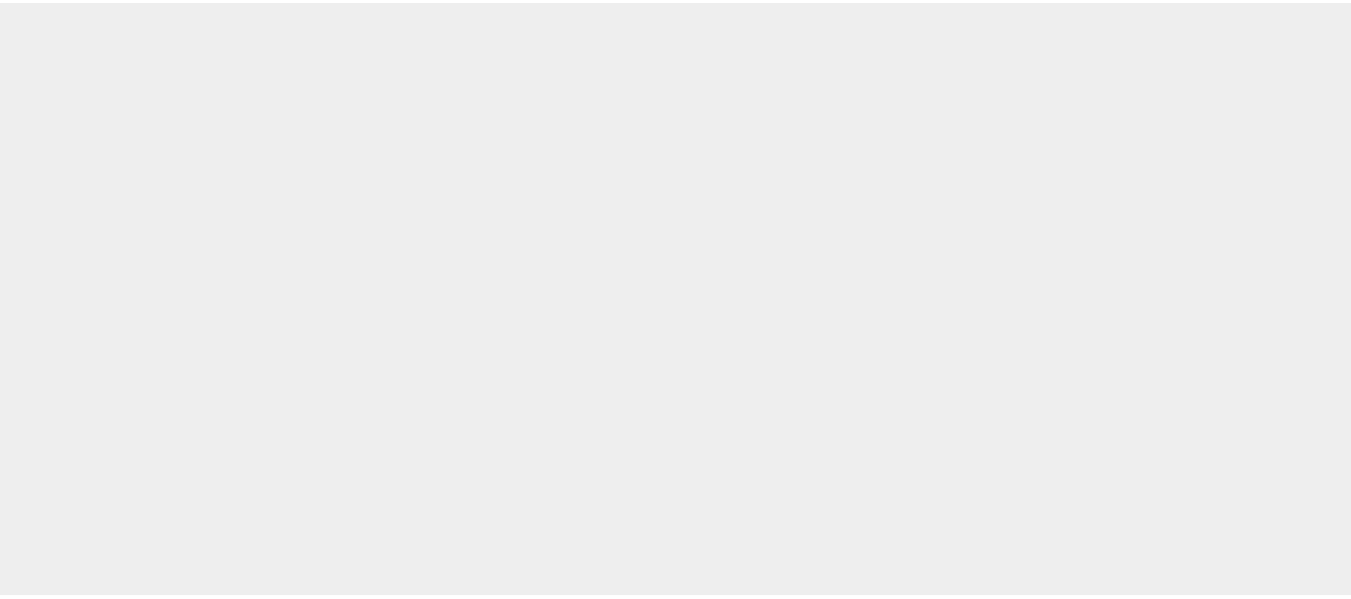 scroll, scrollTop: 0, scrollLeft: 0, axis: both 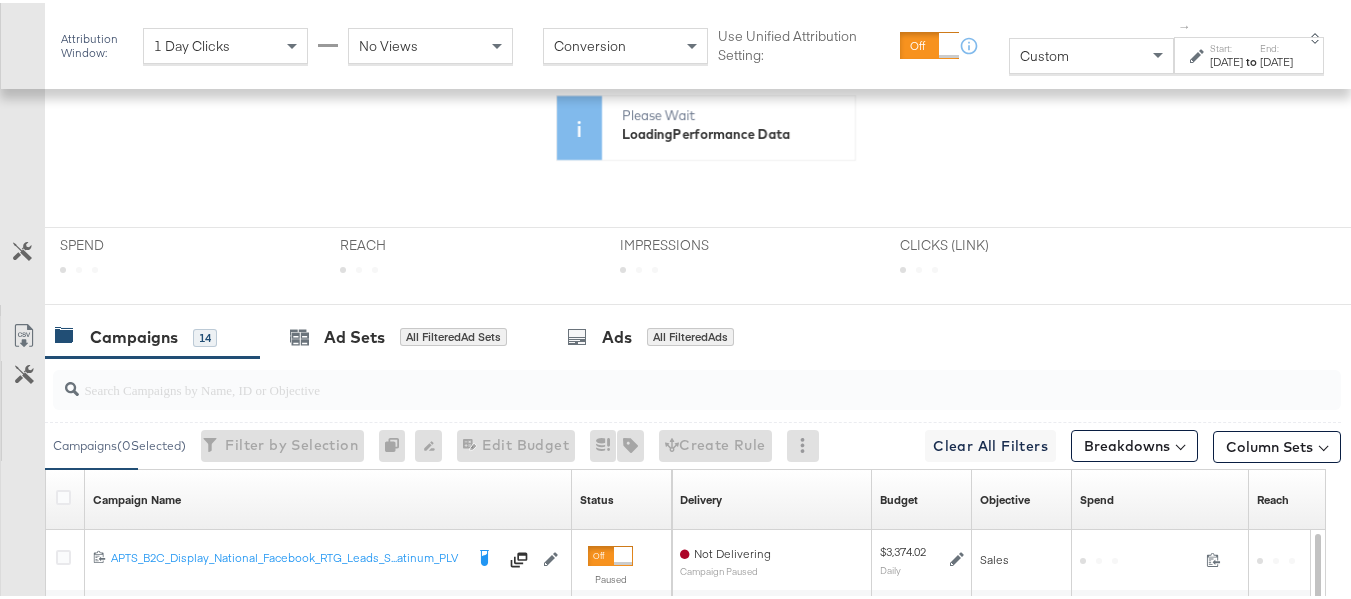 click on "Custom" at bounding box center (1091, 53) 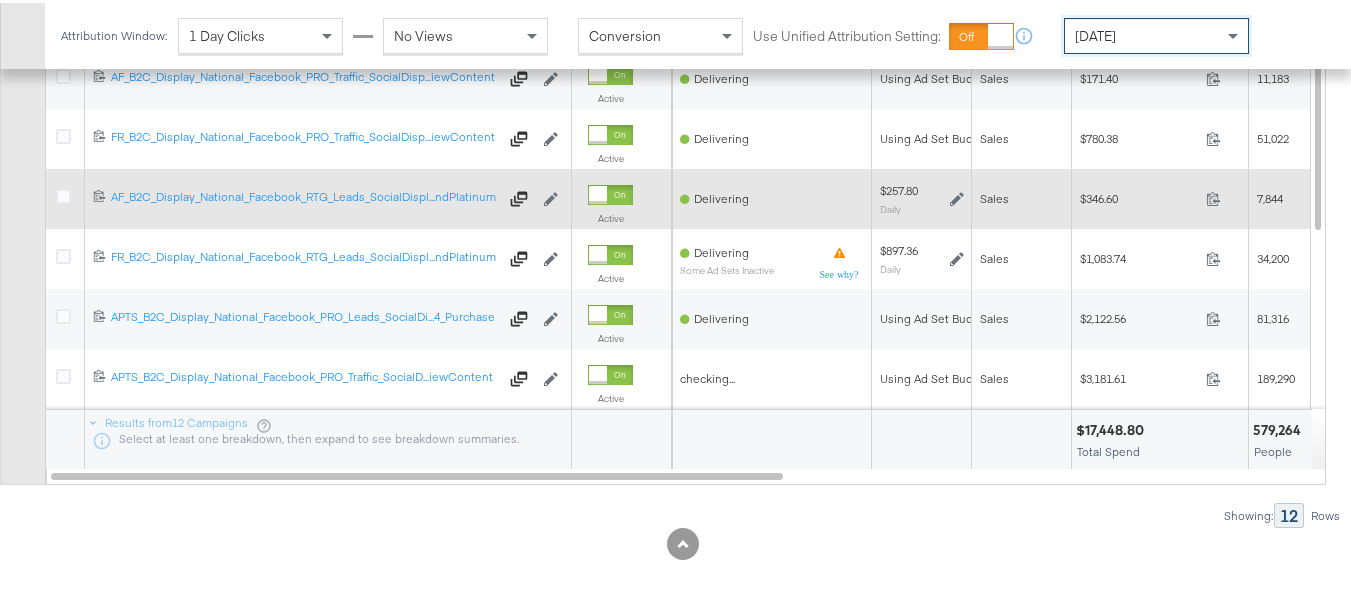 scroll, scrollTop: 1233, scrollLeft: 0, axis: vertical 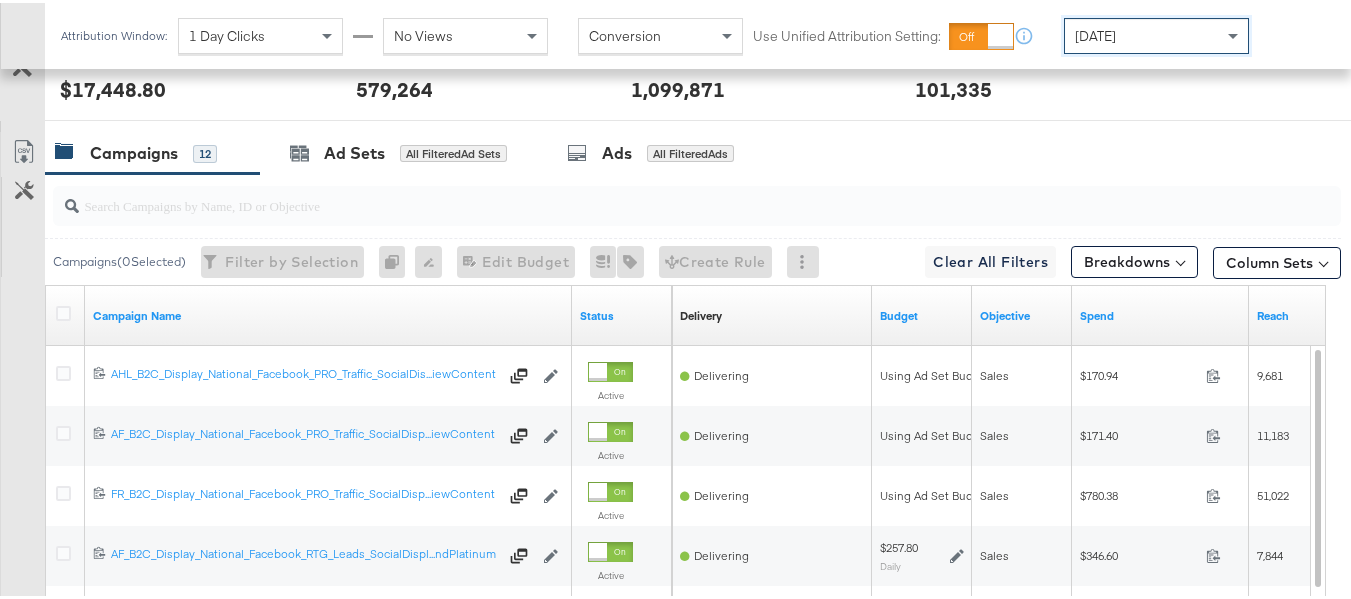 click at bounding box center (653, 194) 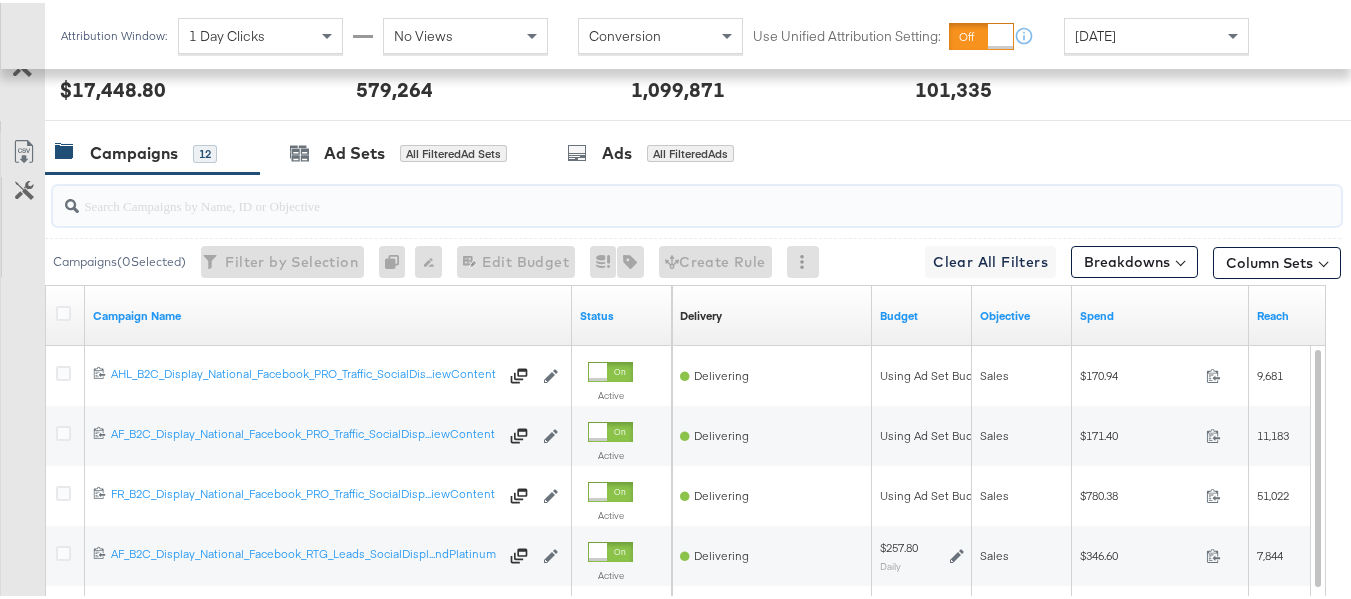 paste on "APTS_B2C_Display_National_Facebook_RTG_Leads_SocialDisplay_alwayson_Retargeting_DARE24_DiamondPlatinum" 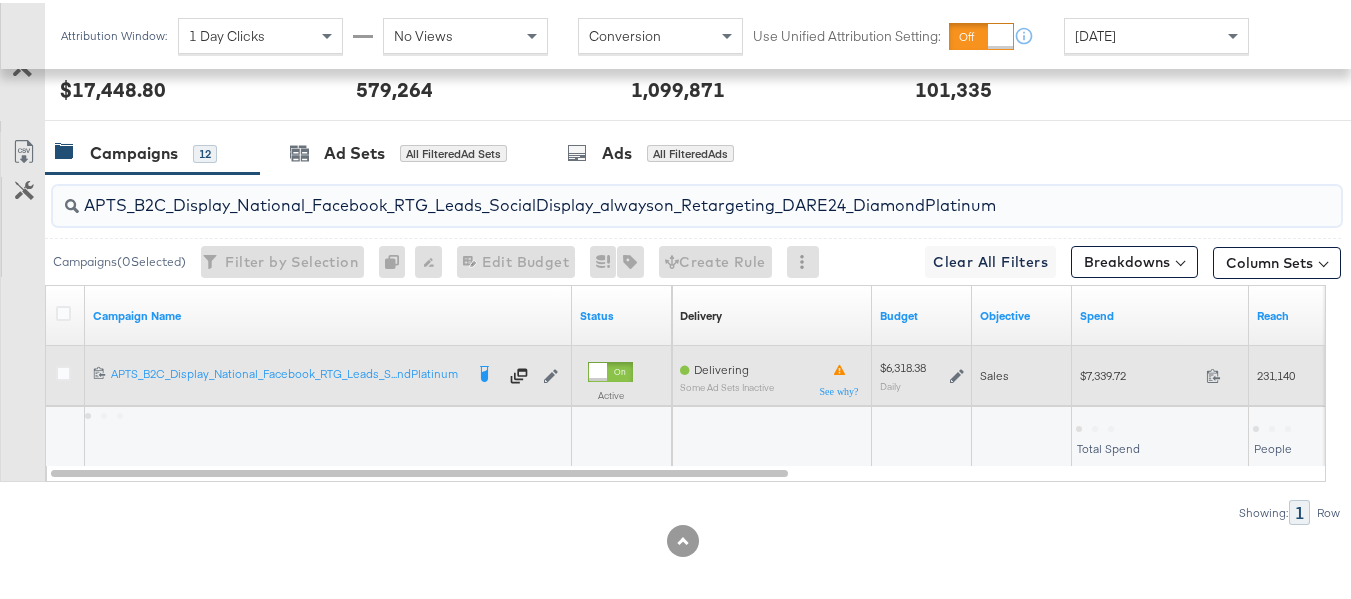 type on "APTS_B2C_Display_National_Facebook_RTG_Leads_SocialDisplay_alwayson_Retargeting_DARE24_DiamondPlatinum" 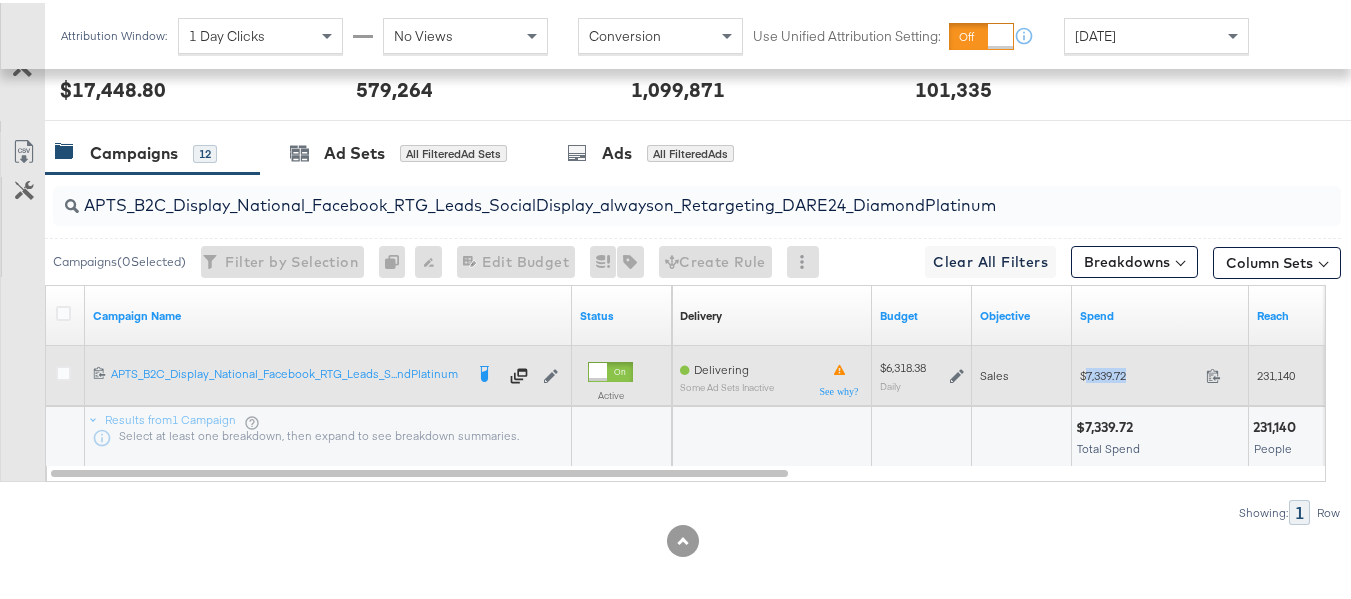 click on "$7,339.72" at bounding box center [1139, 372] 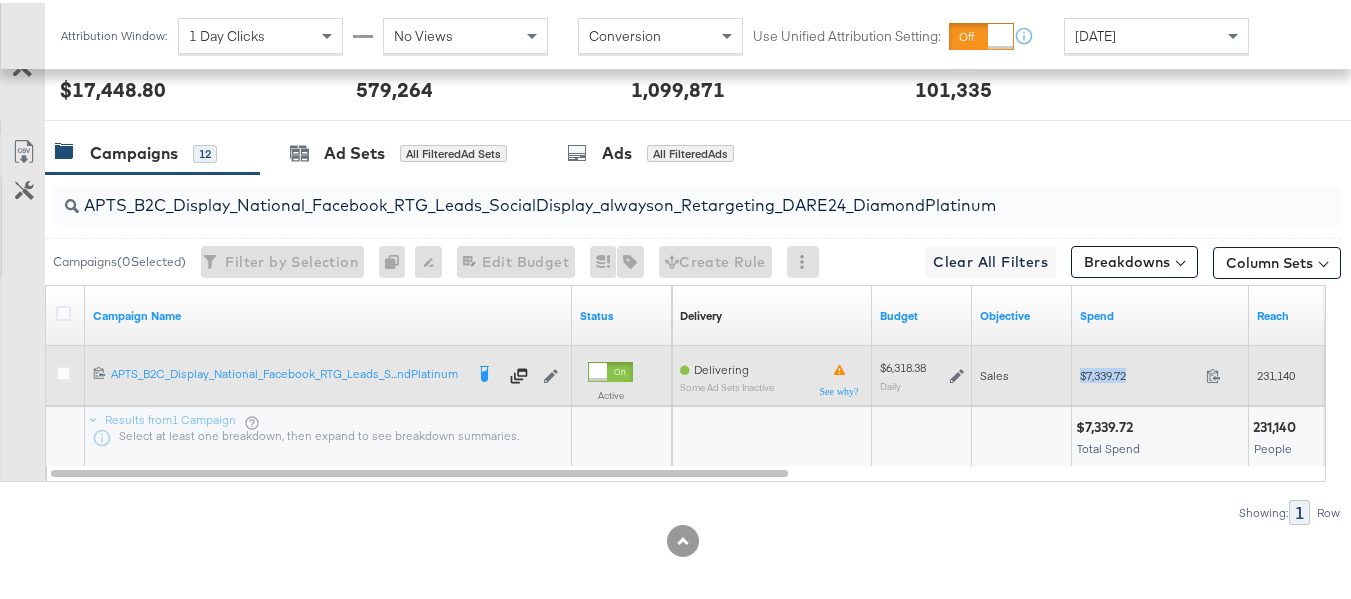 click on "$7,339.72" at bounding box center (1139, 372) 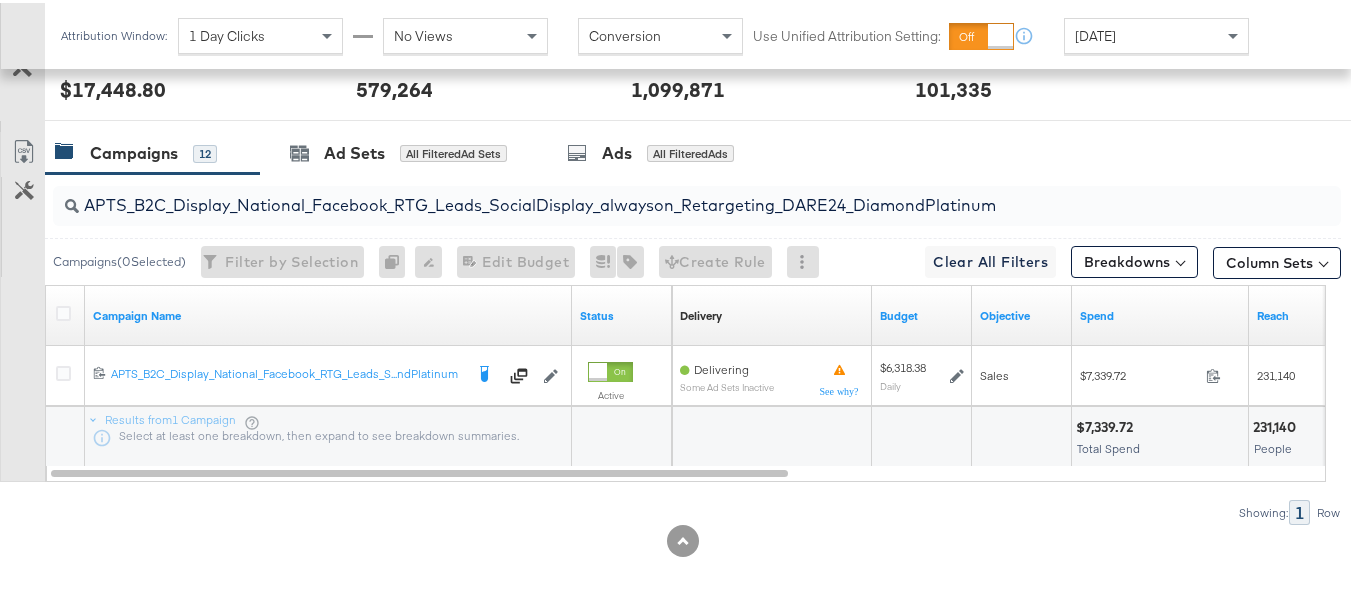 click on "APTS_B2C_Display_National_Facebook_RTG_Leads_SocialDisplay_alwayson_Retargeting_DARE24_DiamondPlatinum" at bounding box center (653, 194) 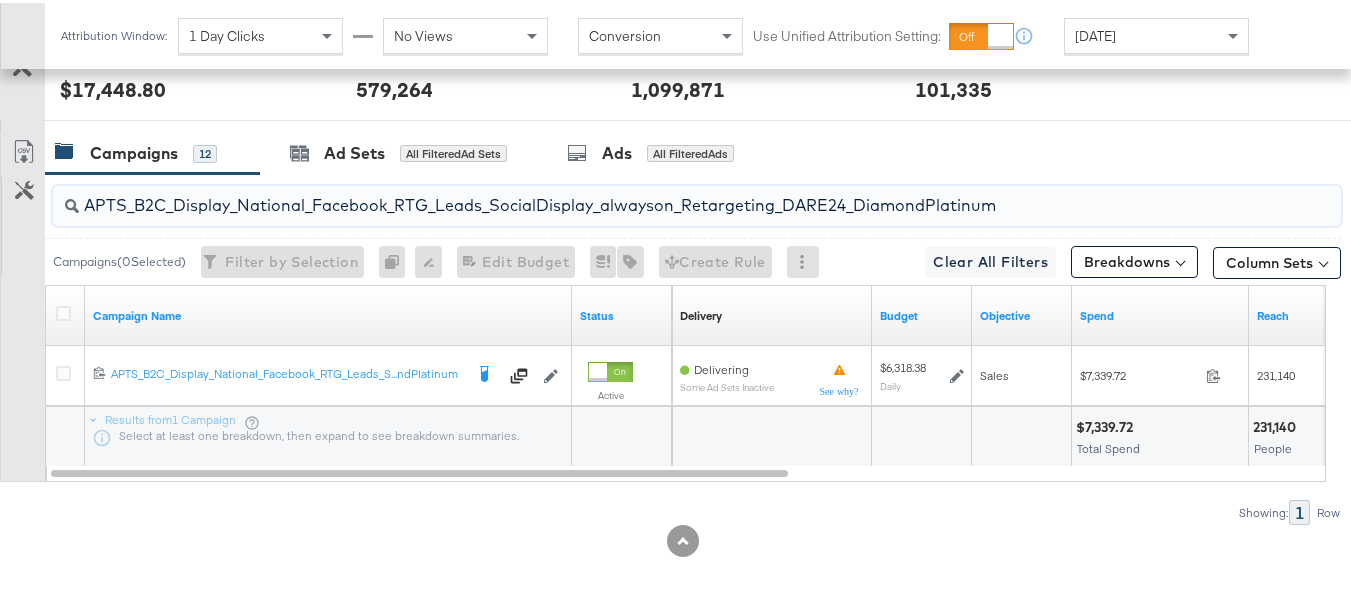 click on "APTS_B2C_Display_National_Facebook_RTG_Leads_SocialDisplay_alwayson_Retargeting_DARE24_DiamondPlatinum" at bounding box center [653, 194] 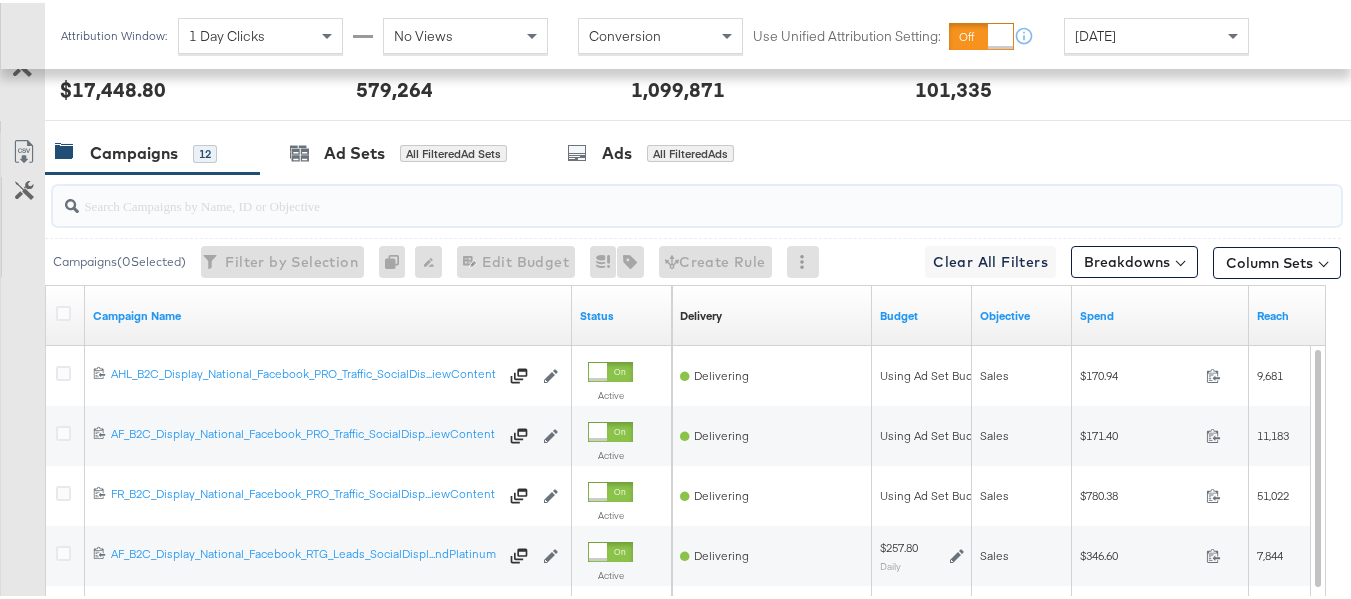 paste on "FR_B2C_Display_National_Facebook_RTG_Leads_SocialDisplay_alwayson_Retargeting_FR24_DiamondPlatinum" 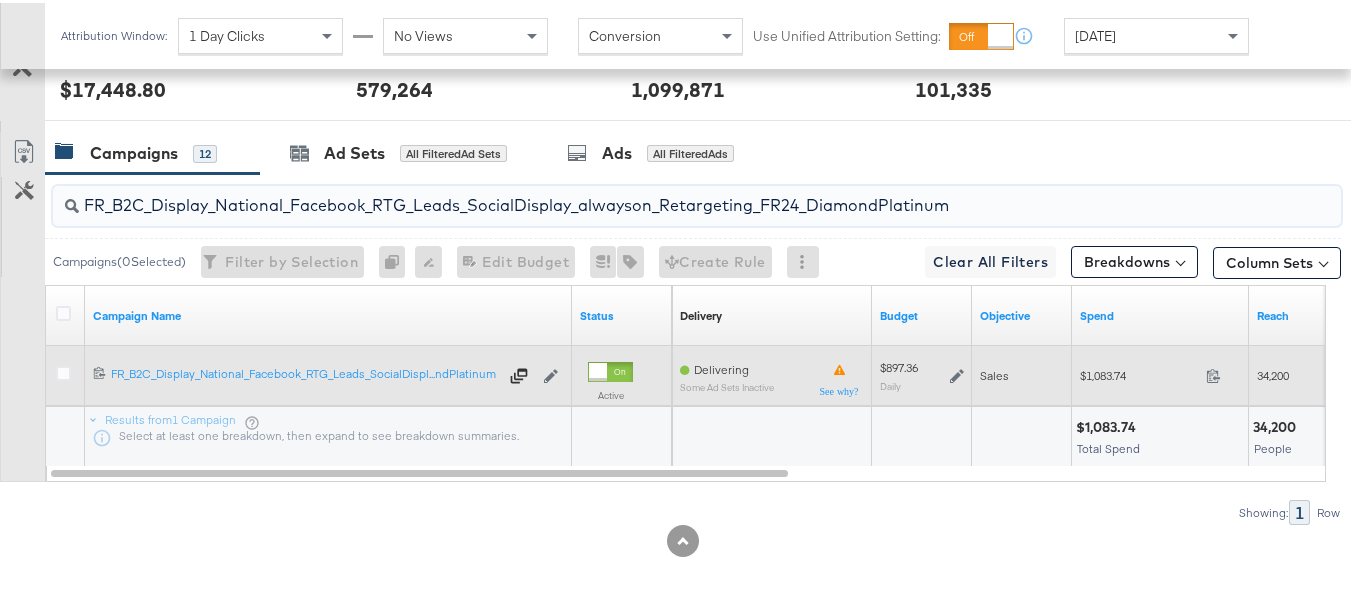 click on "$1,083.74" at bounding box center [1139, 372] 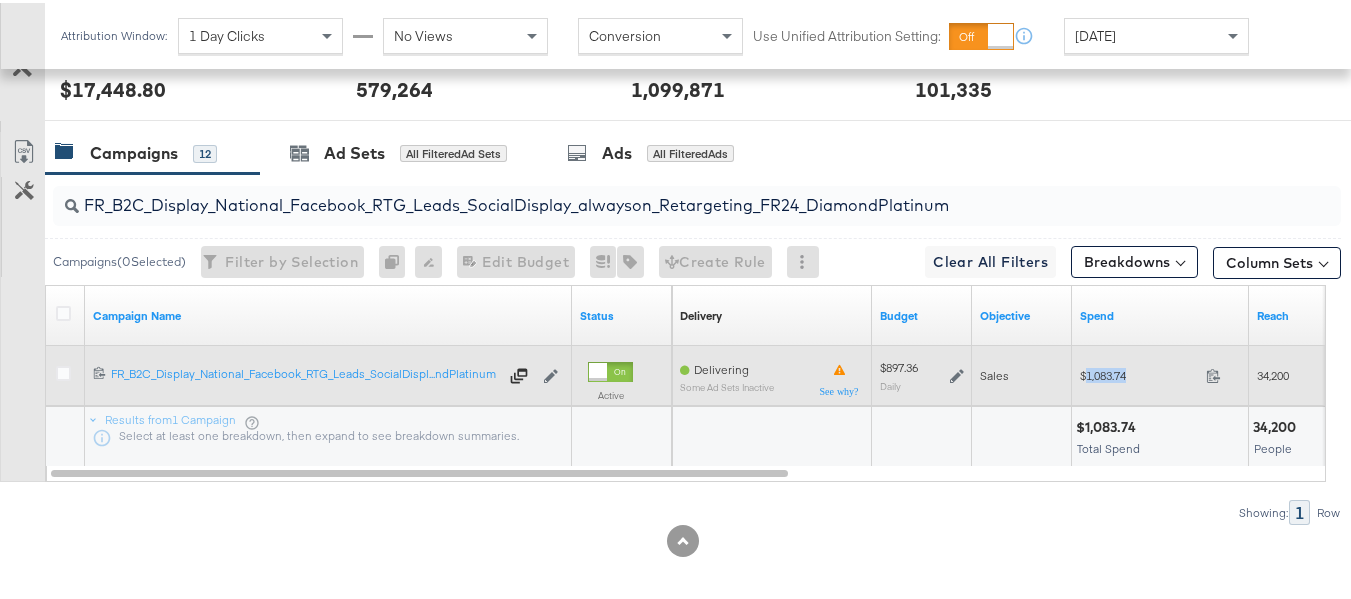 click on "$1,083.74" at bounding box center (1139, 372) 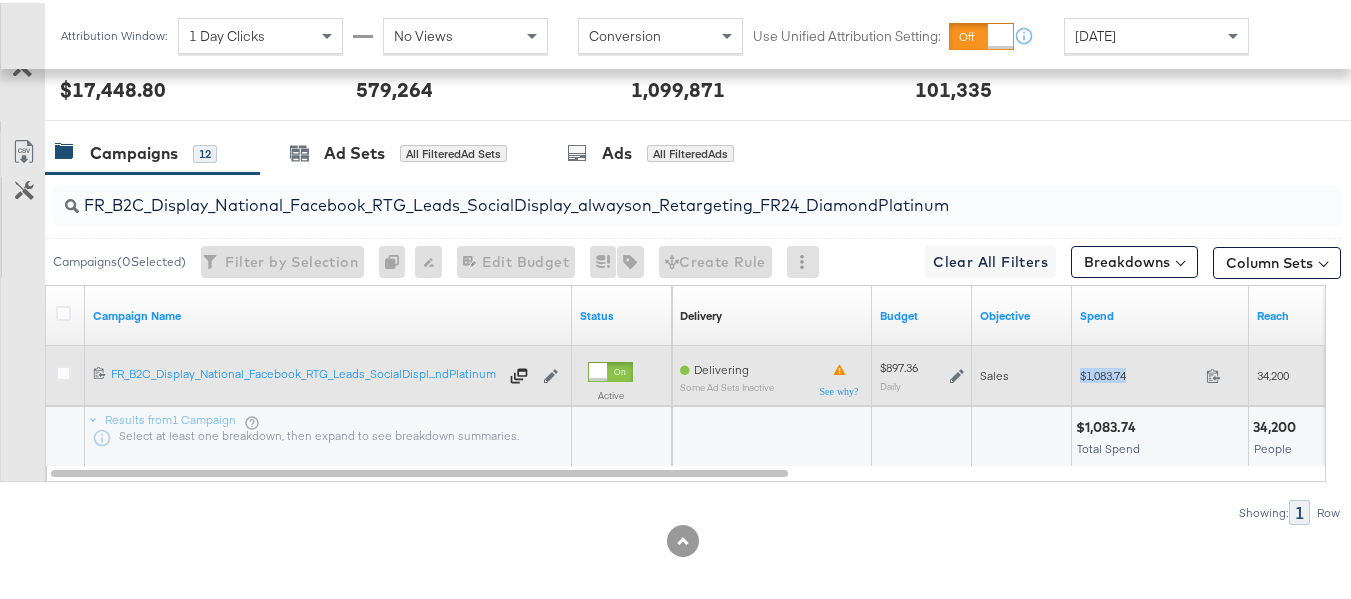 click on "$1,083.74" at bounding box center (1139, 372) 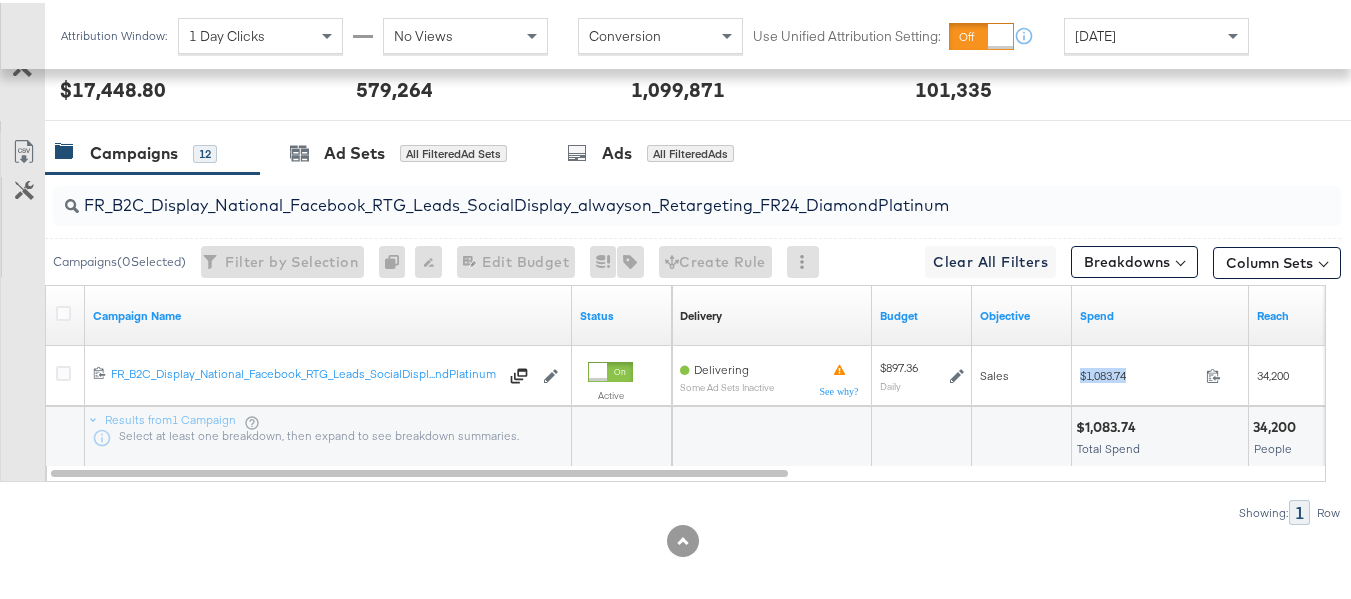 copy on "$1,083.74" 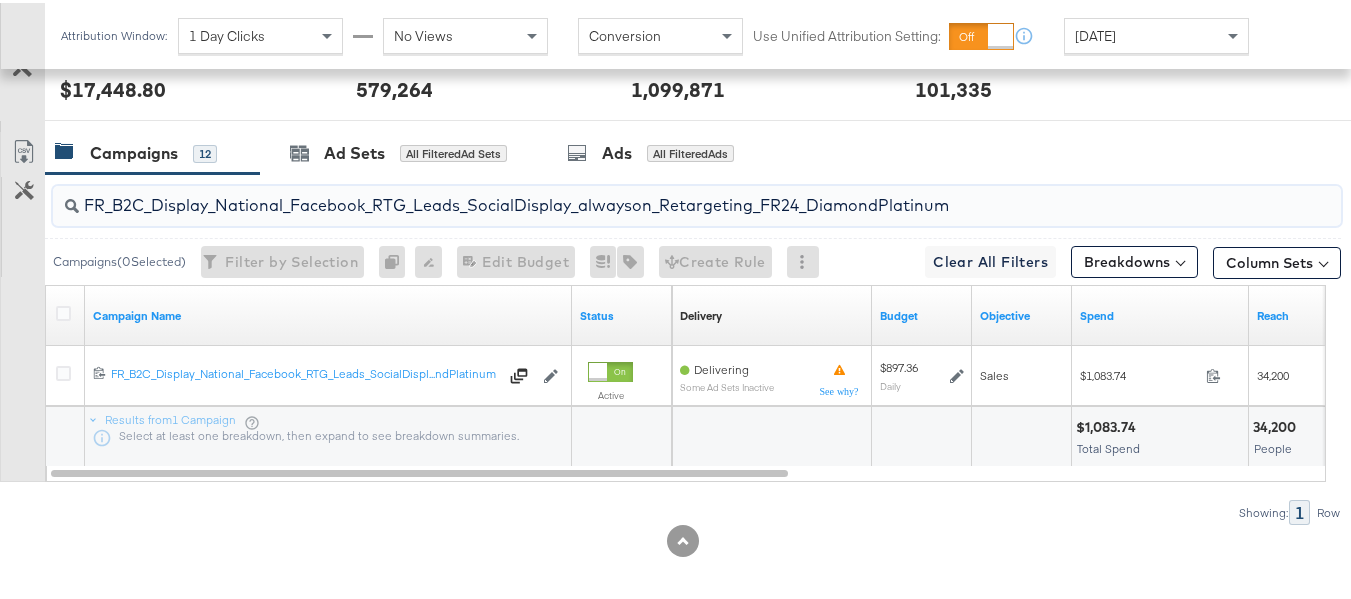 click on "FR_B2C_Display_National_Facebook_RTG_Leads_SocialDisplay_alwayson_Retargeting_FR24_DiamondPlatinum" at bounding box center (653, 194) 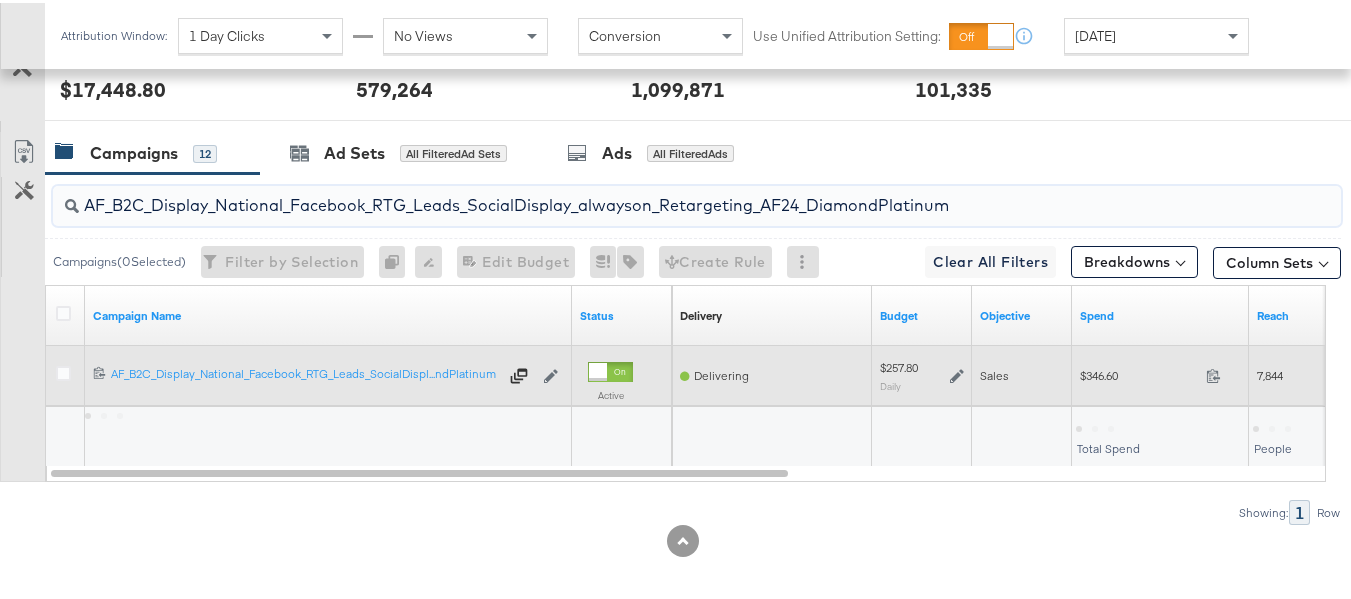 click on "$346.60" at bounding box center (1139, 372) 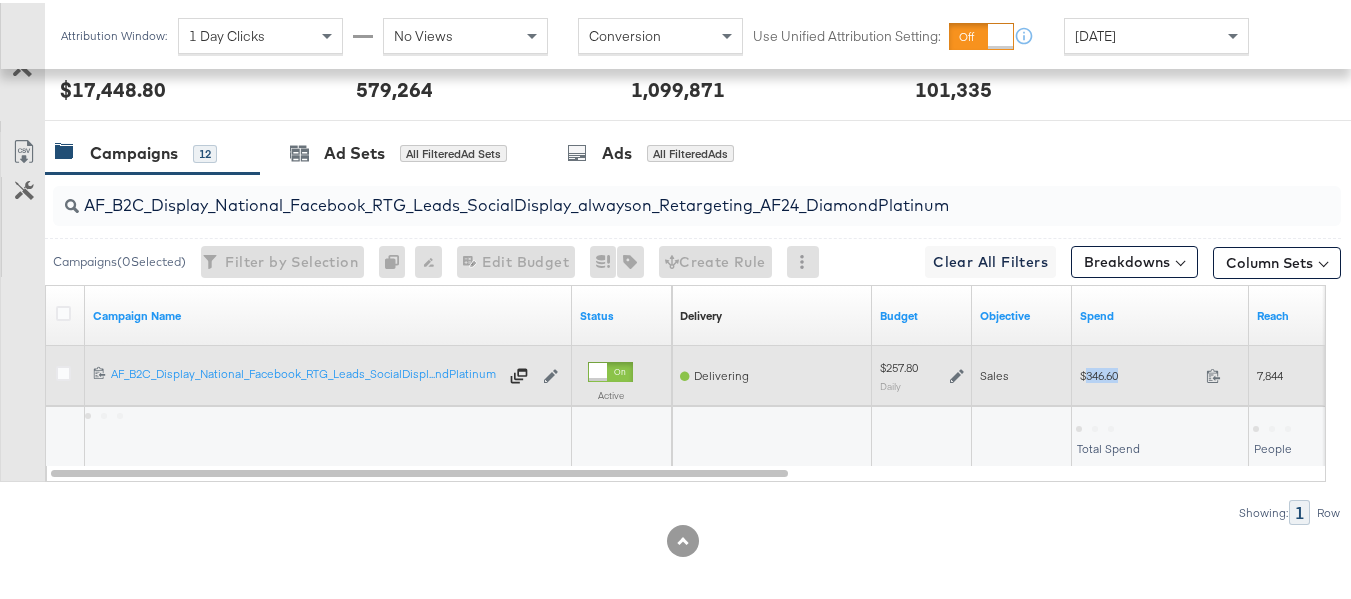 click on "$346.60" at bounding box center [1139, 372] 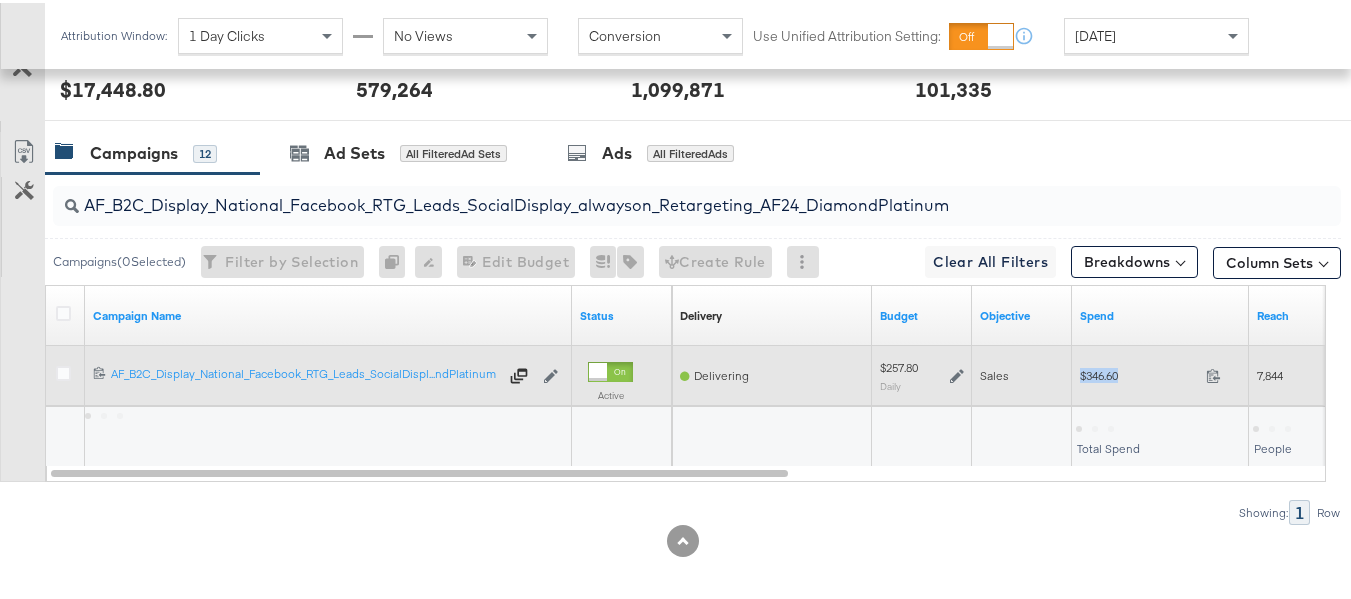 click on "$346.60" at bounding box center (1139, 372) 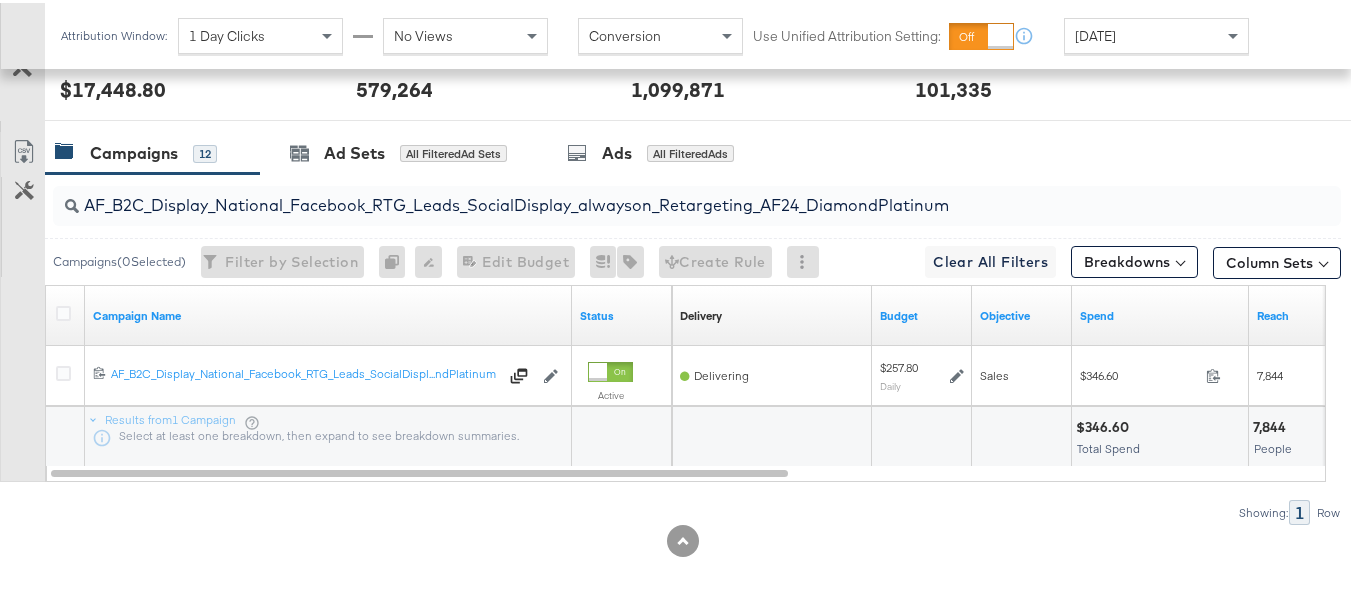 click on "AF_B2C_Display_National_Facebook_RTG_Leads_SocialDisplay_alwayson_Retargeting_AF24_DiamondPlatinum" at bounding box center [653, 194] 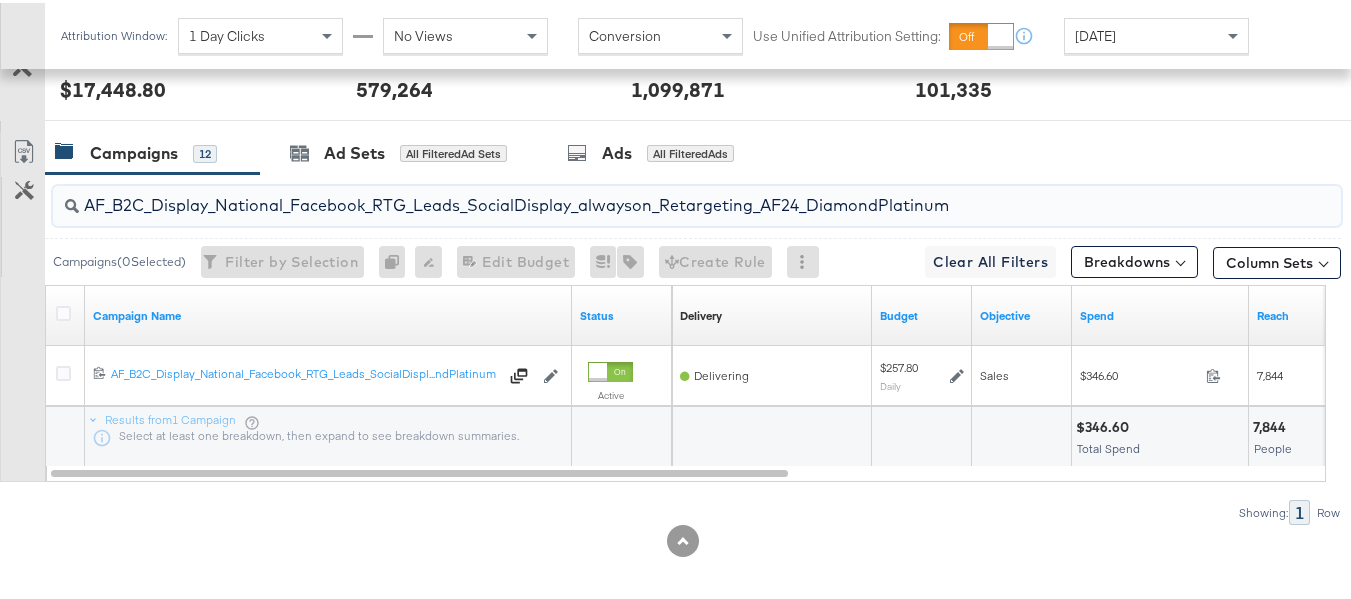 paste on "HL_B2C_Display_National_Facebook_RTG_Leads_SocialDisplay_alwayson_Retargeting_AHL" 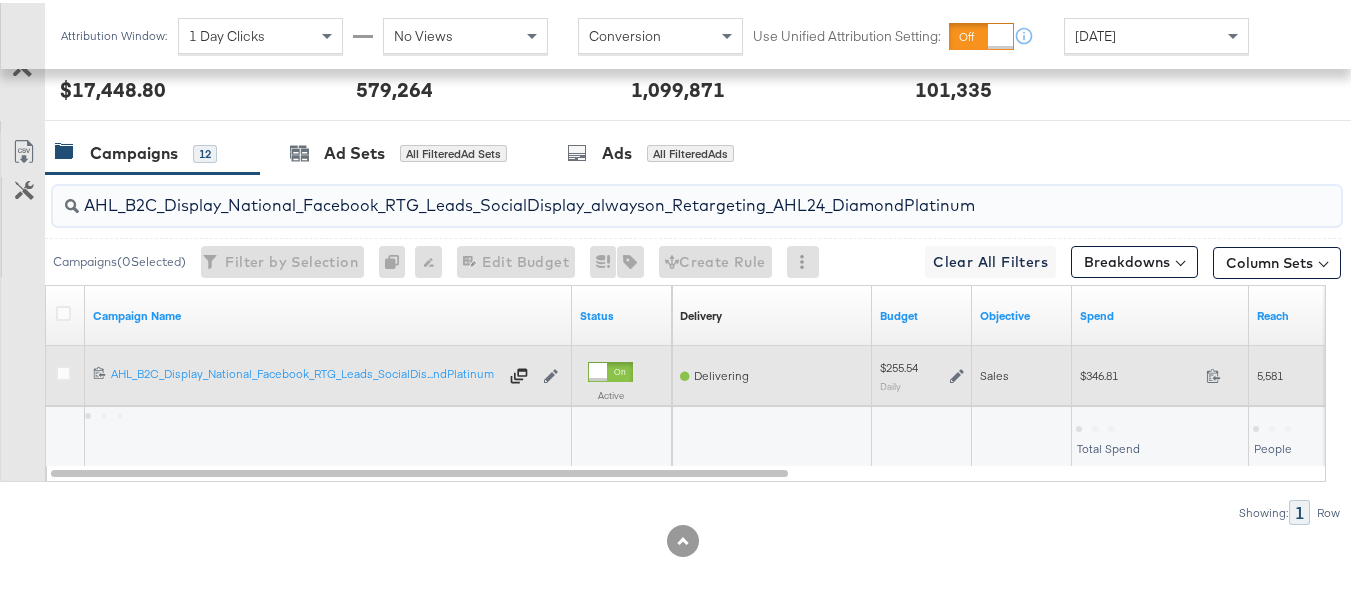 click on "$346.81   346.81" at bounding box center [1160, 372] 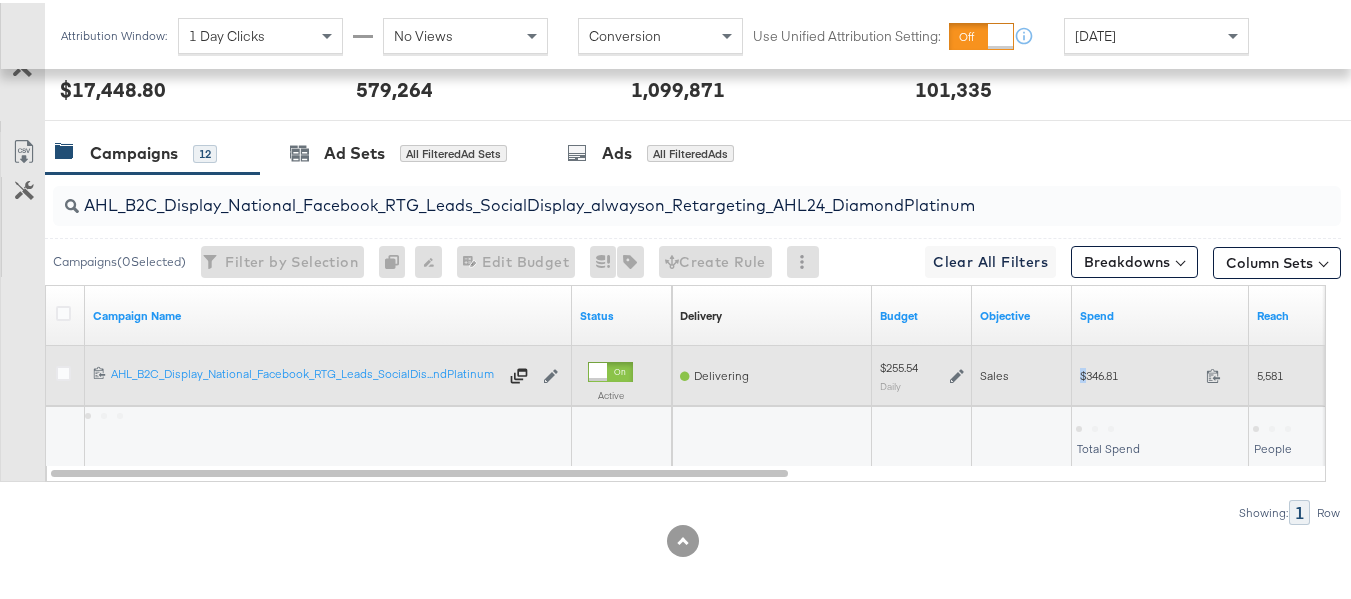 click on "$346.81   346.81" at bounding box center [1160, 372] 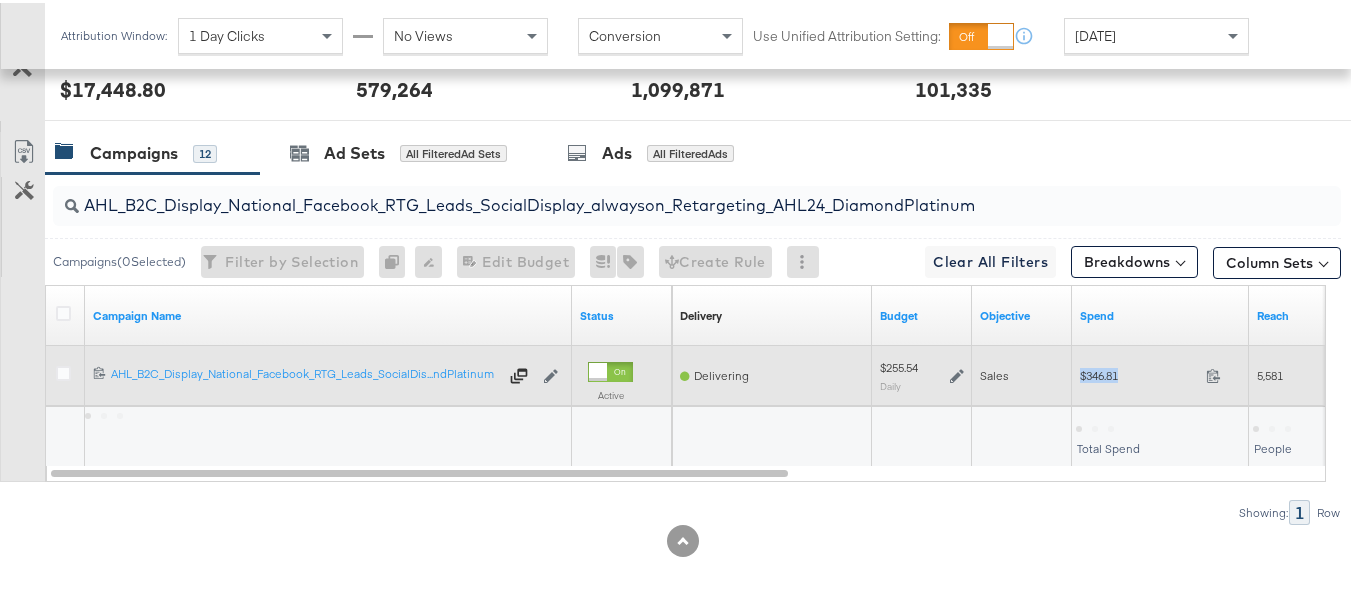 click on "$346.81   346.81" at bounding box center [1160, 372] 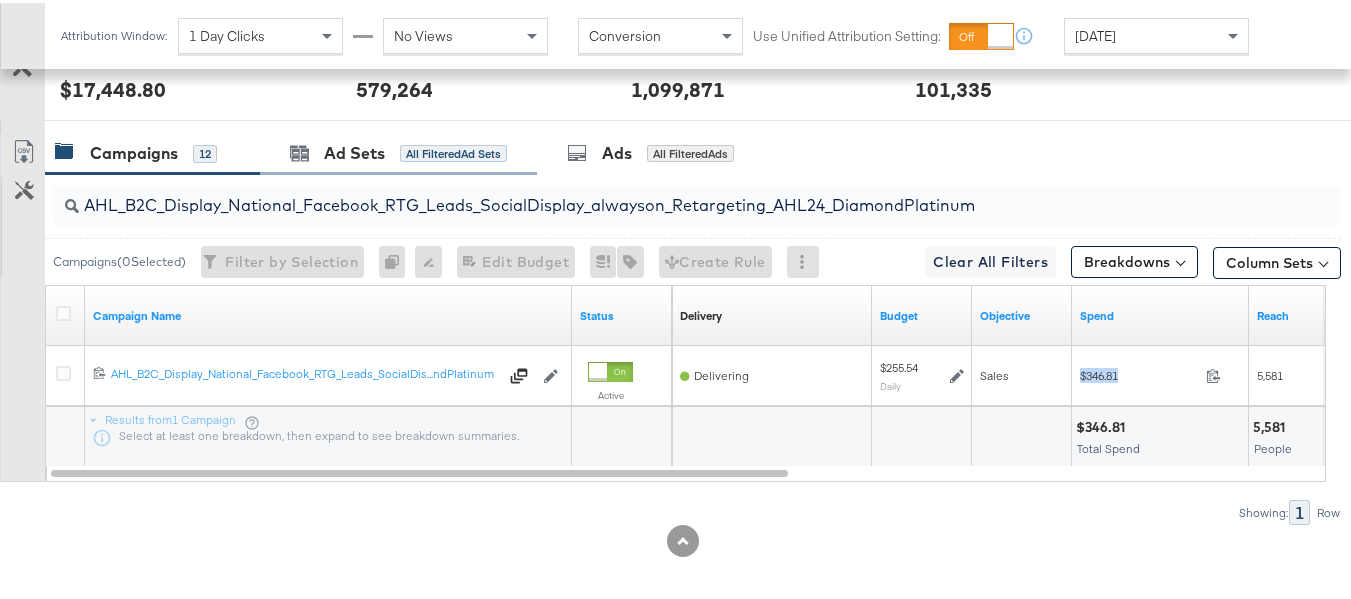 copy on "$346.81" 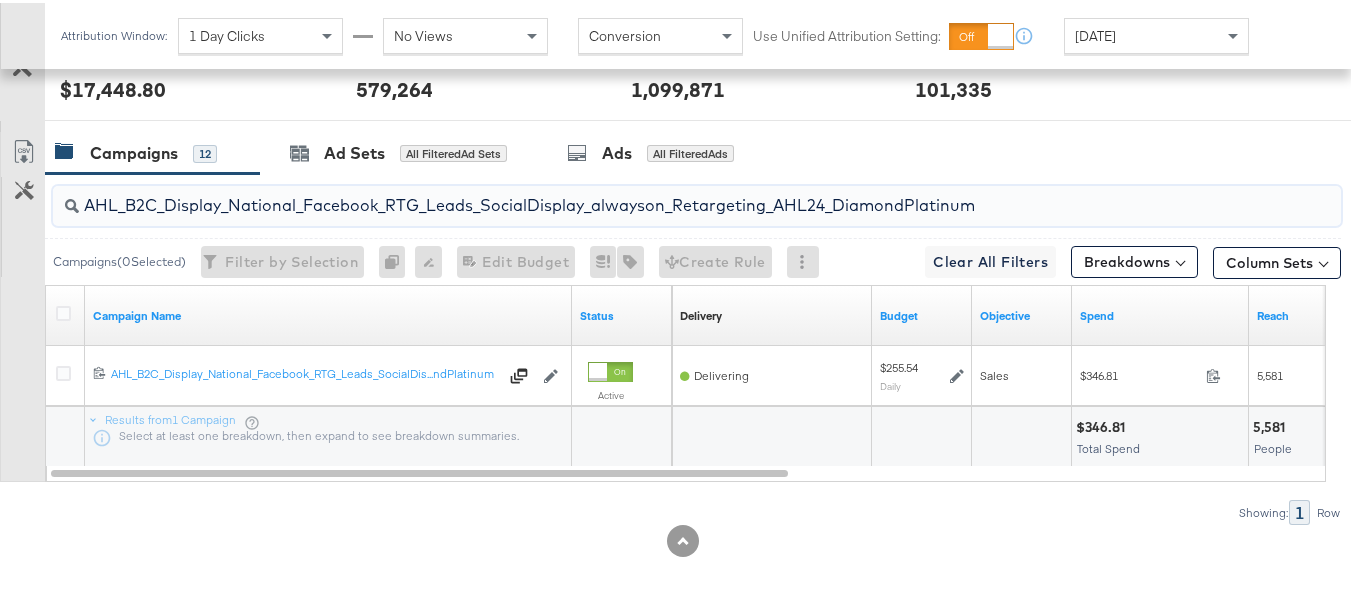 click on "AHL_B2C_Display_National_Facebook_RTG_Leads_SocialDisplay_alwayson_Retargeting_AHL24_DiamondPlatinum" at bounding box center (653, 194) 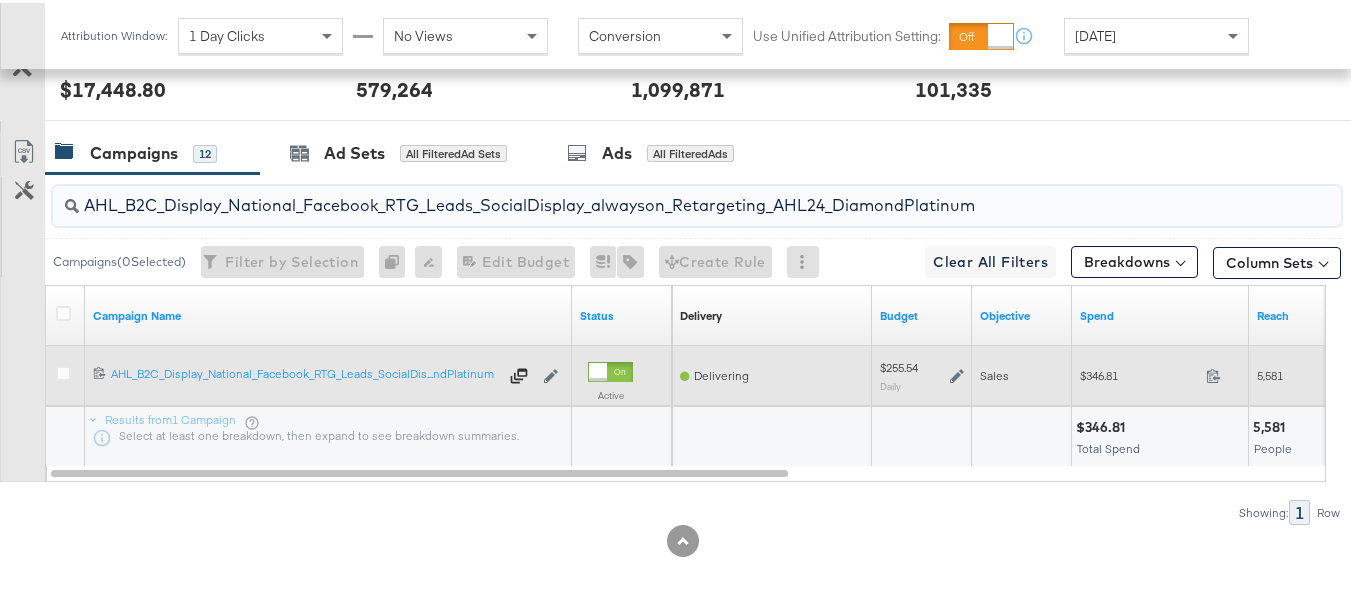 paste on "PTS_B2C_Display_National_Facebook_PRO_Traffic_SocialDisplay_alwayson_ASC_DARE24_ViewContent" 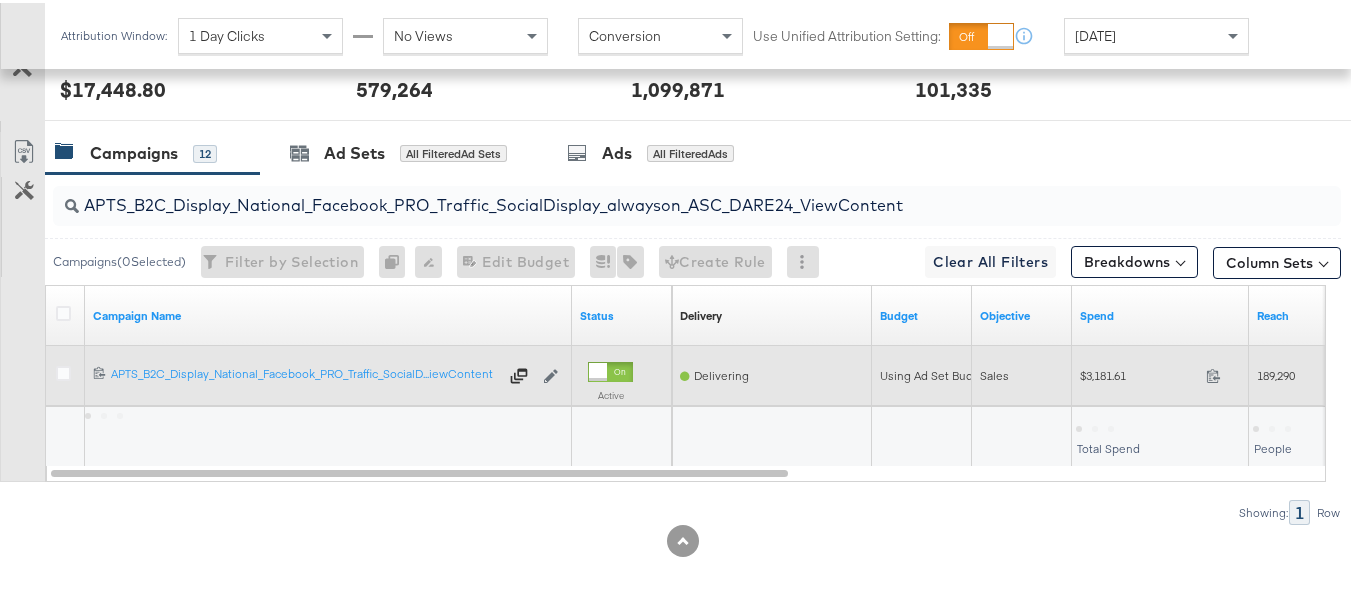 click on "$3,181.61   3181.61" at bounding box center (1160, 373) 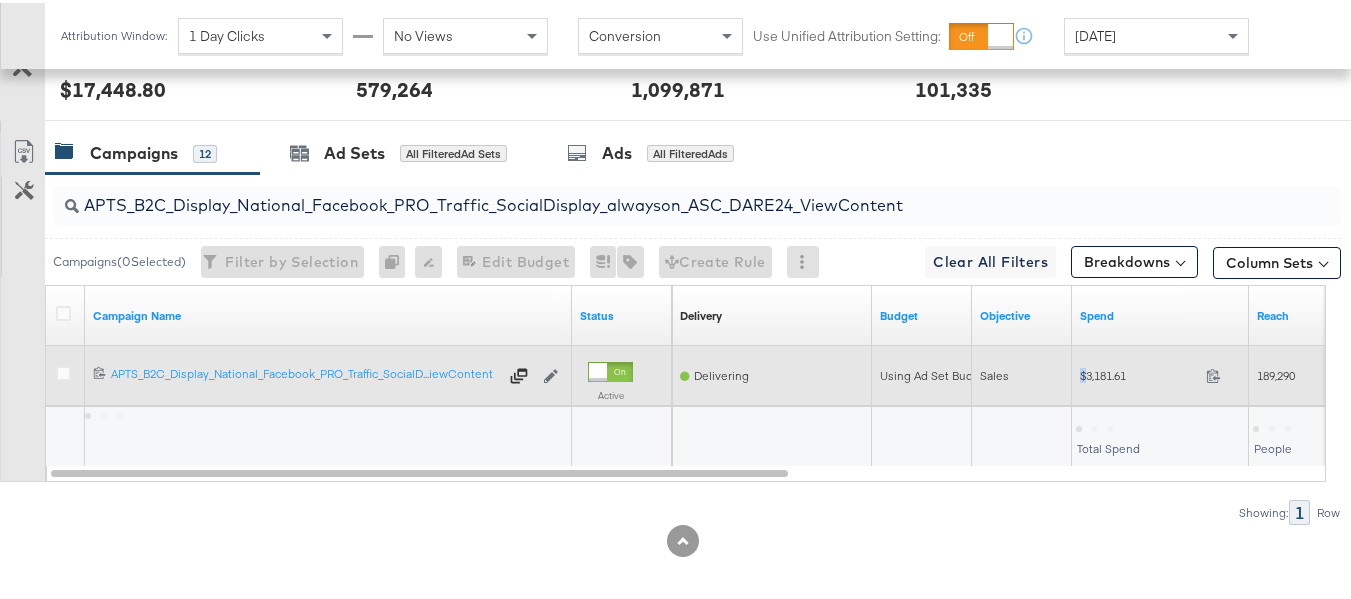 click on "$3,181.61   3181.61" at bounding box center [1160, 373] 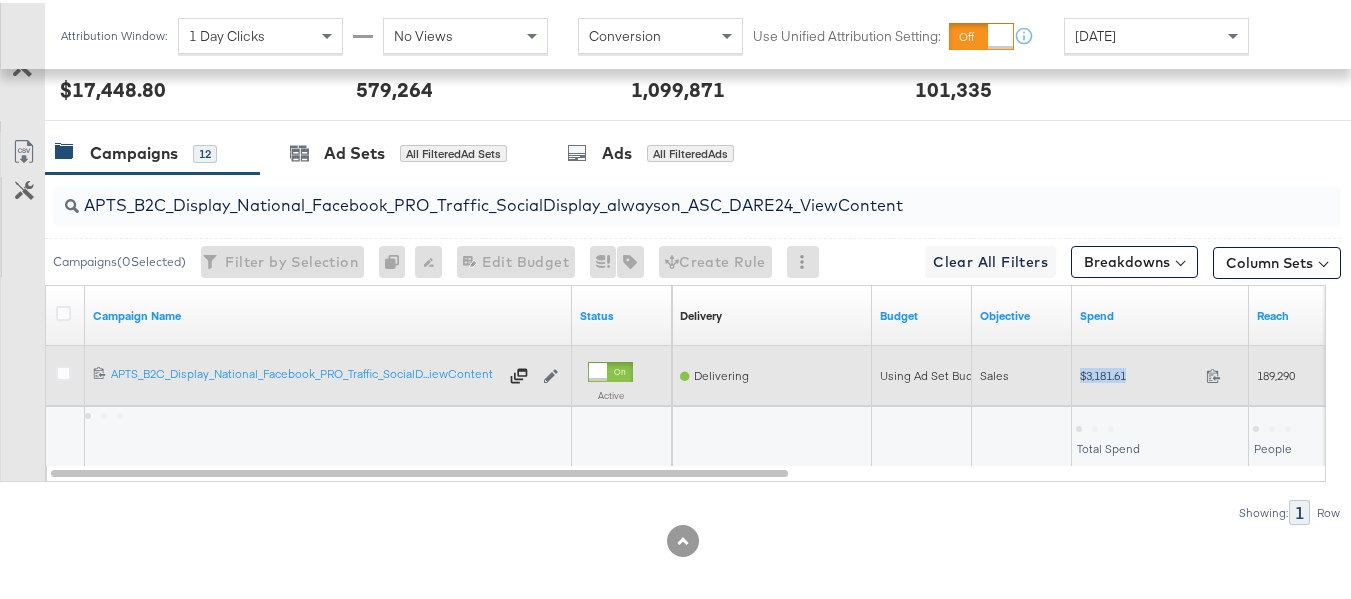 click on "$3,181.61   3181.61" at bounding box center (1160, 373) 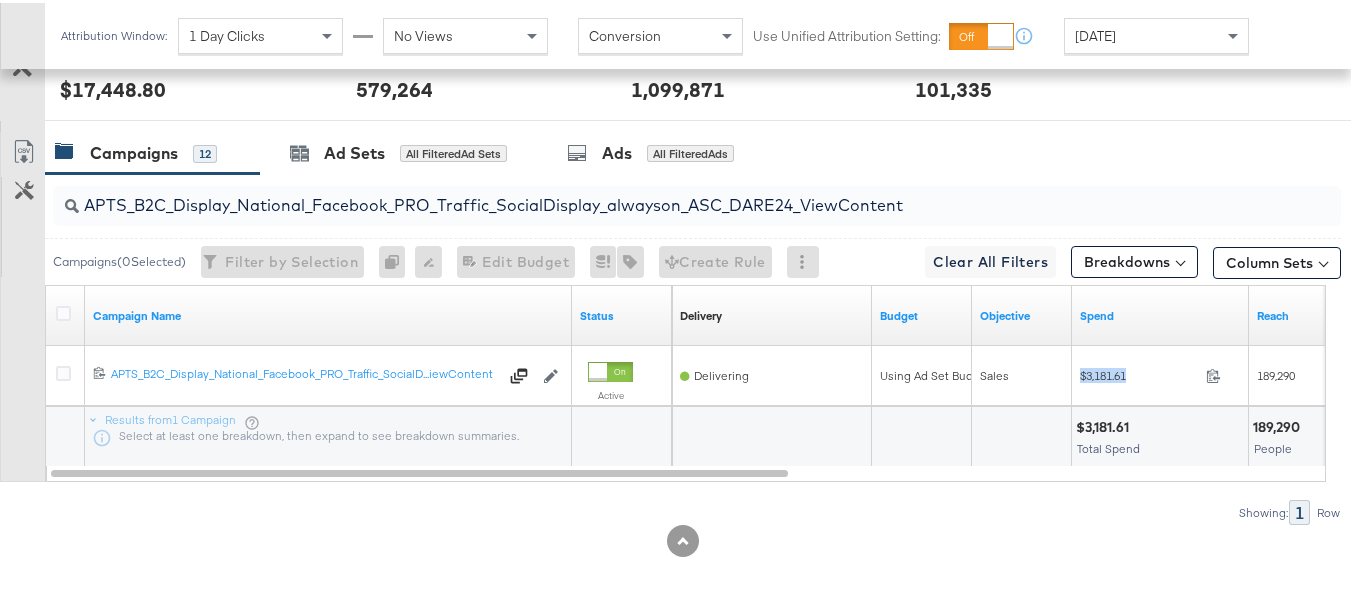 copy on "$3,181.61" 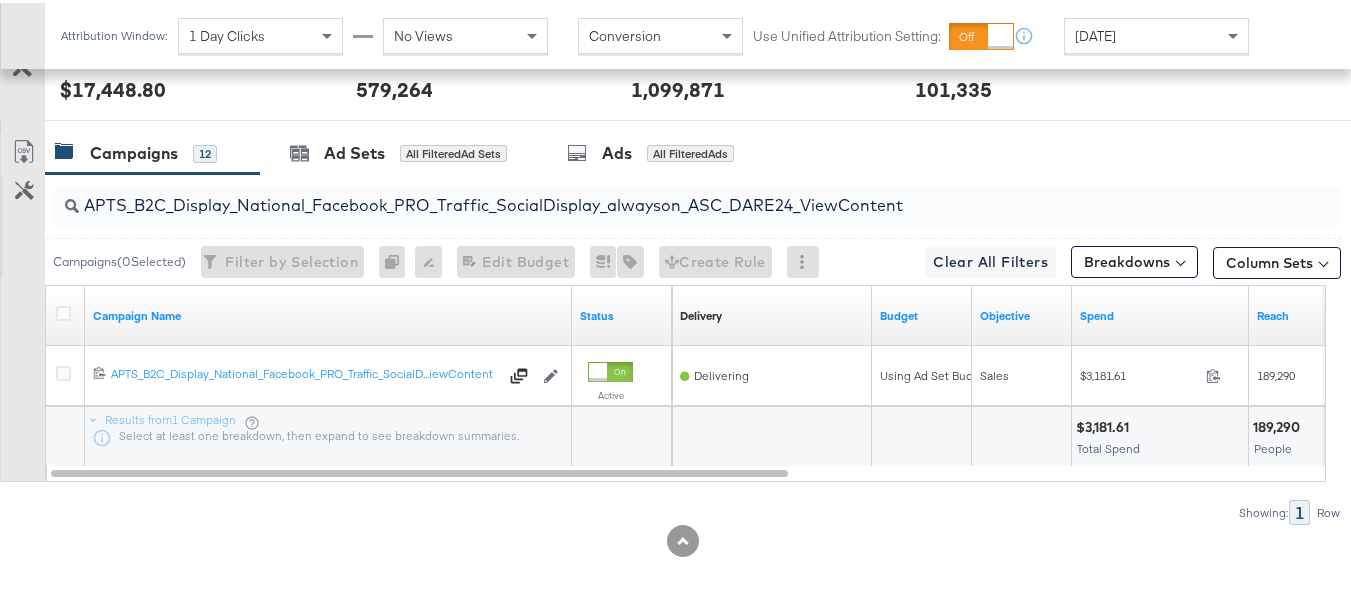 click on "APTS_B2C_Display_National_Facebook_PRO_Traffic_SocialDisplay_alwayson_ASC_DARE24_ViewContent" at bounding box center (653, 194) 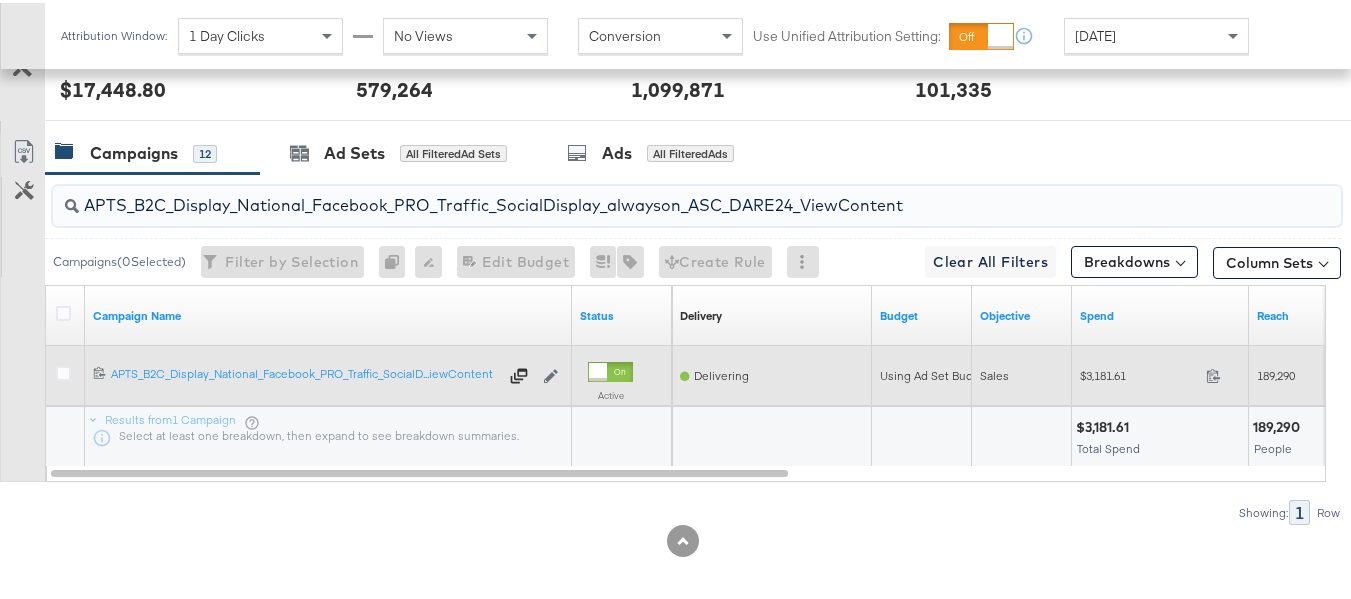 paste on "Leads_SocialDisplay_alwayson_ASC_DARE24_Purchase" 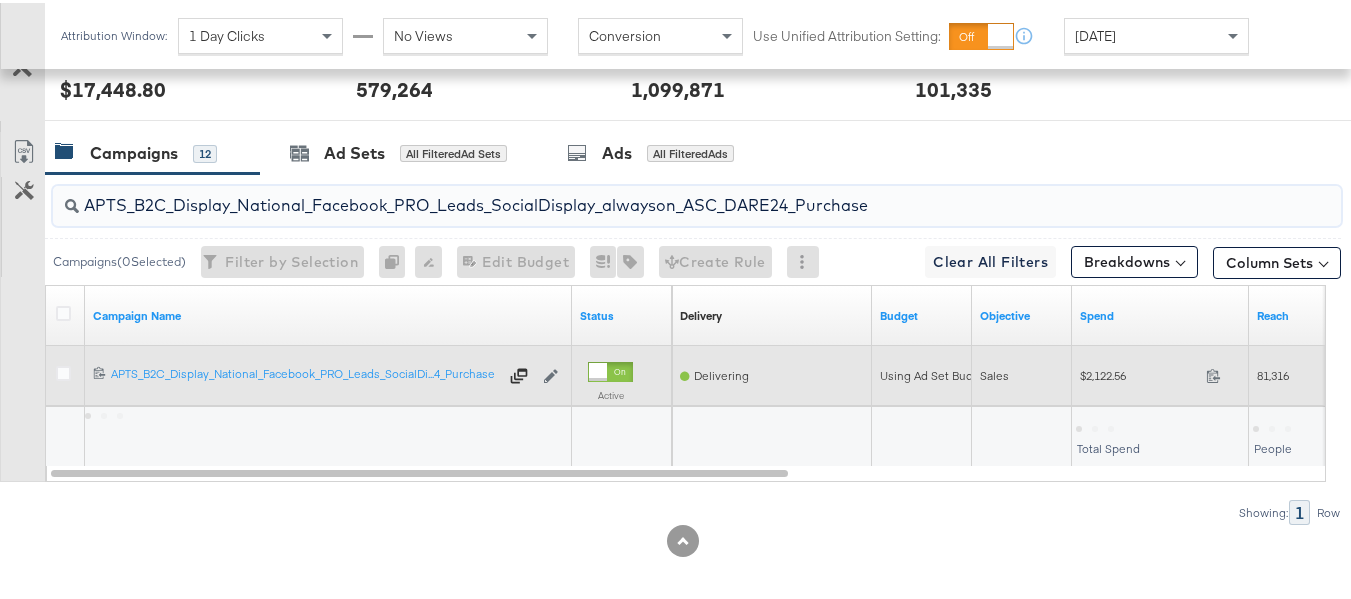 click on "$2,122.56" at bounding box center (1139, 372) 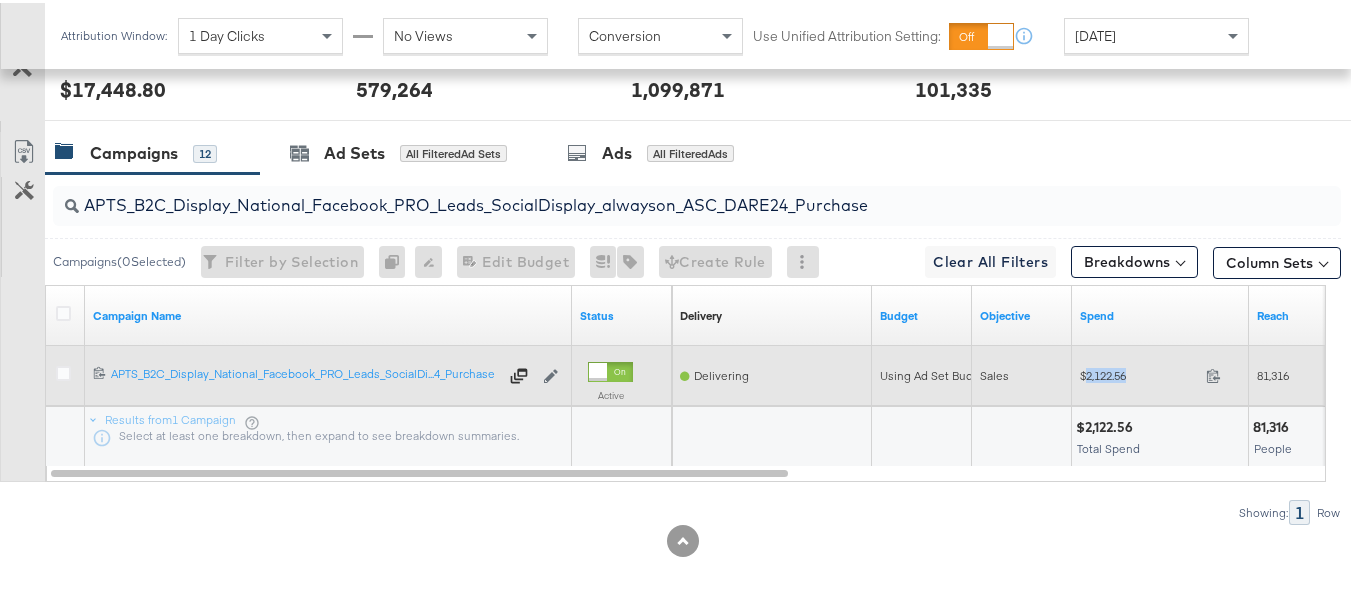 click on "$2,122.56" at bounding box center (1139, 372) 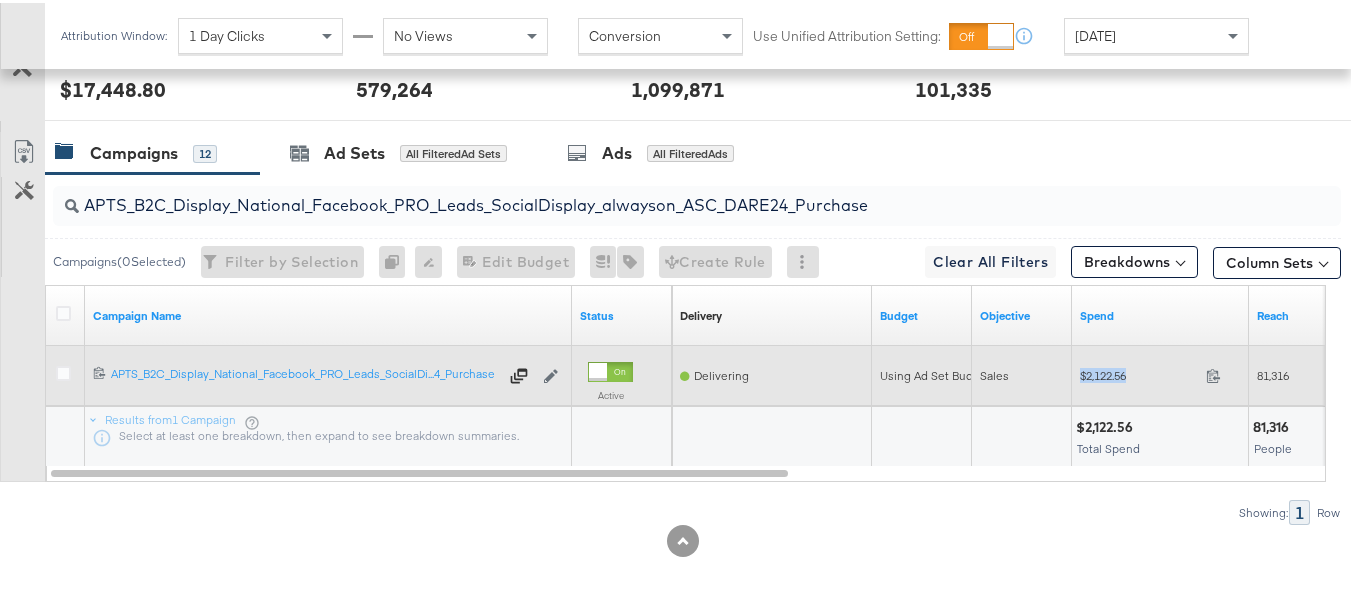 click on "$2,122.56" at bounding box center (1139, 372) 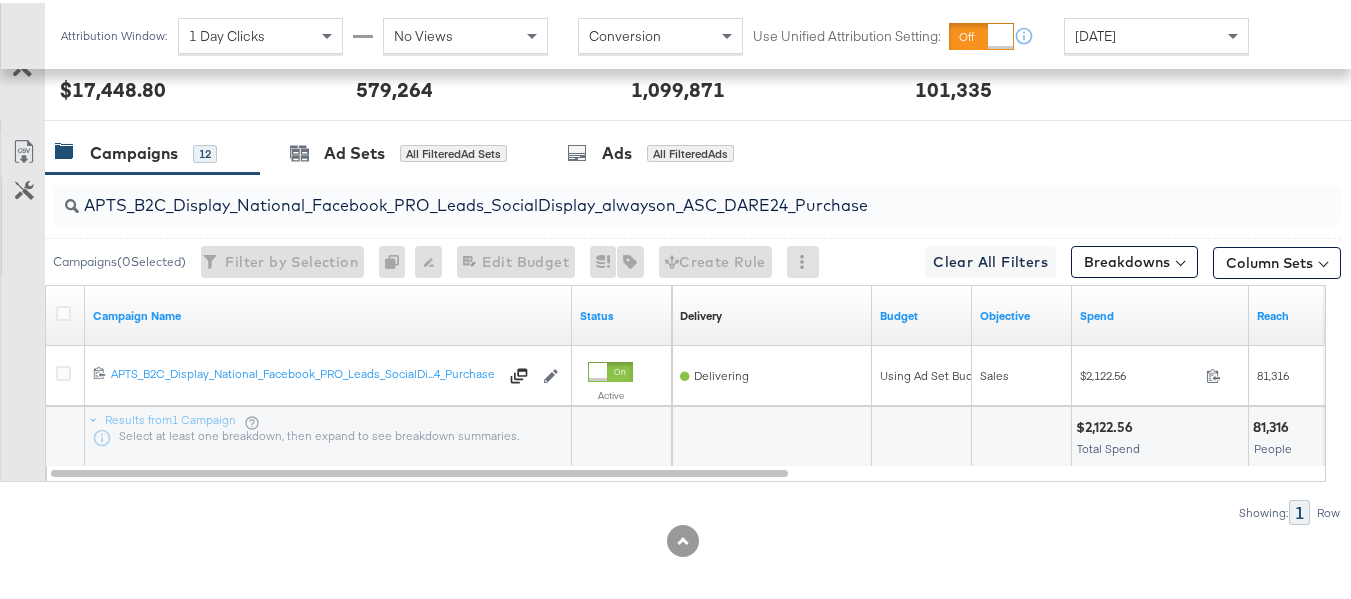 click on "APTS_B2C_Display_National_Facebook_PRO_Leads_SocialDisplay_alwayson_ASC_DARE24_Purchase" at bounding box center (653, 194) 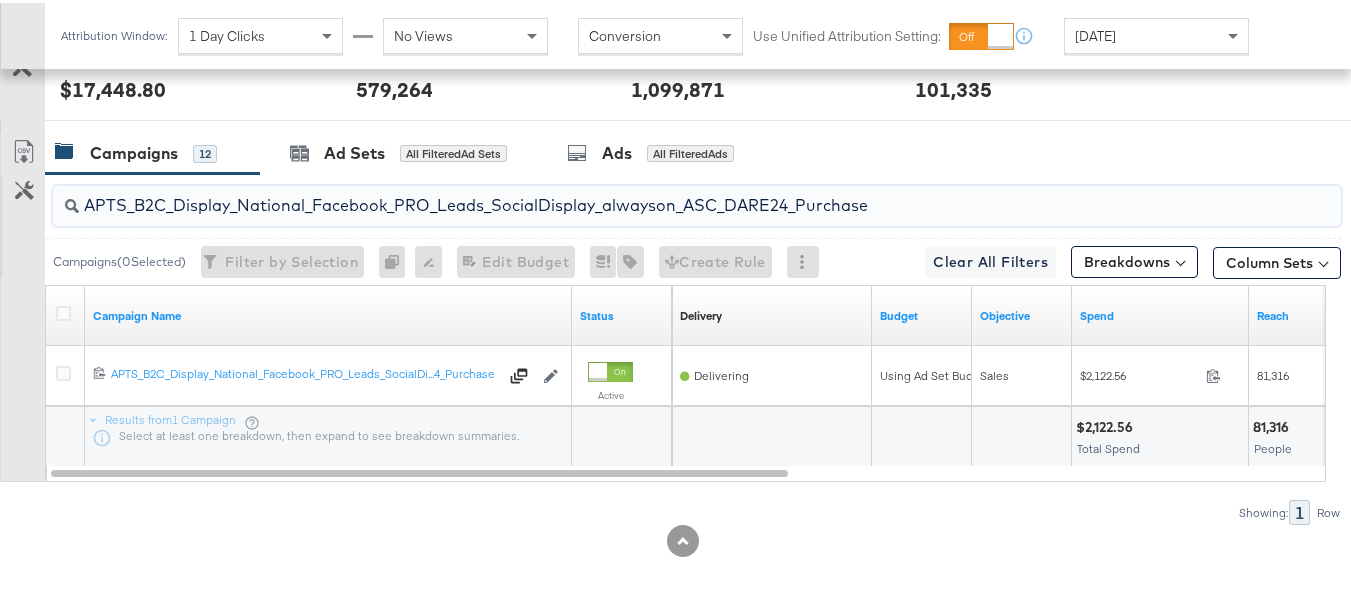 paste on "F_B2C_Display_National_Facebook_PRO_Traffic_SocialDisplay_alwayson_ASC_AF24_ViewContent" 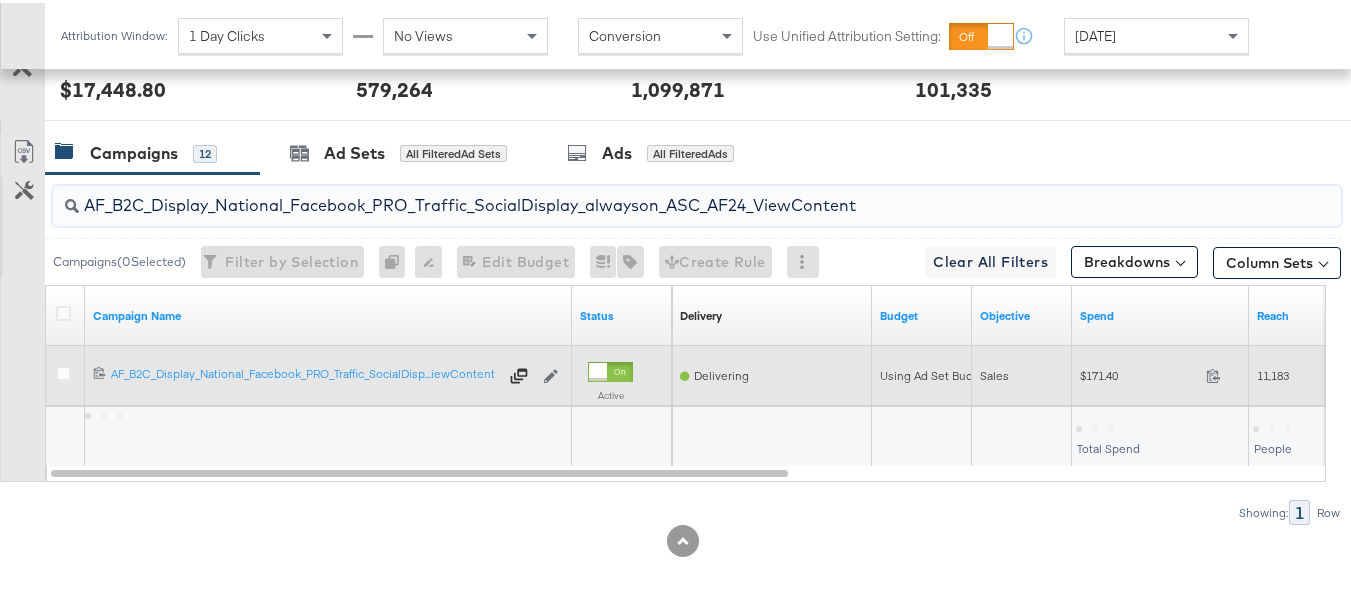 click on "$171.40" at bounding box center [1139, 372] 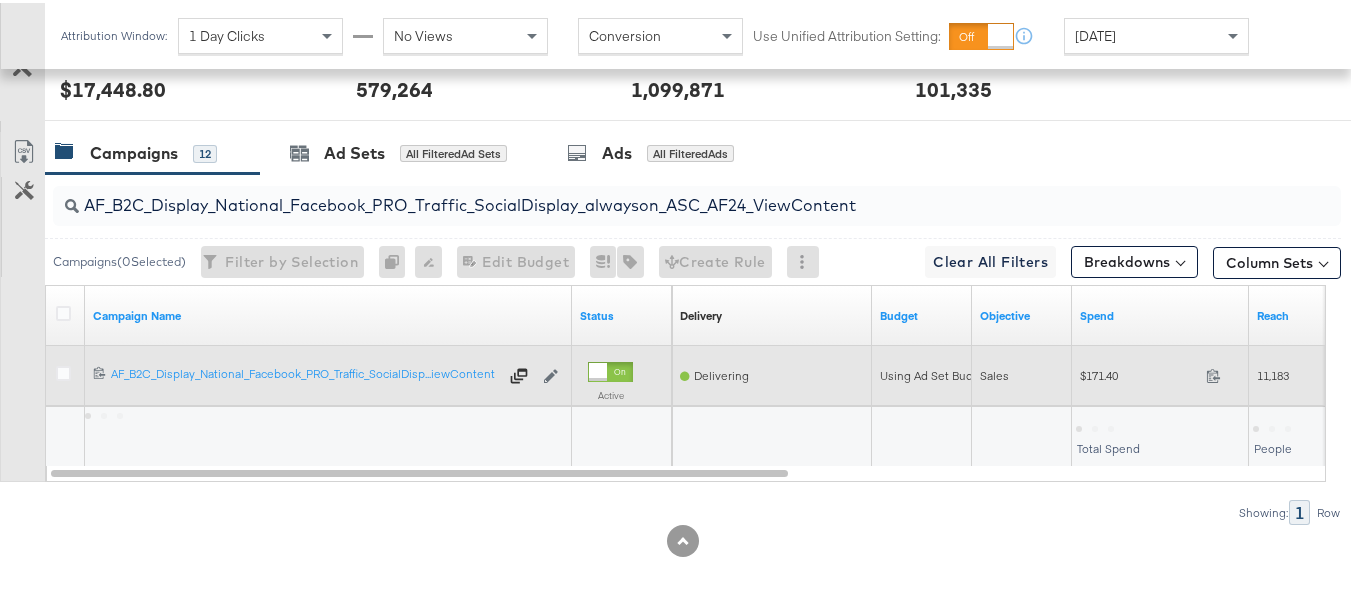 click on "$171.40" at bounding box center [1139, 372] 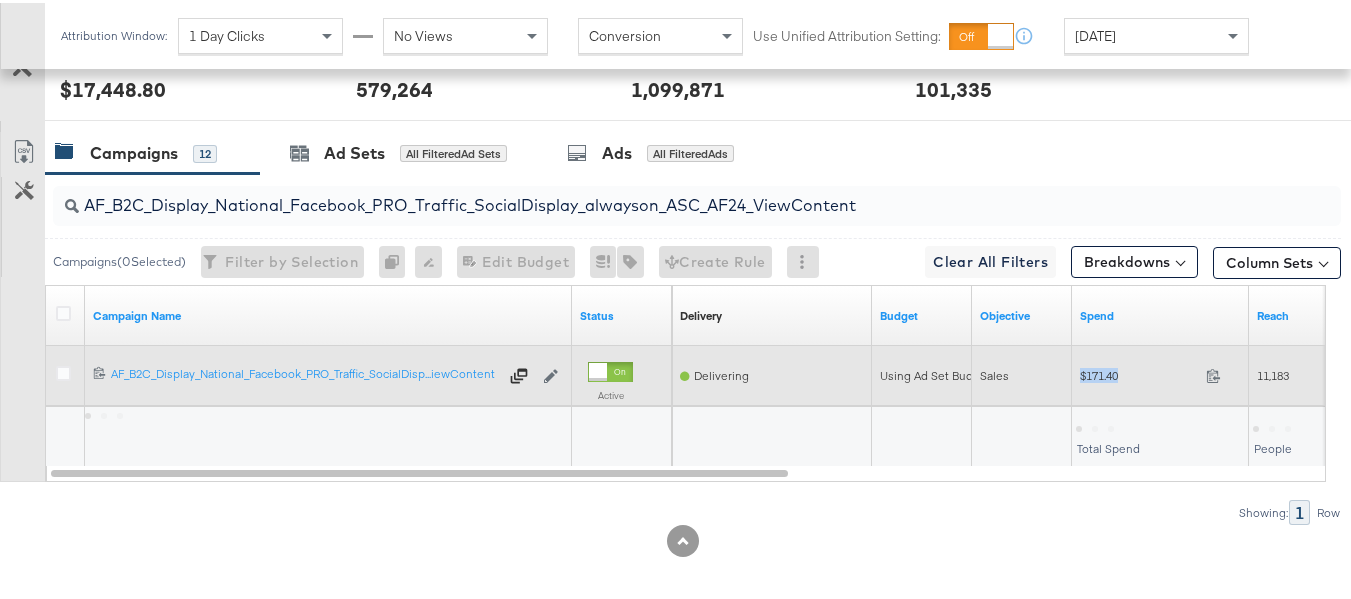 click on "$171.40" at bounding box center (1139, 372) 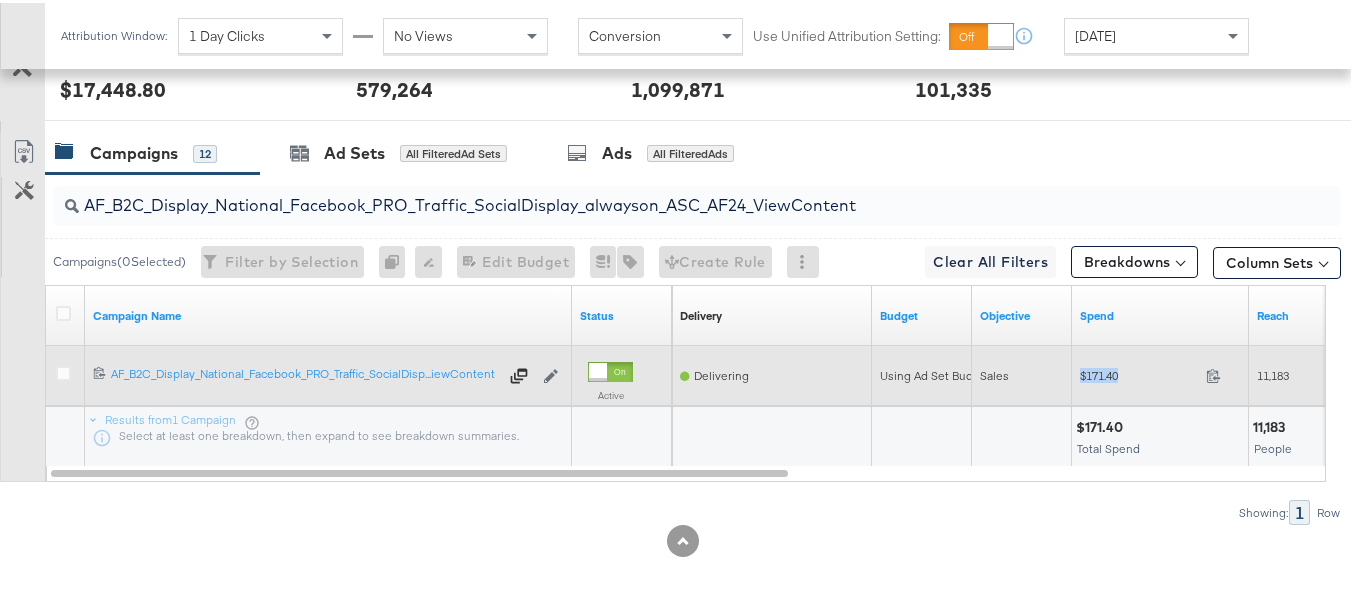 copy on "$171.40" 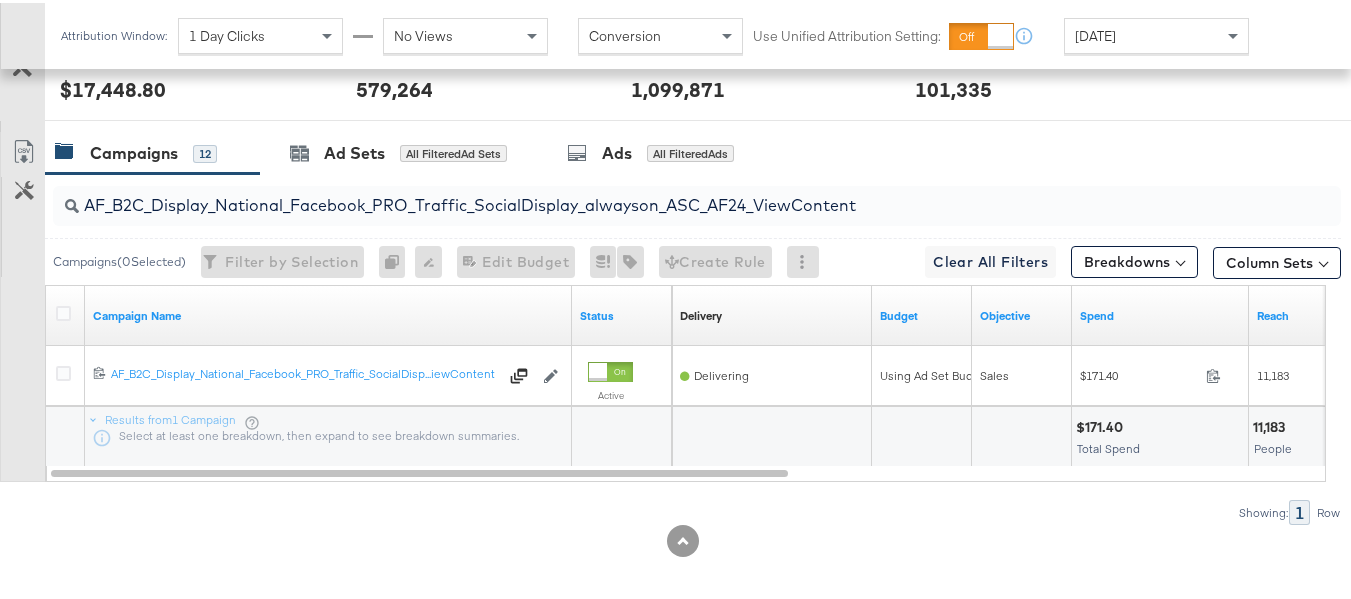 click on "AF_B2C_Display_National_Facebook_PRO_Traffic_SocialDisplay_alwayson_ASC_AF24_ViewContent" at bounding box center (653, 194) 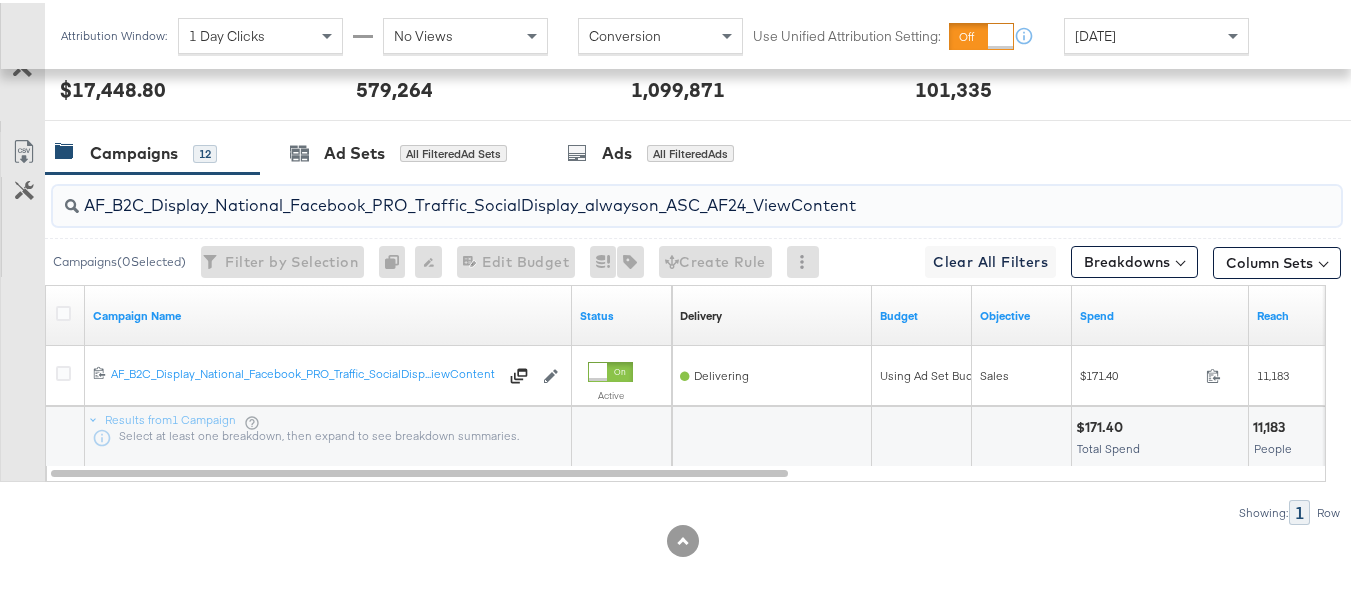 paste on "FR_B2C_Display_National_Facebook_PRO_Traffic_SocialDisplay_alwayson_ASC_FR" 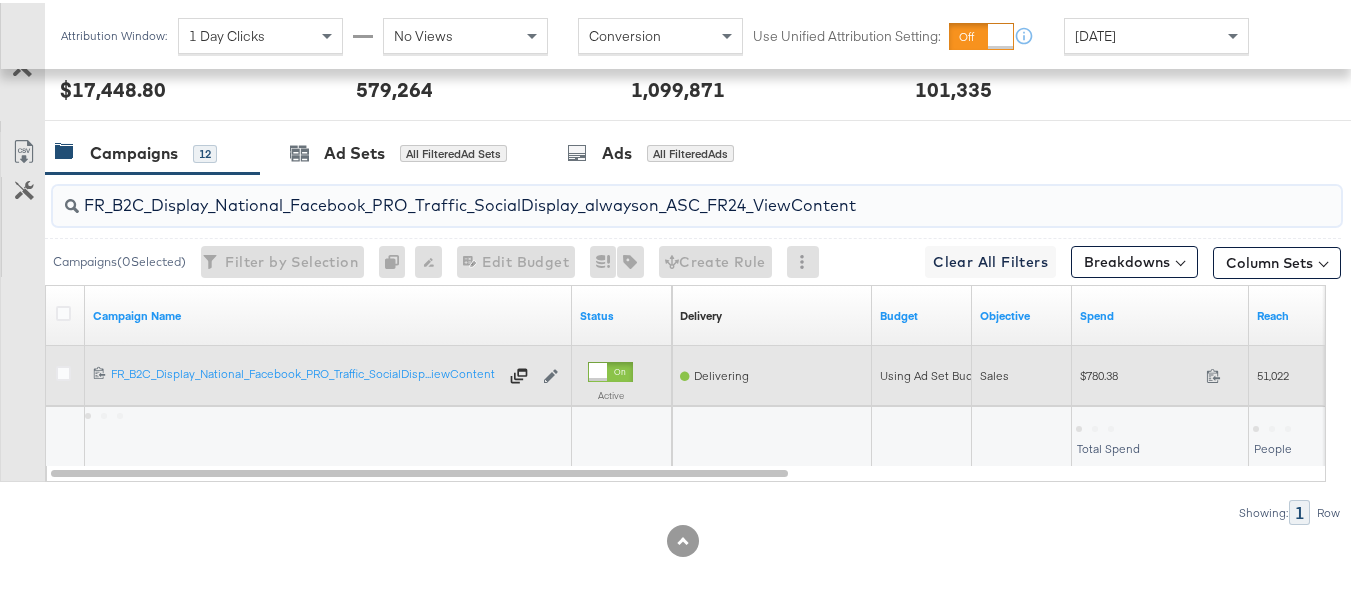 click on "$780.38" at bounding box center [1139, 372] 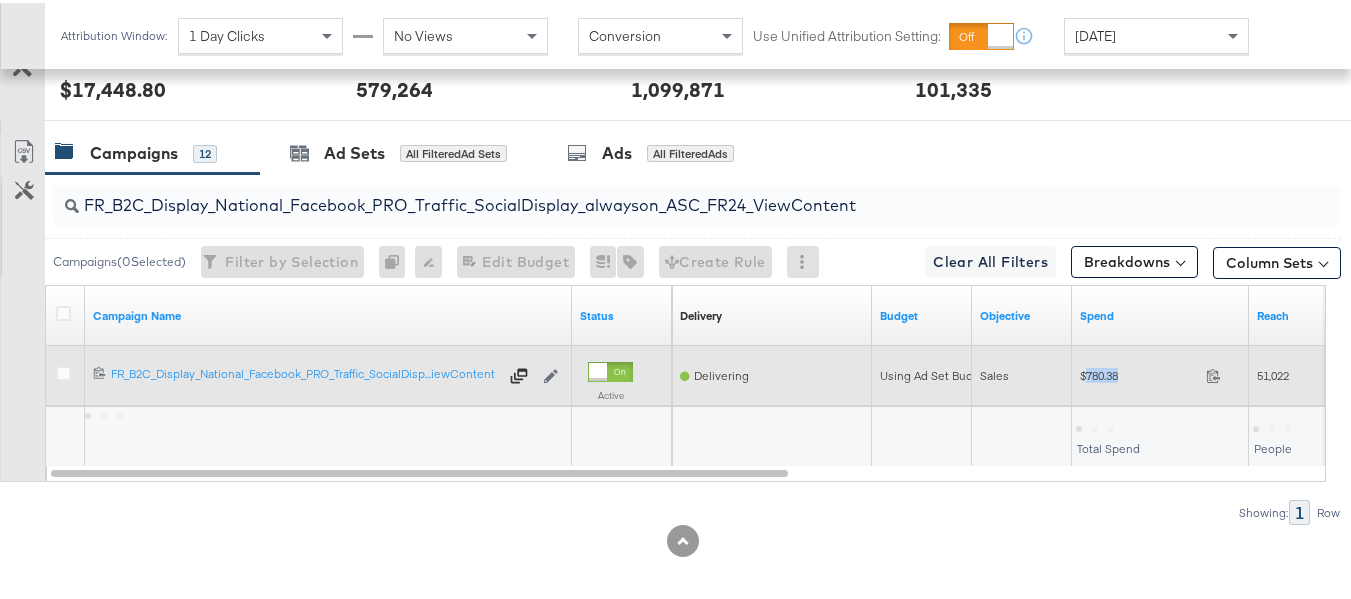 click on "$780.38" at bounding box center (1139, 372) 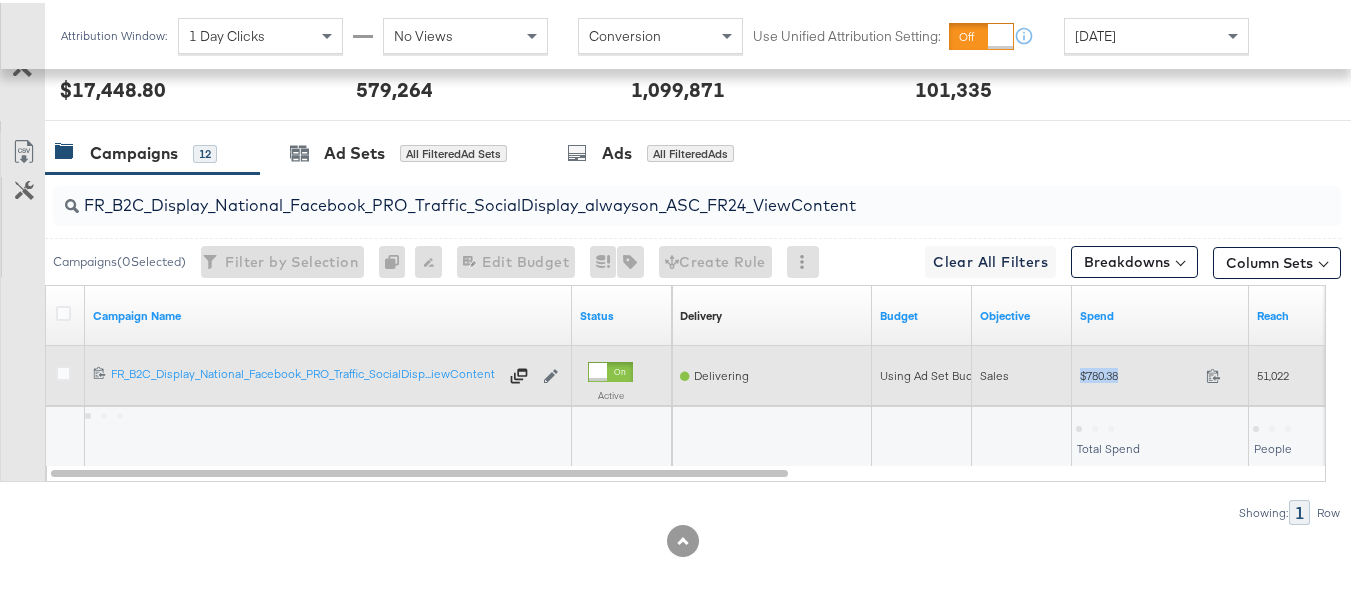click on "$780.38" at bounding box center [1139, 372] 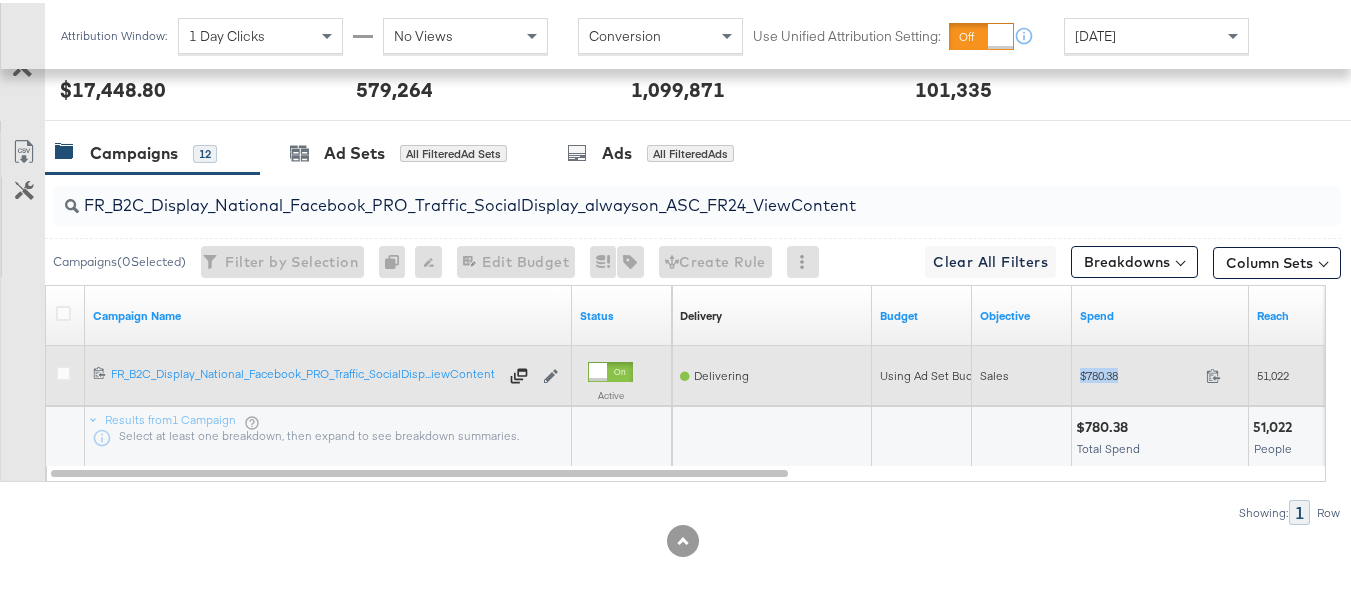 copy on "$780.38" 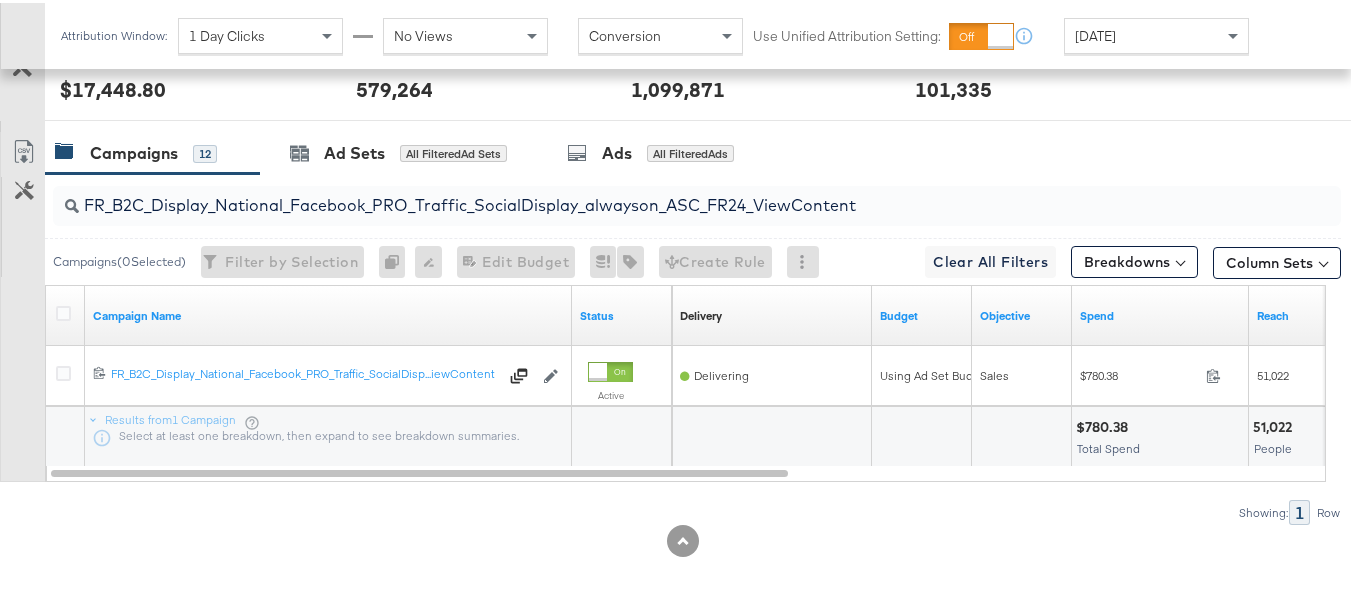 click on "FR_B2C_Display_National_Facebook_PRO_Traffic_SocialDisplay_alwayson_ASC_FR24_ViewContent" at bounding box center (653, 194) 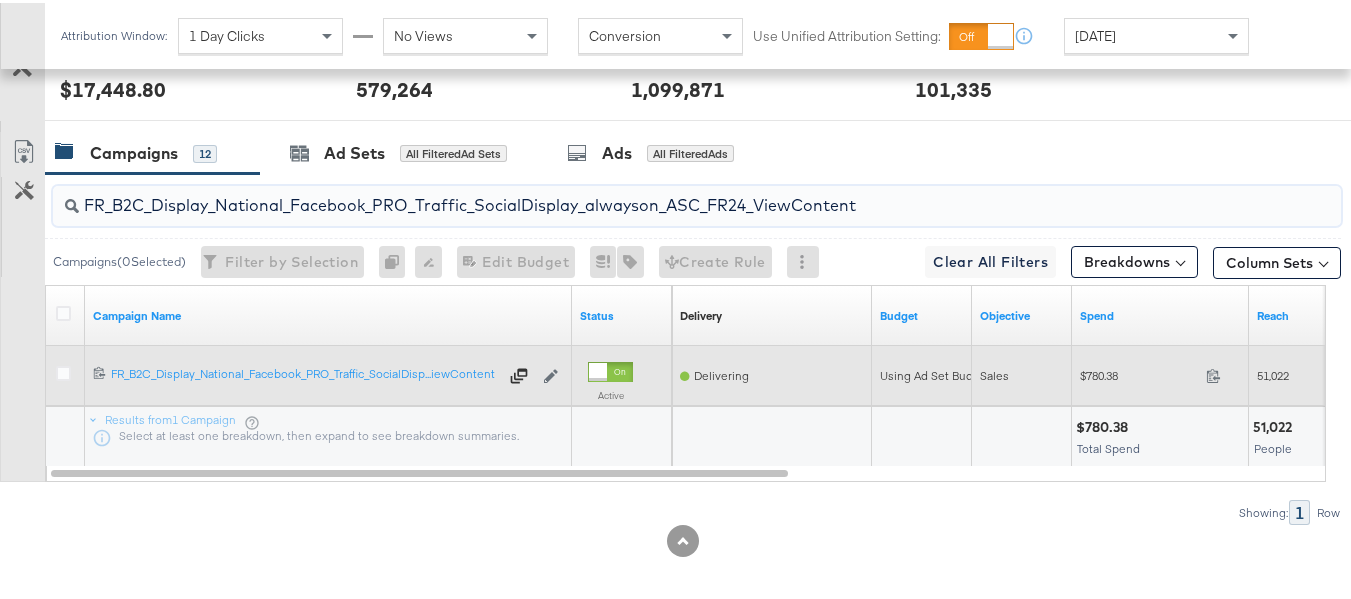 paste on "AHL_B2C_Display_National_Facebook_PRO_Traffic_SocialDisplay_alwayson_ASC_AHL" 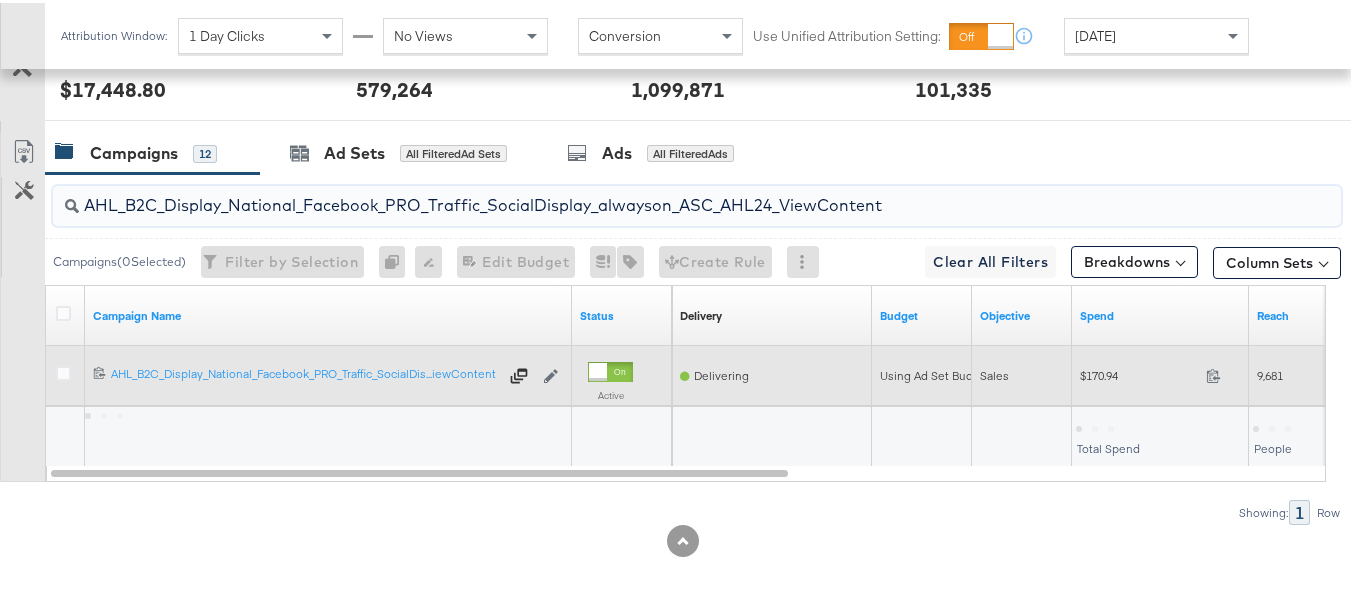 type on "AHL_B2C_Display_National_Facebook_PRO_Traffic_SocialDisplay_alwayson_ASC_AHL24_ViewContent" 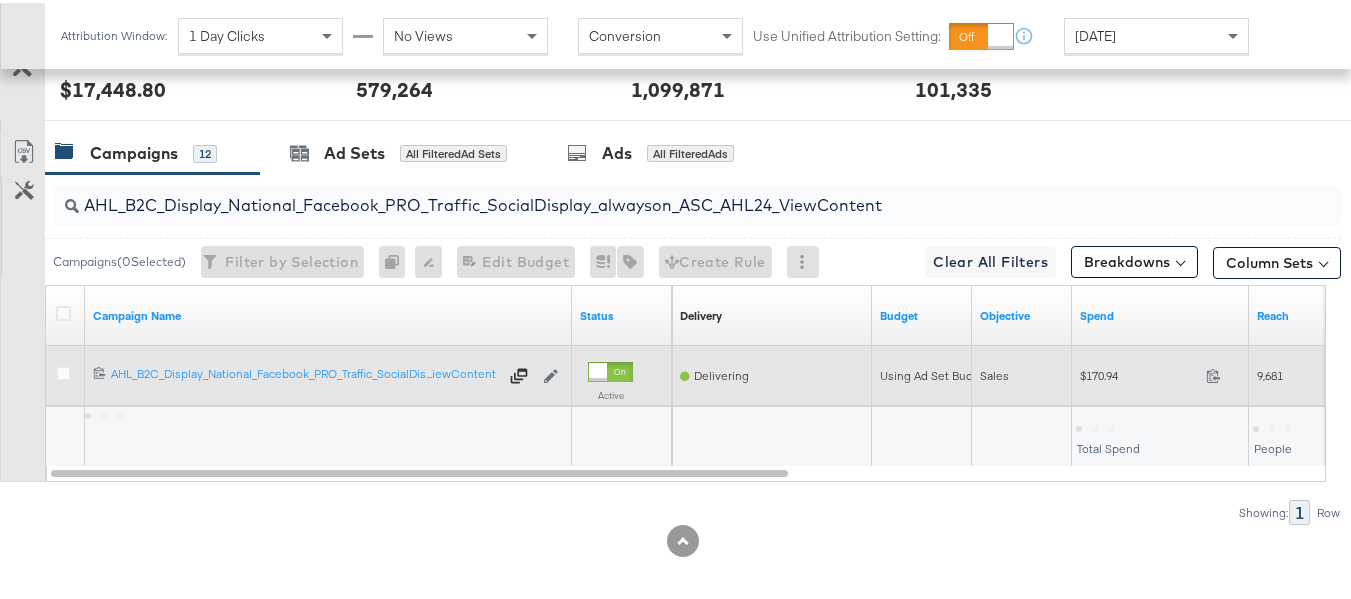 click on "$170.94" at bounding box center (1139, 372) 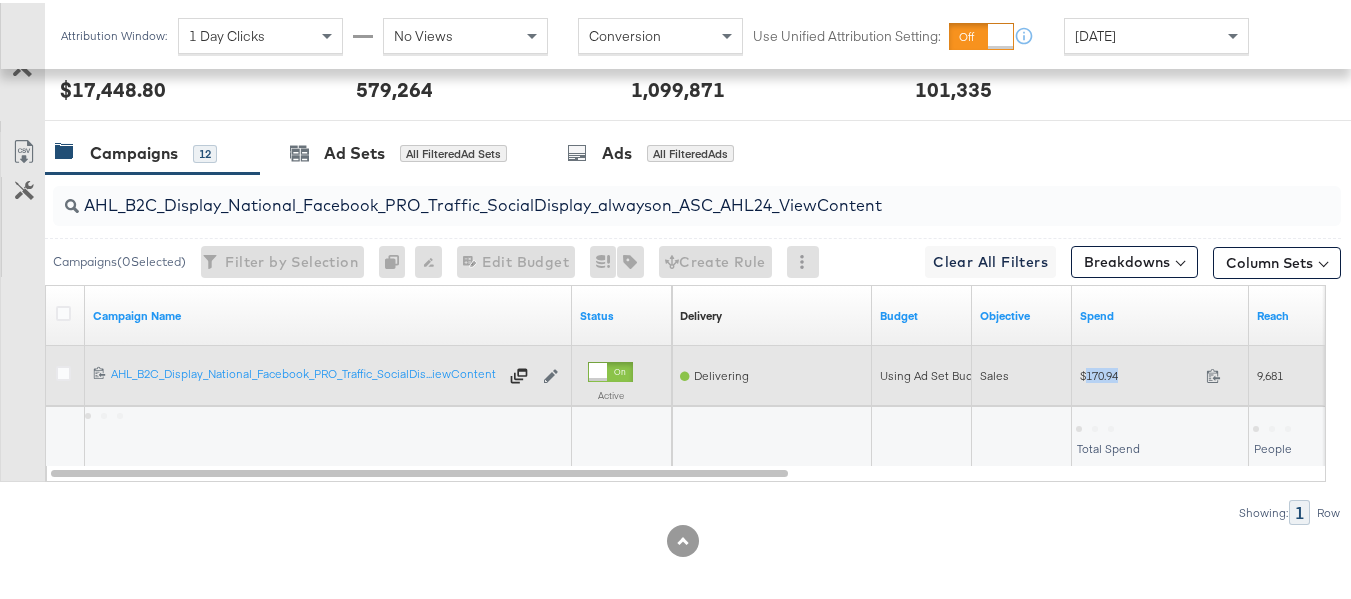 click on "$170.94" at bounding box center [1139, 372] 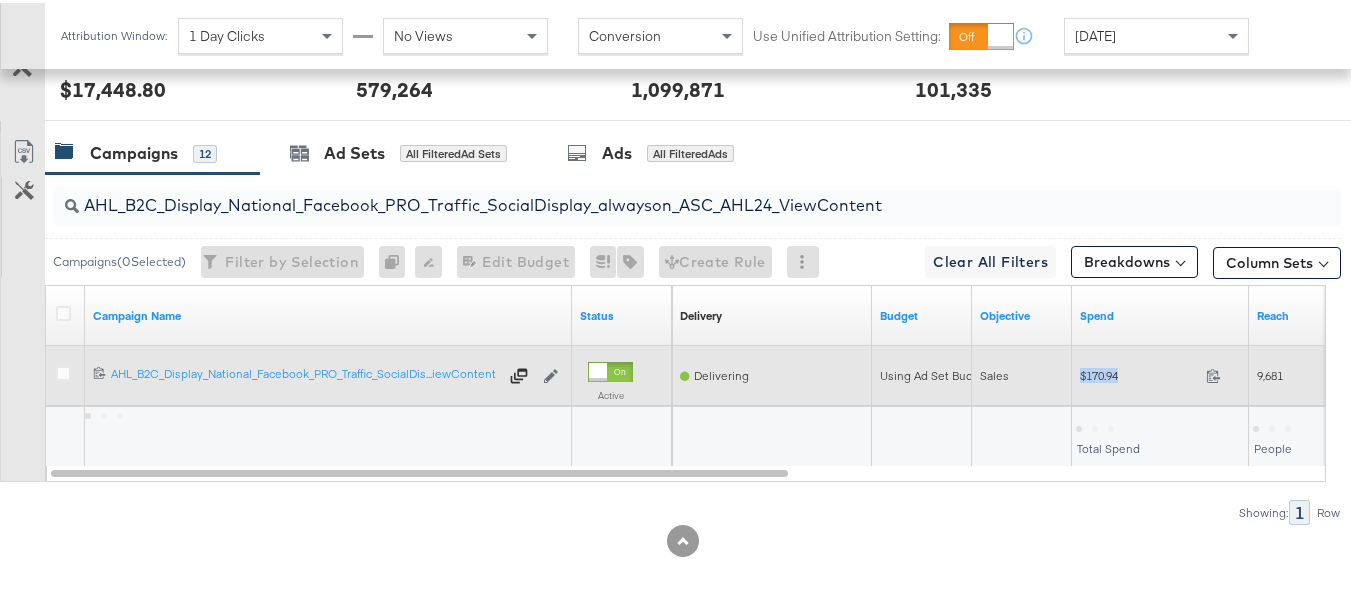 click on "$170.94" at bounding box center (1139, 372) 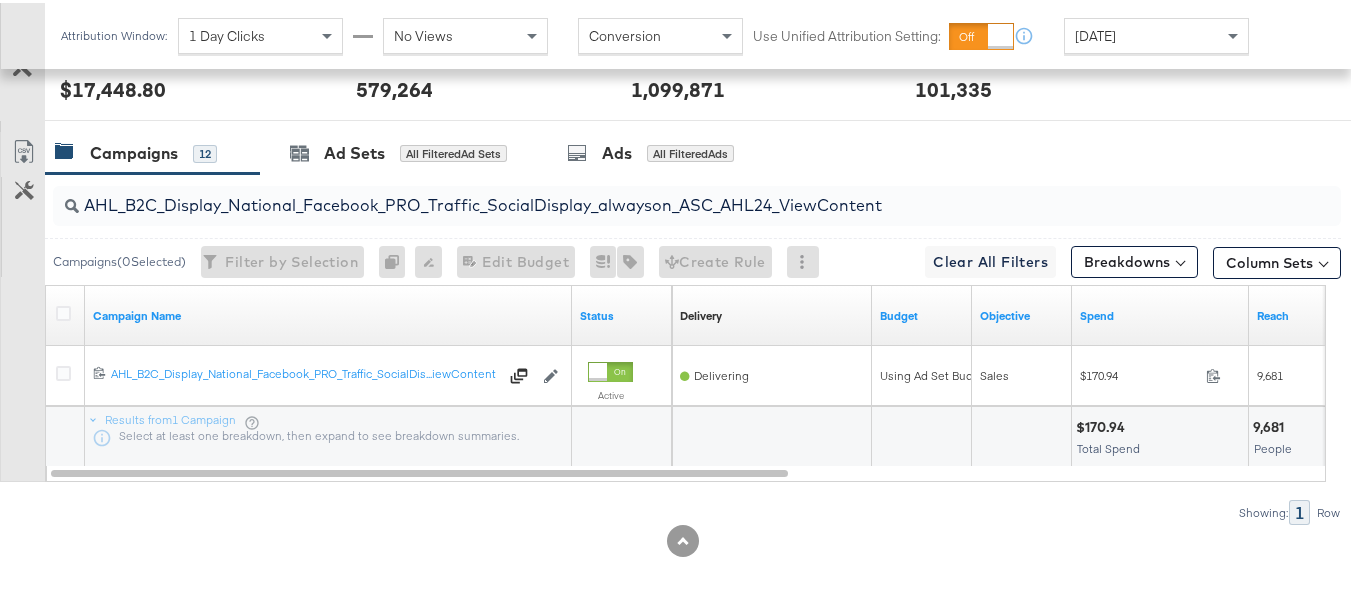 click on "AHL_B2C_Display_National_Facebook_PRO_Traffic_SocialDisplay_alwayson_ASC_AHL24_ViewContent Campaigns  ( 0  Selected) Filter by Selection Filter  0 campaigns 0 Rename  0 campaigns   Edit  0  Campaign  Budgets Edit Budget Edit Spending Limit For  0 campaigns Tags for  0 campaigns   Create Rule Clear All Filters This clears all applied filters Breakdowns Column Sets Customize KPIs Export as CSV Campaign Name Status Delivery Sorting Unavailable Budget Objective Spend Reach 120213429929030614 AHL_B2C_Display_National_Facebook_PRO_Traffic_SocialDisplay_alwayson_ASC_AHL24_ViewContent AHL_B2C_Display_National_Facebook_PRO_Traffic_SocialDis...iewContent Edit Campaign   Active   Delivering   Using Ad Set Budget   Sales   $170.94   170.94 9,681   Results from  1   Campaign Select at least one breakdown, then expand to see breakdown summaries.             $170.94    Total Spend 9,681    People Showing:   1    Row" at bounding box center (670, 346) 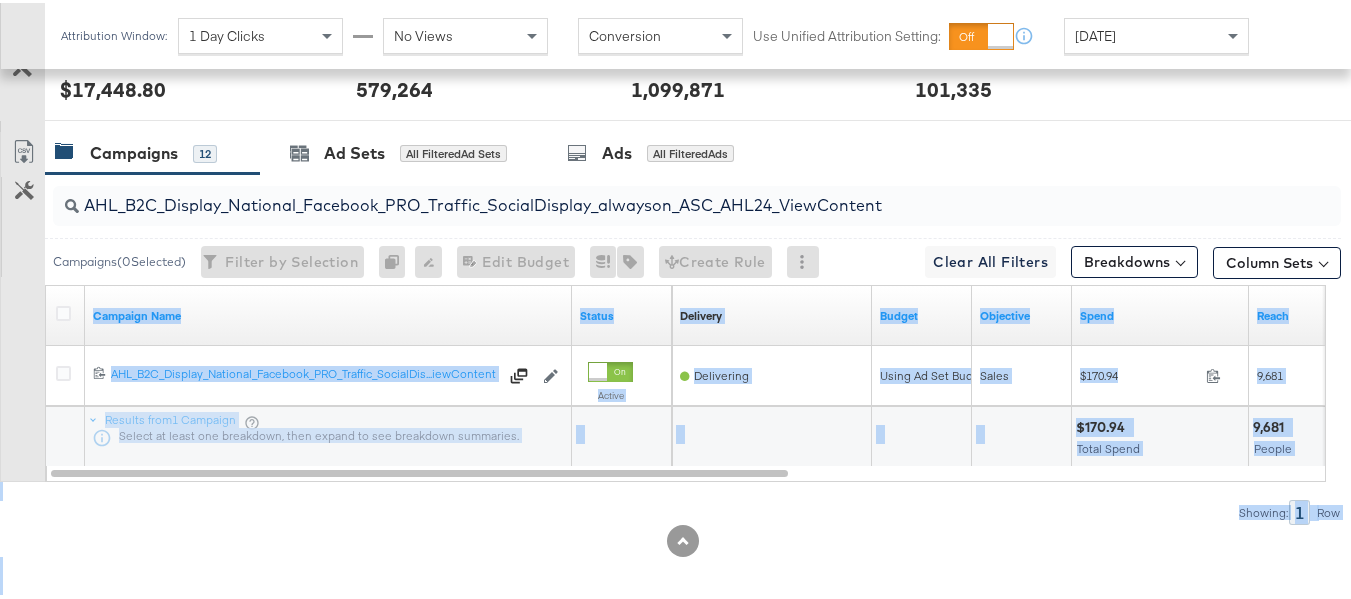 scroll, scrollTop: 873, scrollLeft: 0, axis: vertical 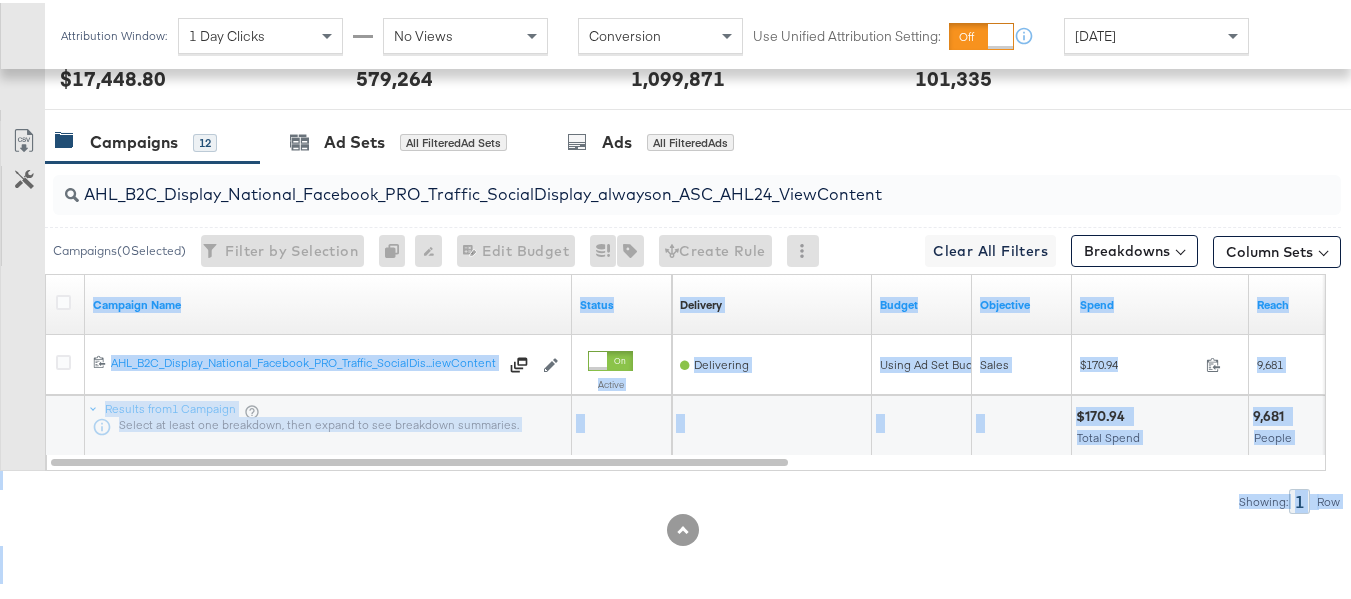 drag, startPoint x: 1350, startPoint y: 506, endPoint x: 1365, endPoint y: 646, distance: 140.80128 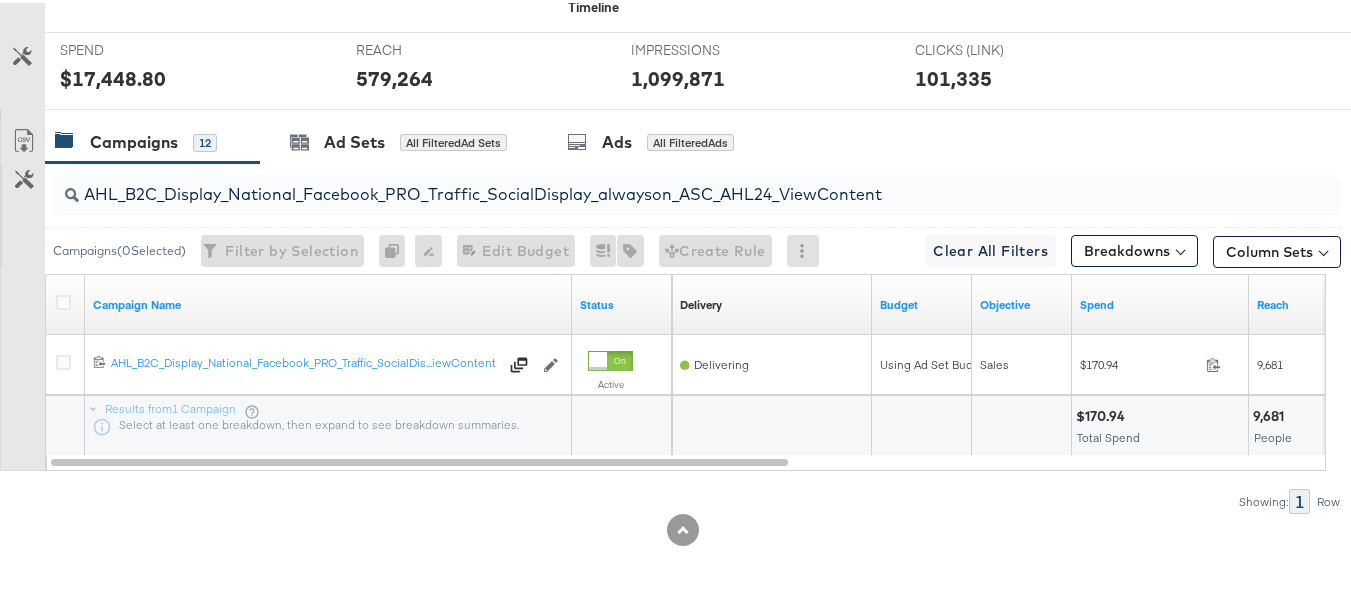 scroll, scrollTop: 0, scrollLeft: 0, axis: both 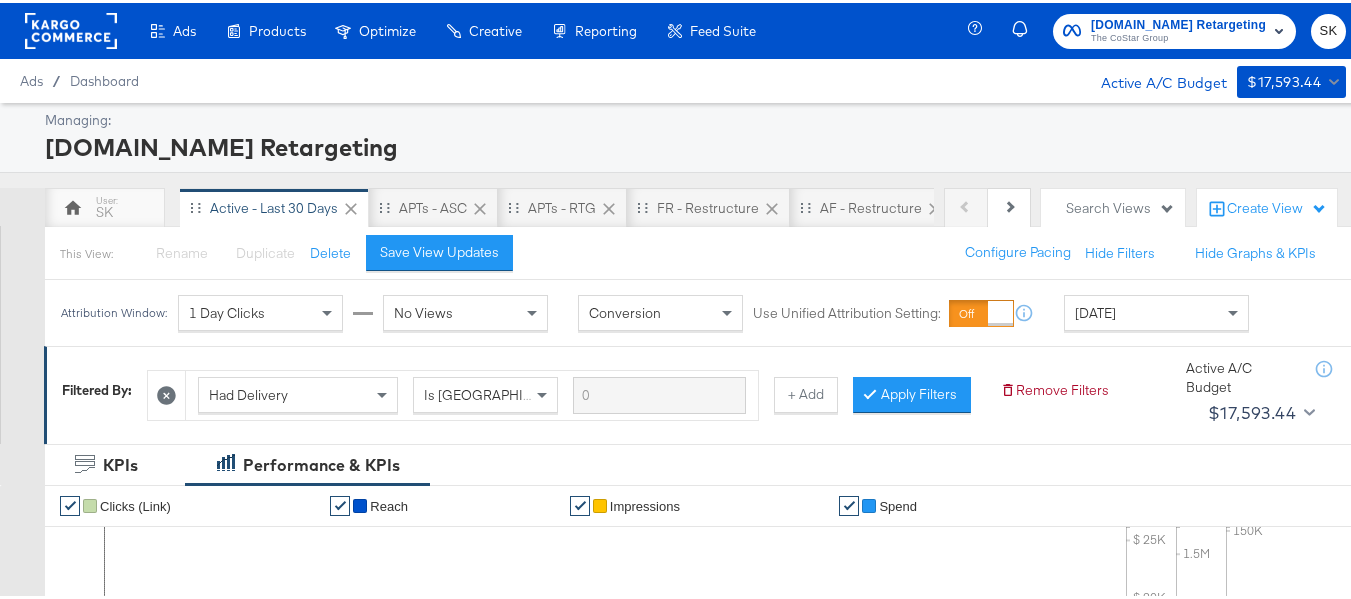 click on "The CoStar Group" at bounding box center [1178, 36] 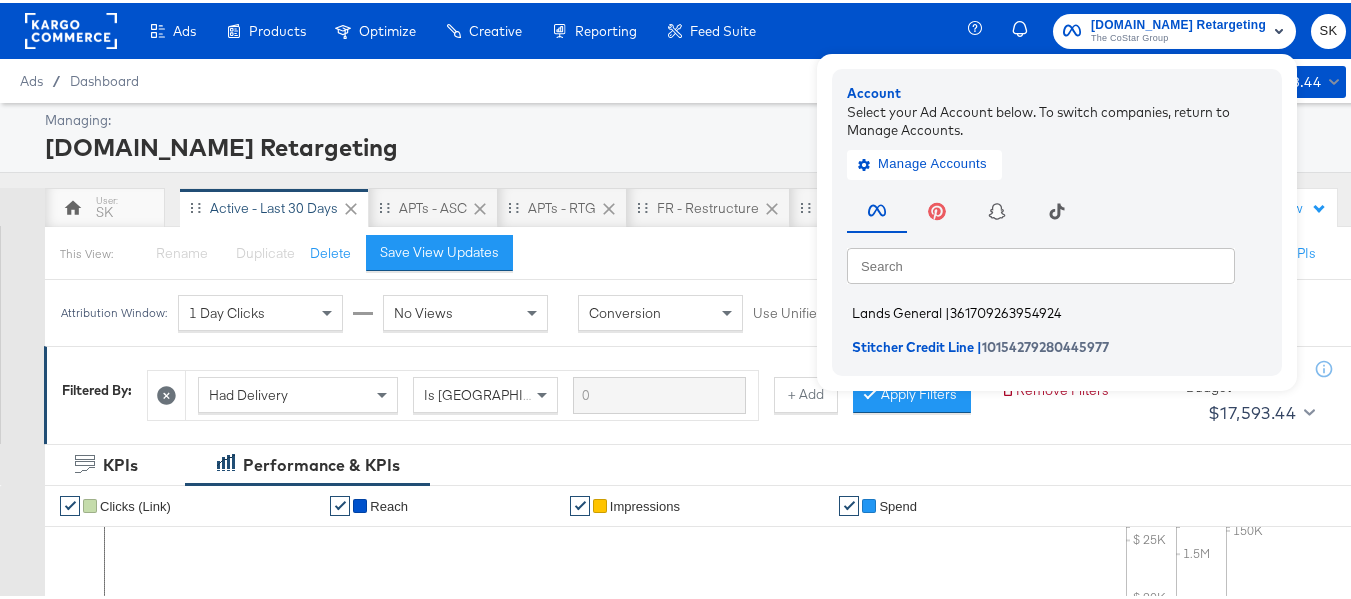 click on "Lands General" at bounding box center (897, 310) 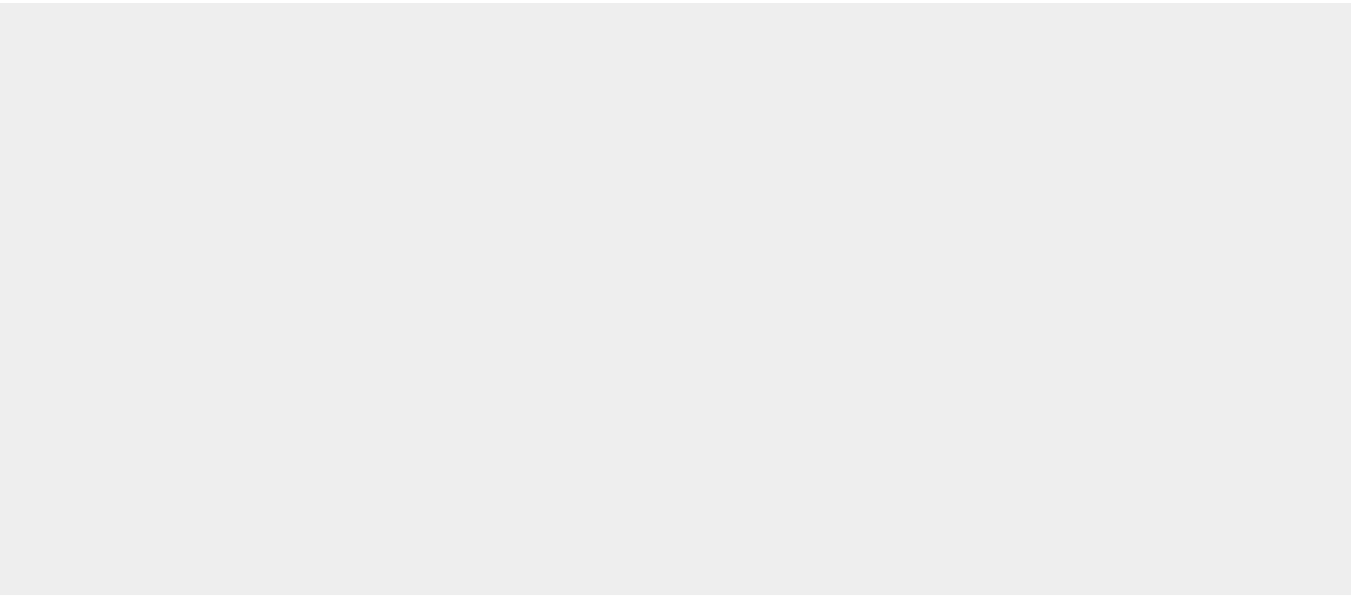 scroll, scrollTop: 0, scrollLeft: 0, axis: both 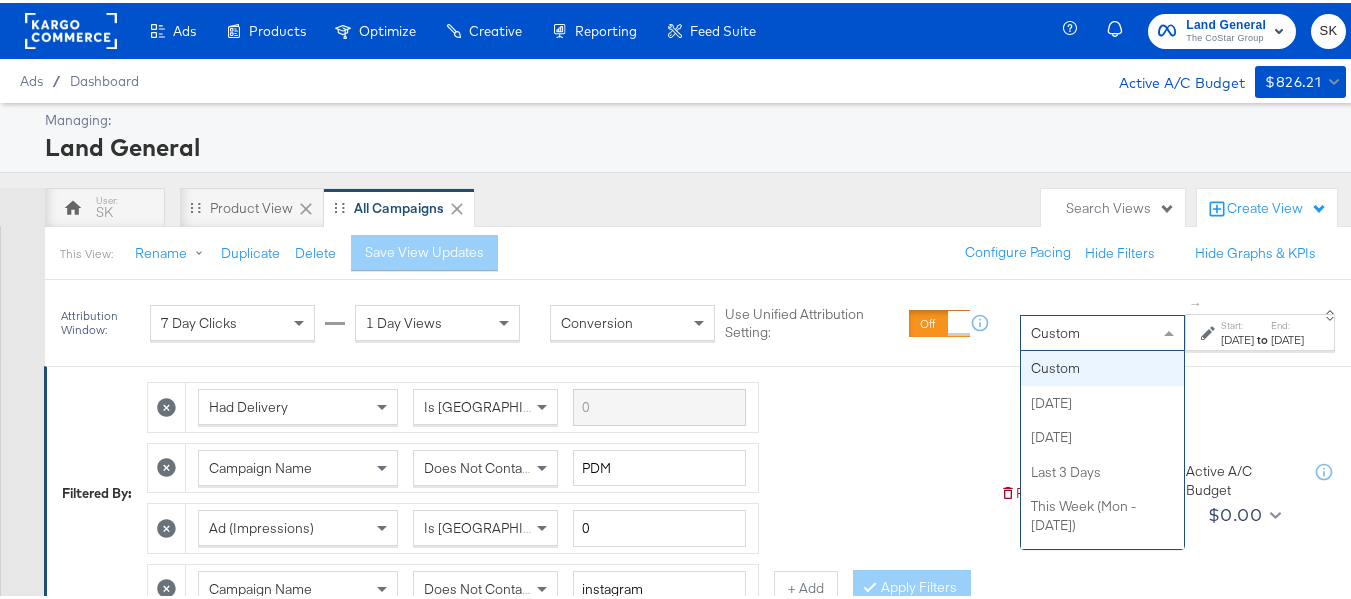click on "Custom" at bounding box center (1055, 330) 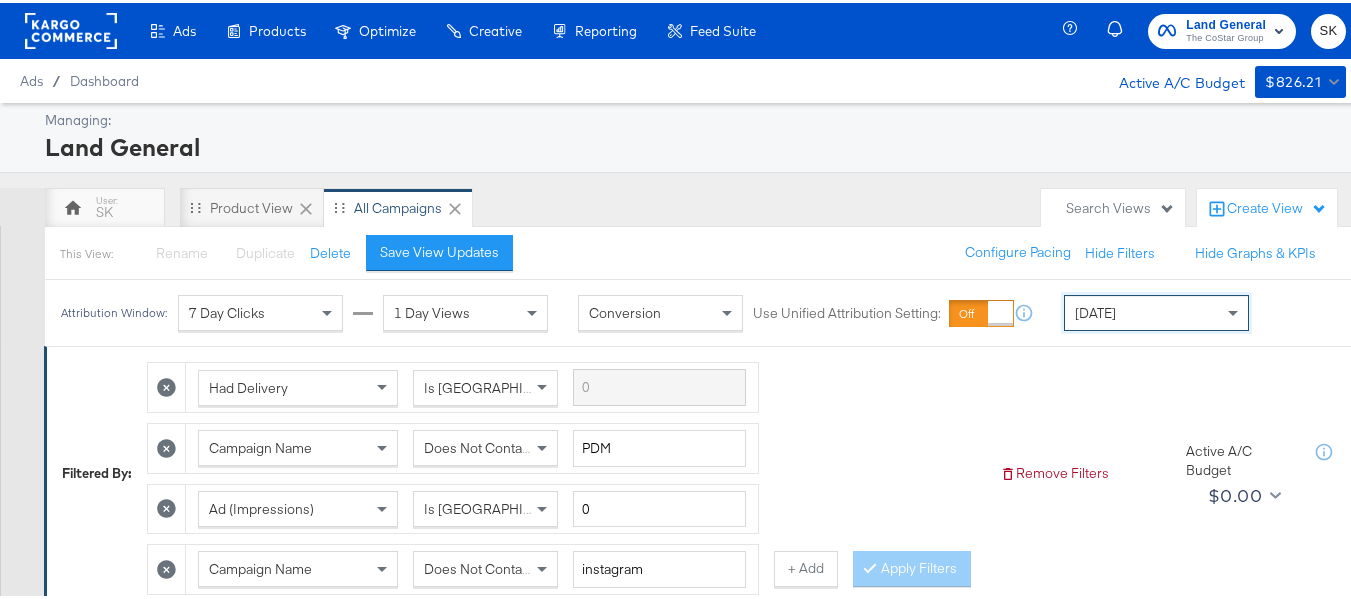 scroll, scrollTop: 1231, scrollLeft: 0, axis: vertical 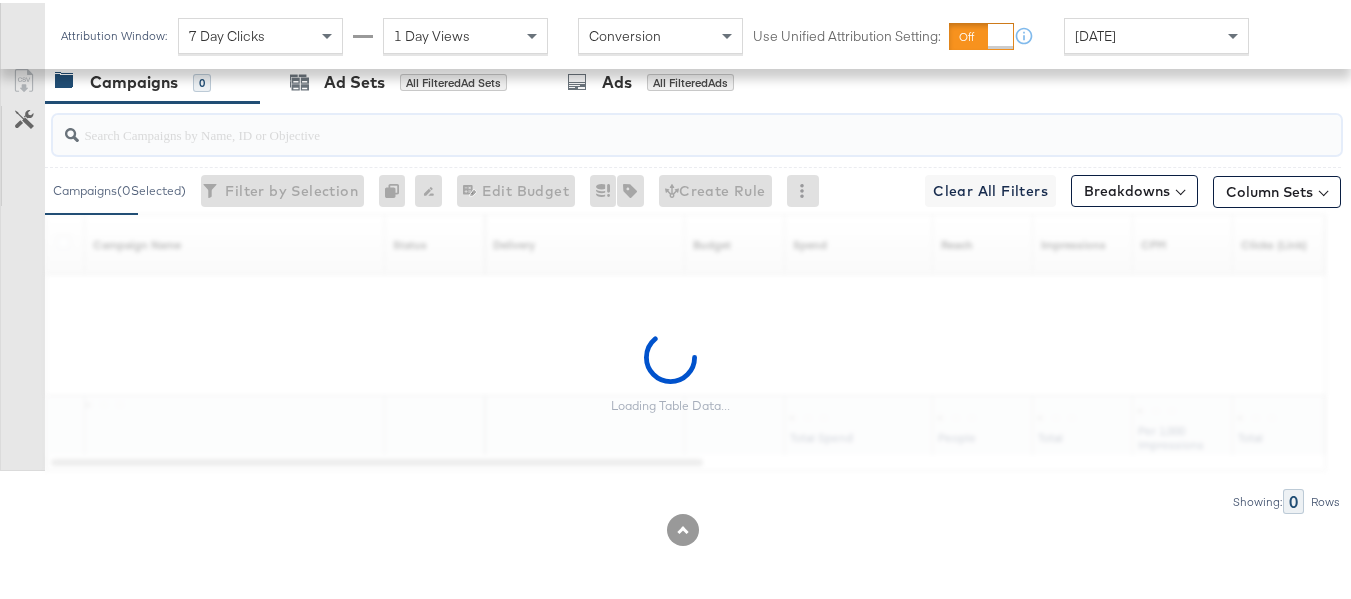 click at bounding box center (653, 123) 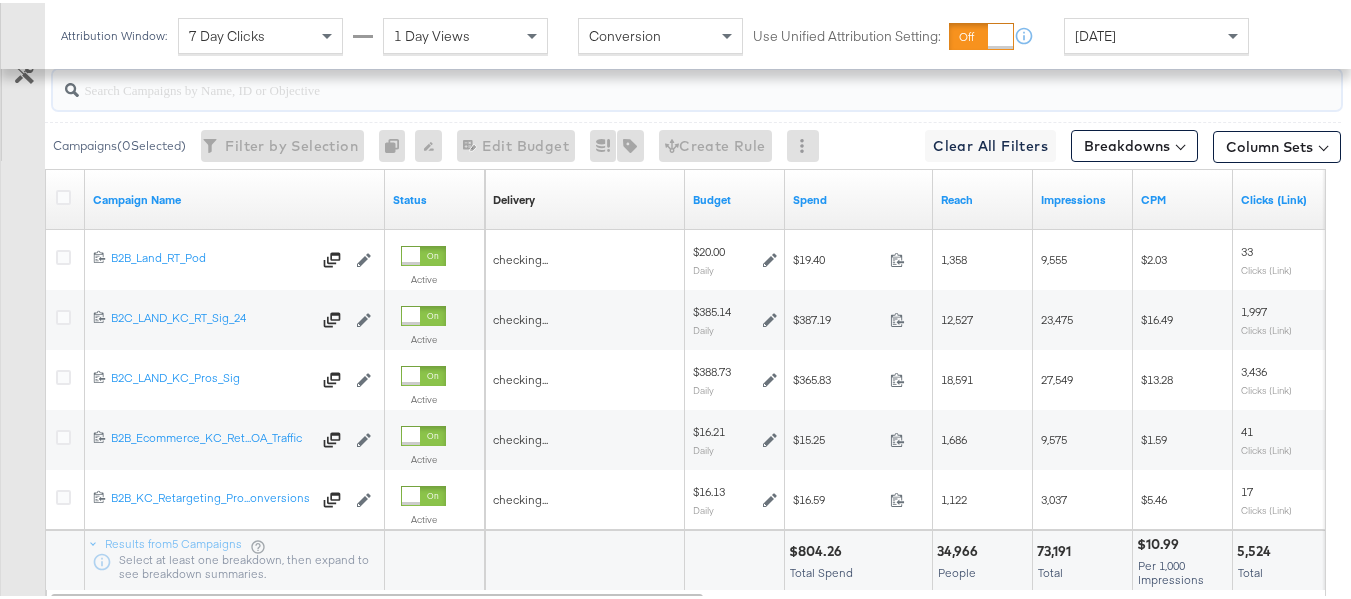 click at bounding box center (653, 78) 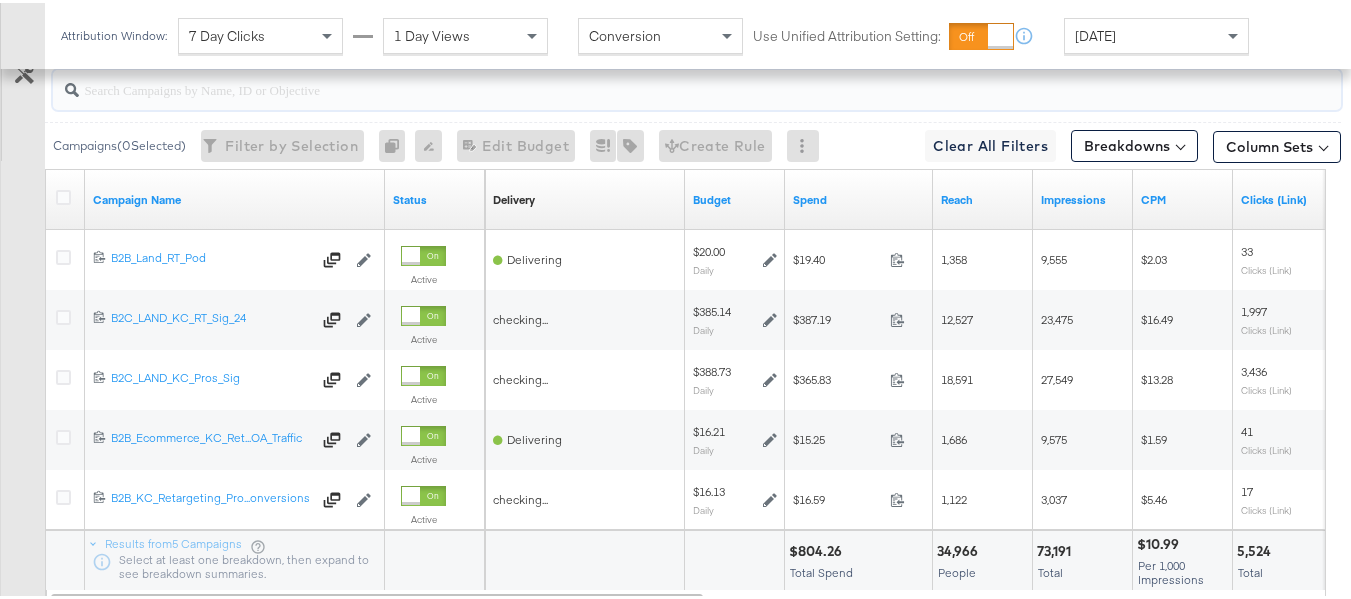 paste on "B2C_LAND_KC_RT_Sig_24" 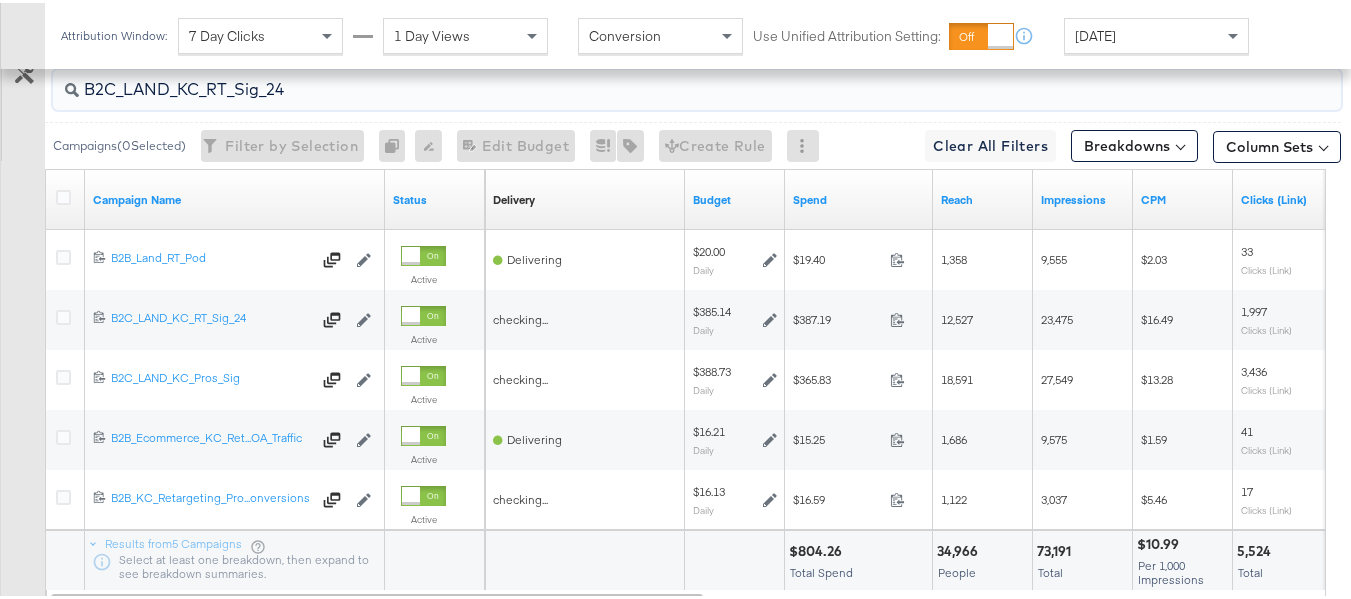 scroll, scrollTop: 1171, scrollLeft: 0, axis: vertical 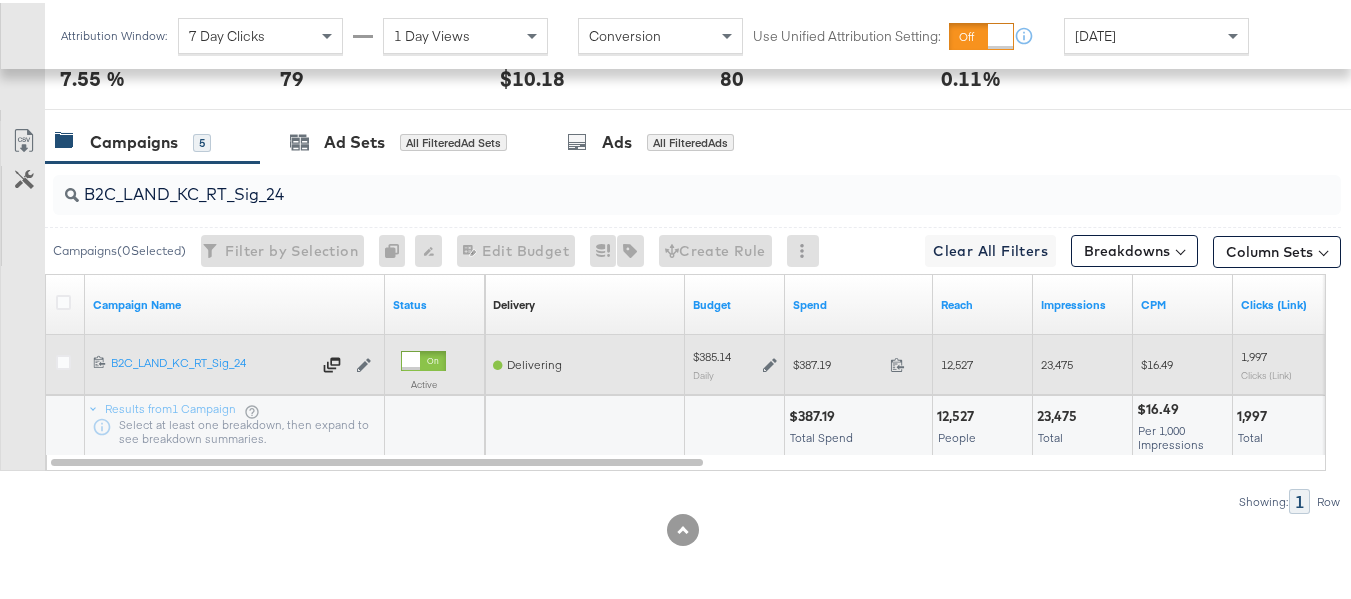 click on "$387.19   387.19" at bounding box center (859, 361) 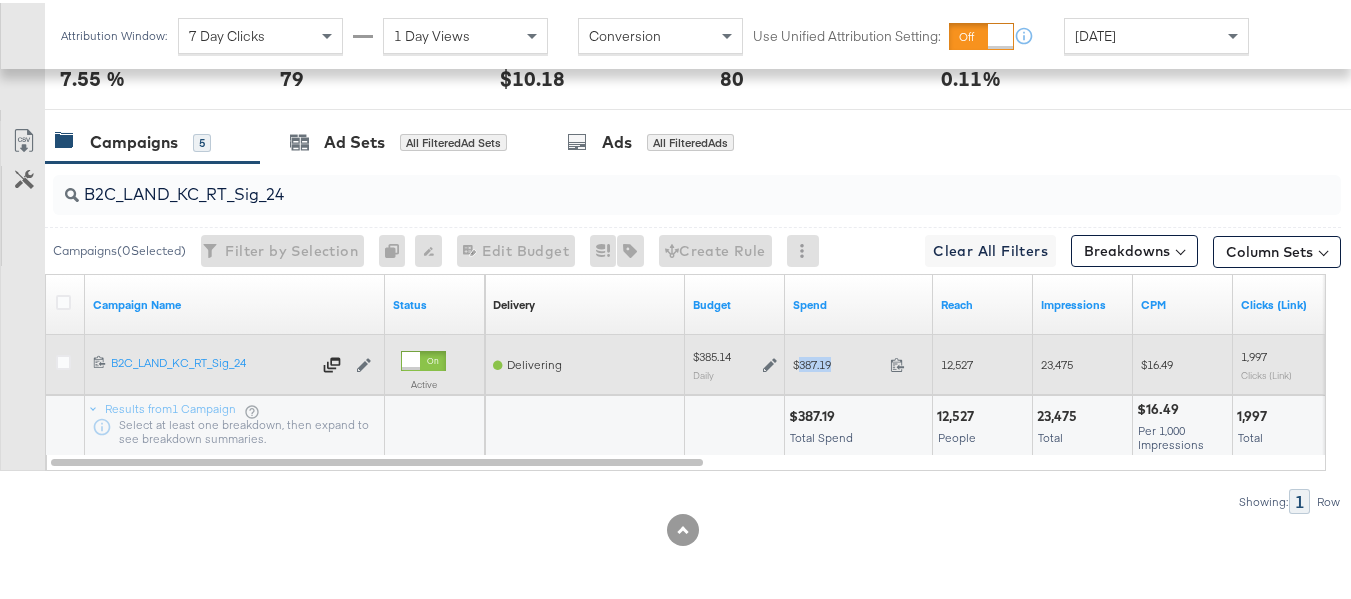 click on "$387.19   387.19" at bounding box center (859, 361) 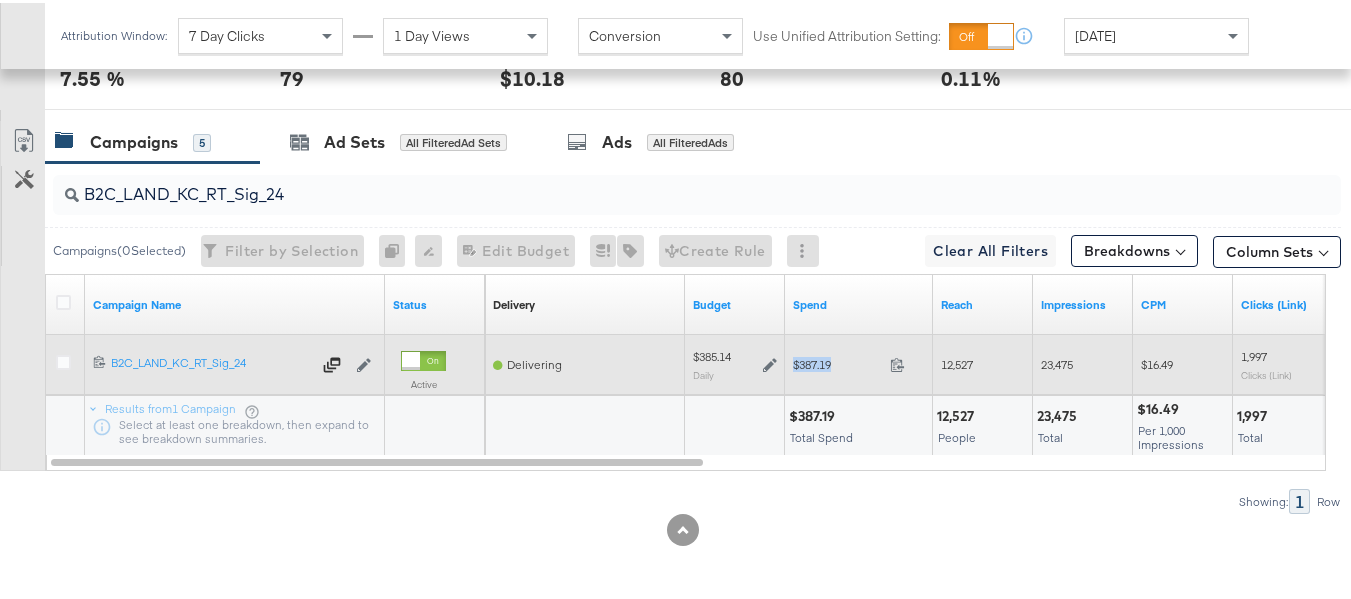 click on "$387.19   387.19" at bounding box center (859, 361) 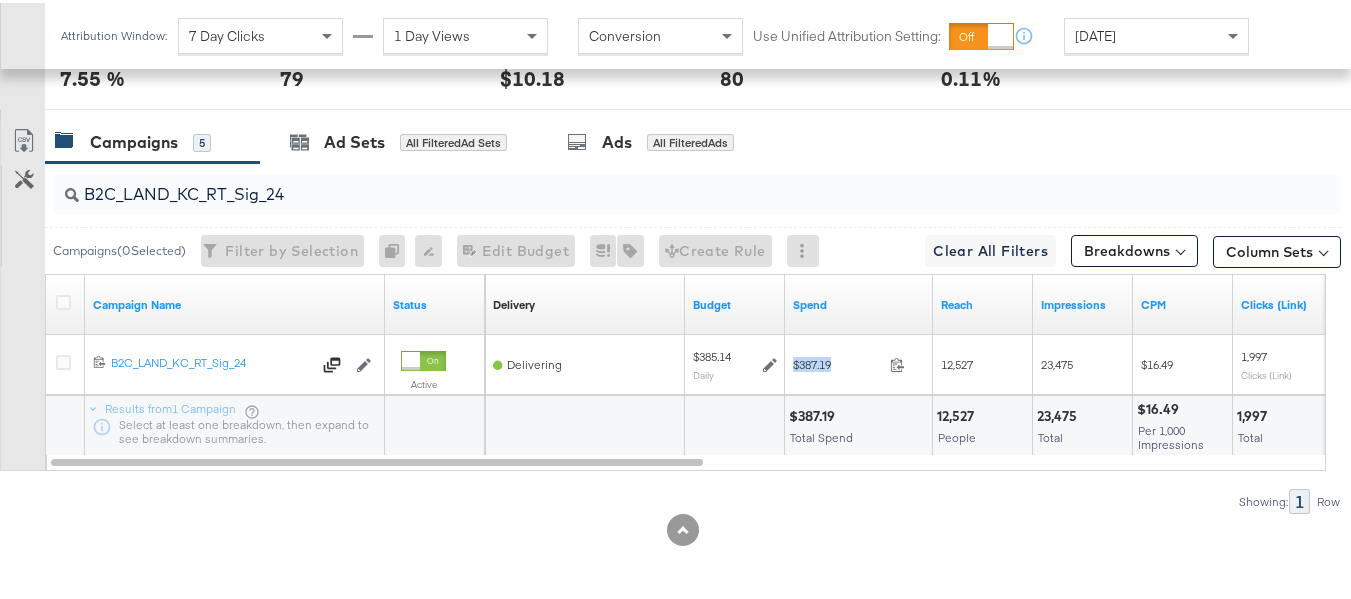 copy on "$387.19" 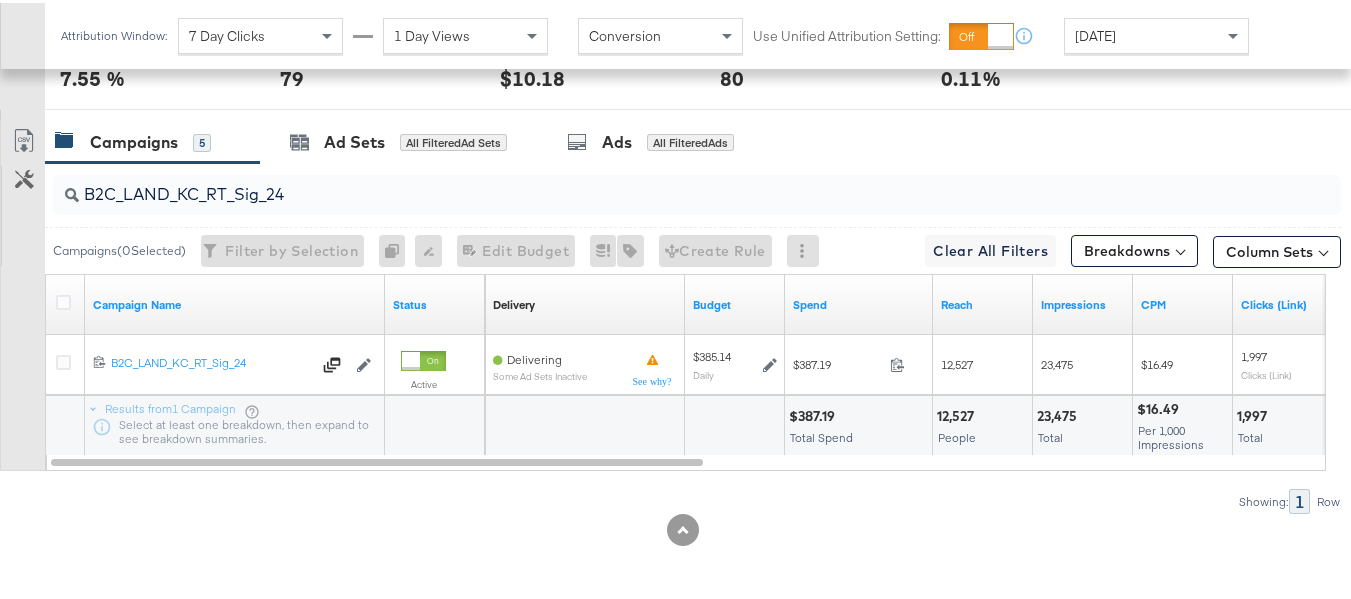 click on "B2C_LAND_KC_RT_Sig_24" at bounding box center (653, 183) 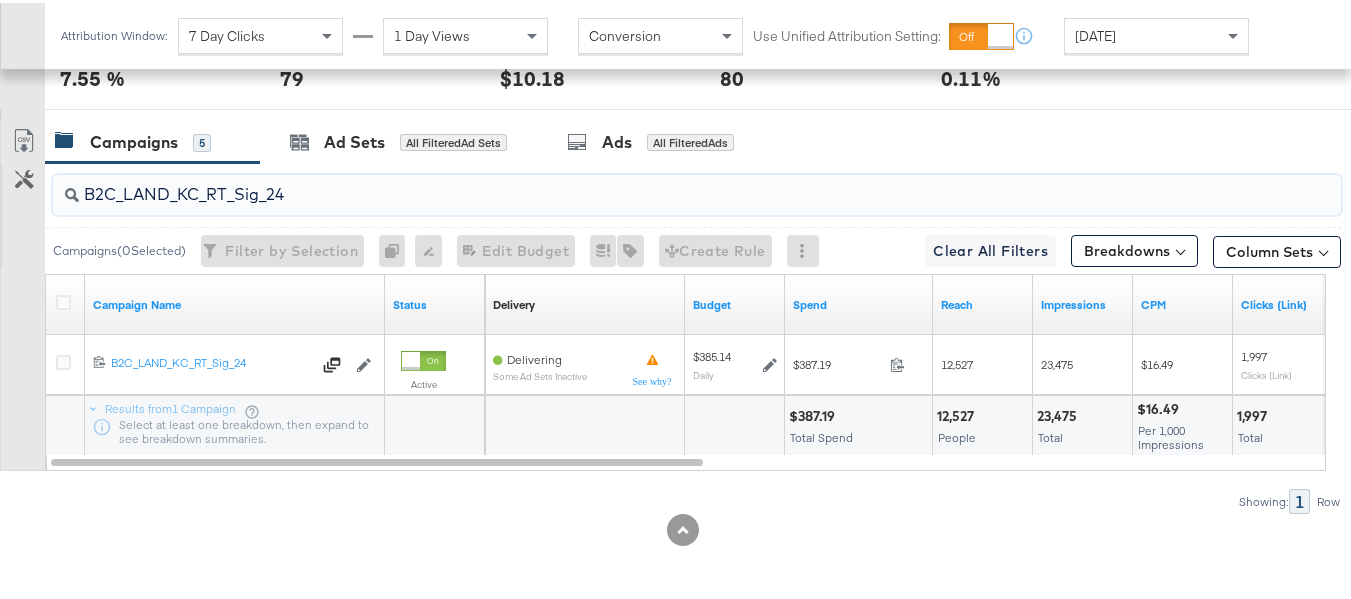 paste on "B_Ecommerce_KC_Retargeting_LW&LOA_Traffic" 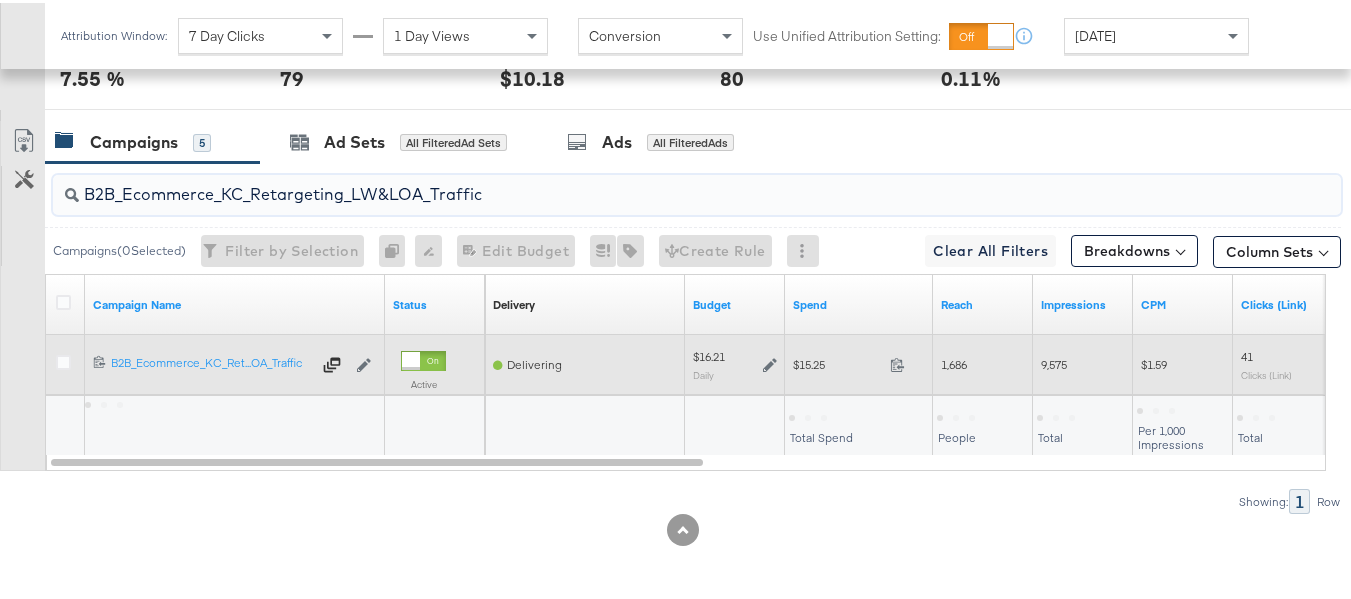 click on "$15.25   15.25" at bounding box center (859, 361) 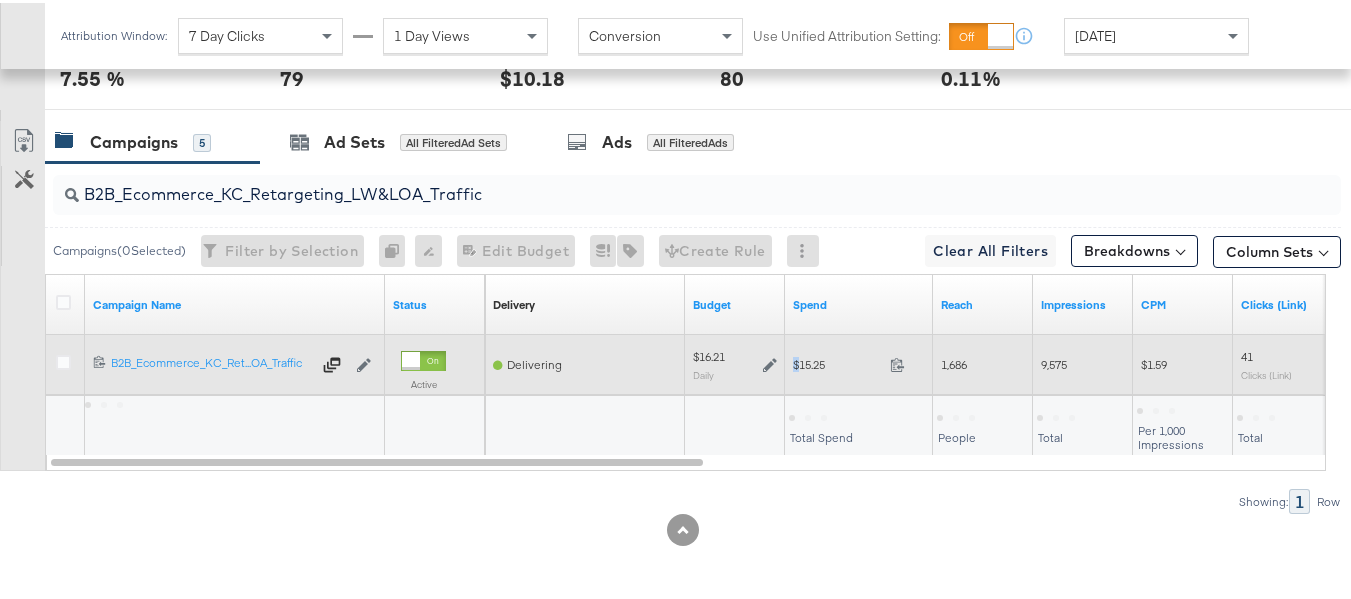 click on "$15.25   15.25" at bounding box center (859, 361) 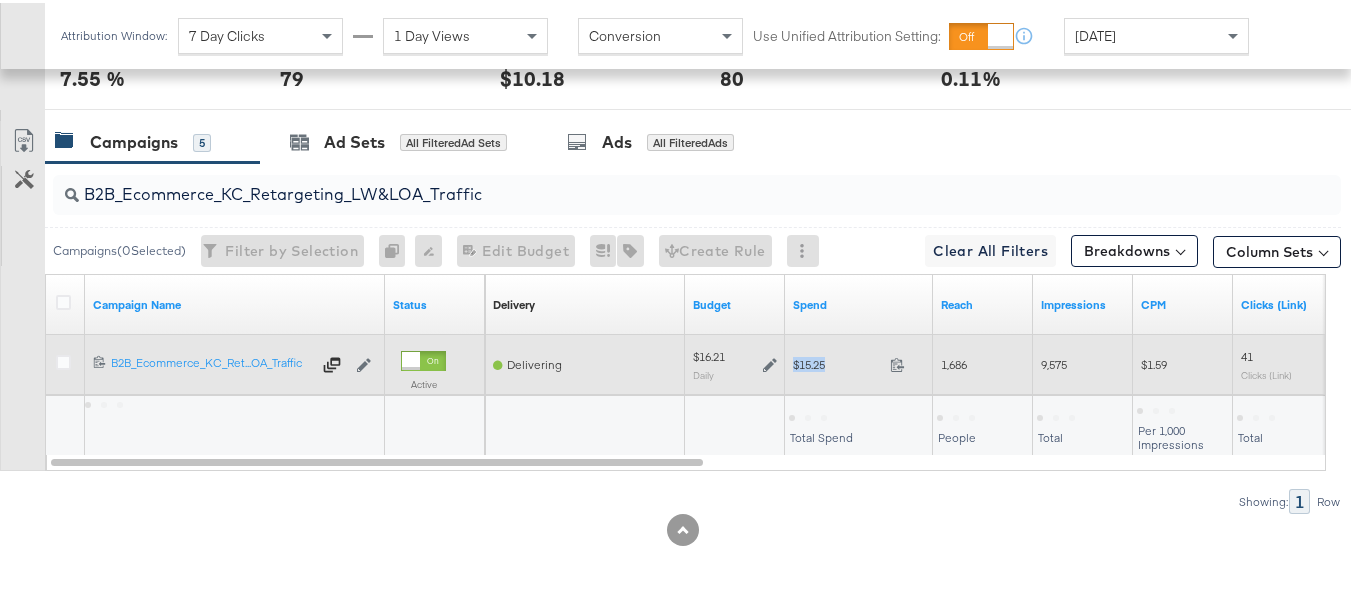 click on "$15.25   15.25" at bounding box center (859, 361) 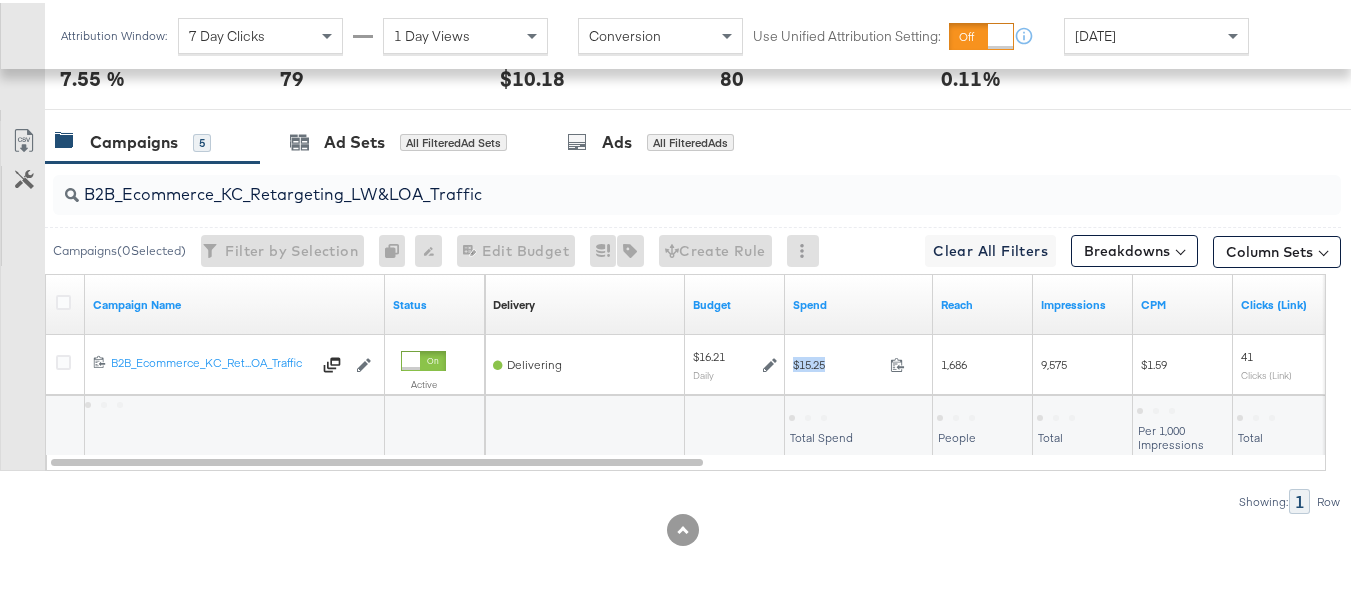 copy on "$15.25" 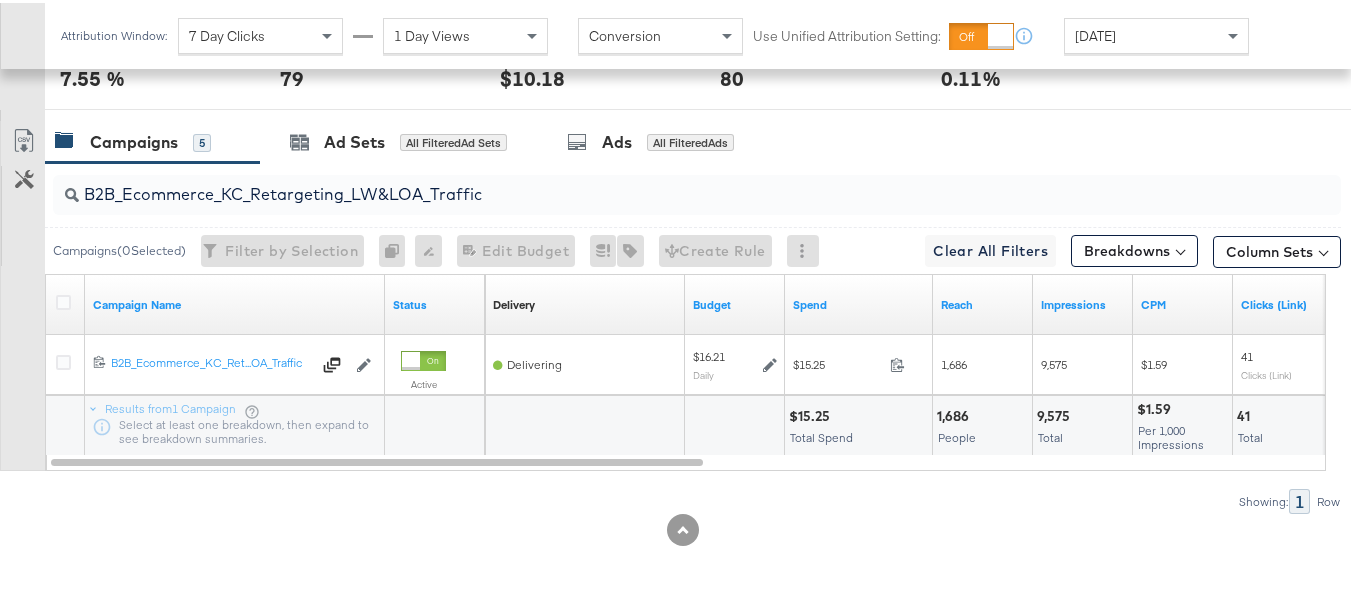 click on "B2B_Ecommerce_KC_Retargeting_LW&LOA_Traffic" at bounding box center [653, 183] 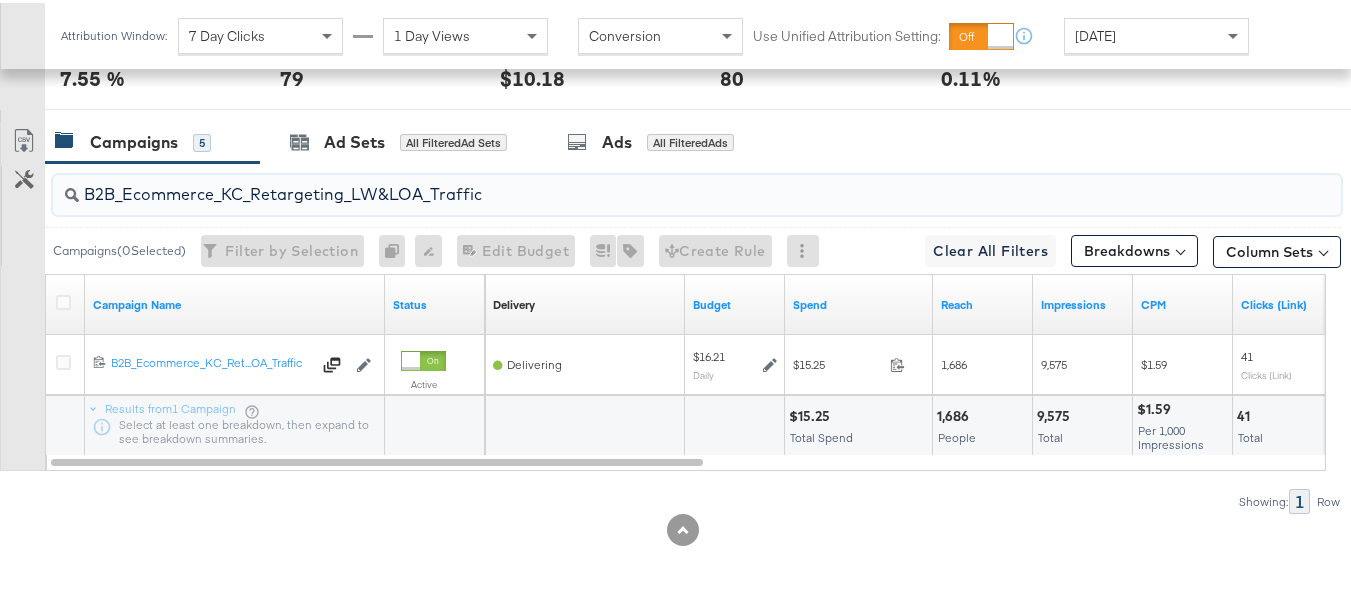 paste on "KC_Retargeting_Prospects & Clients_Conversions" 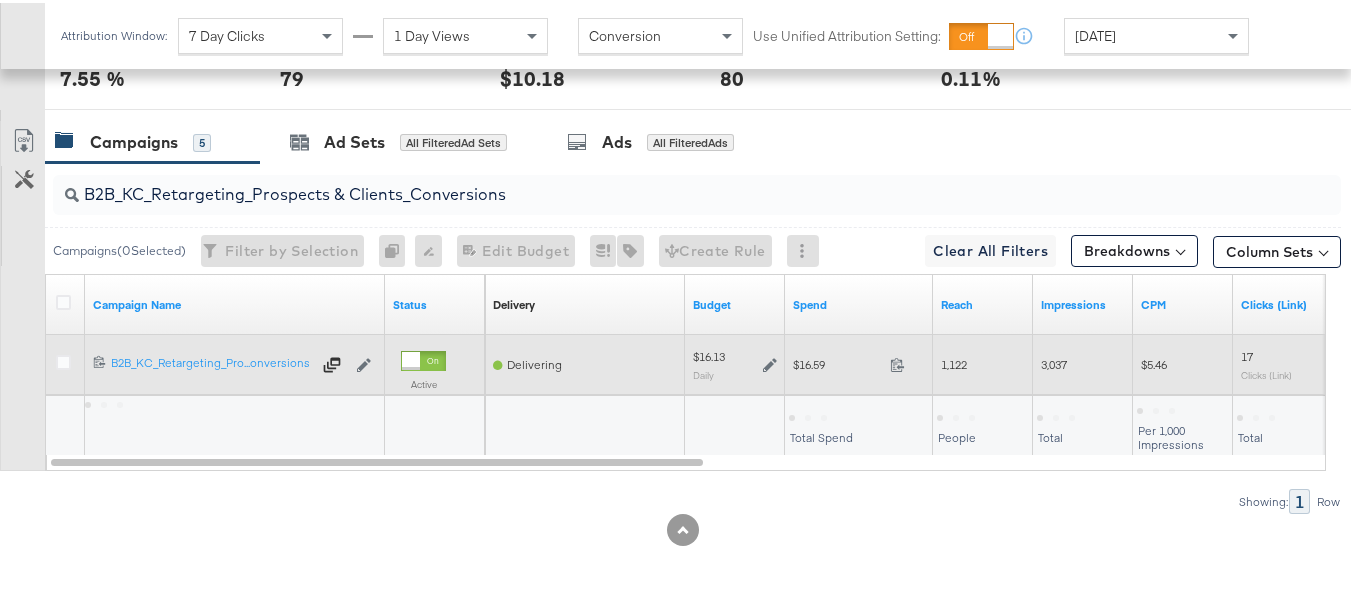 click on "$16.59" at bounding box center (837, 361) 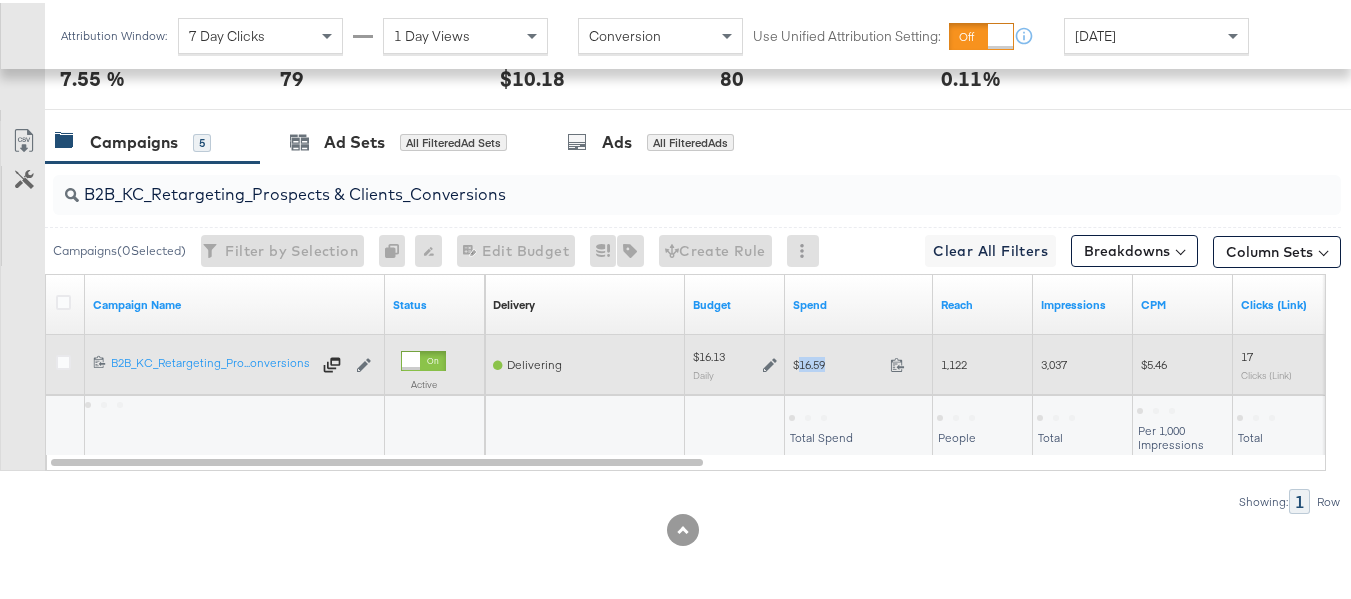 click on "$16.59" at bounding box center [837, 361] 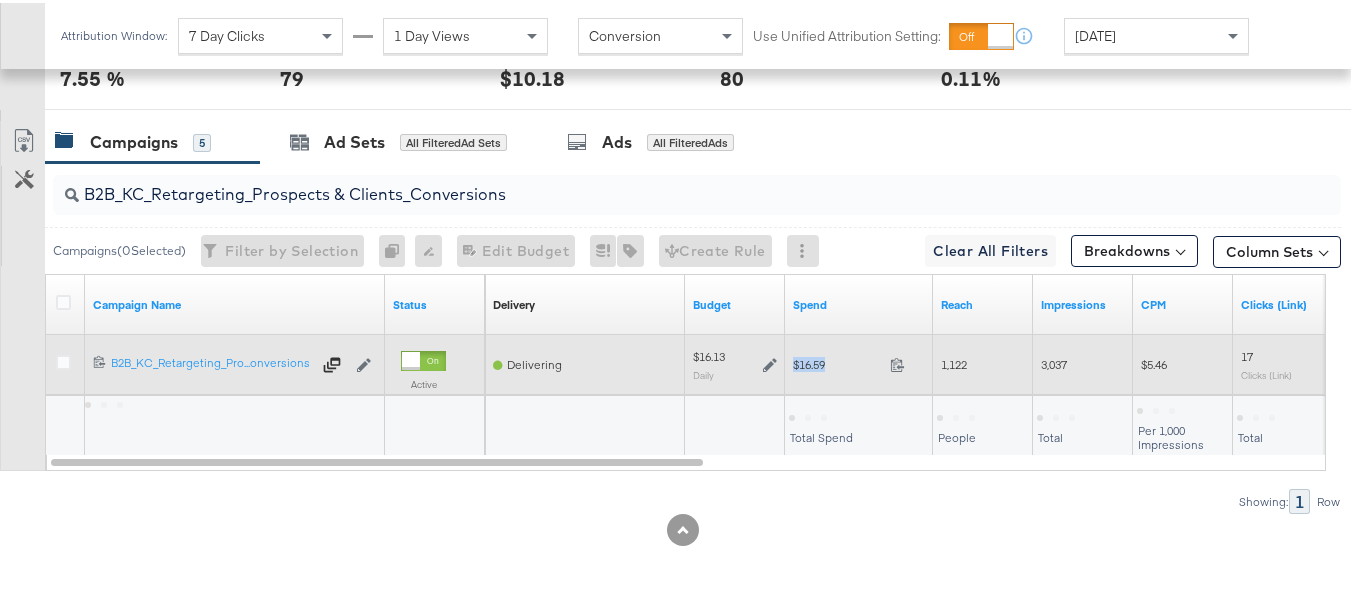 click on "$16.59" at bounding box center [837, 361] 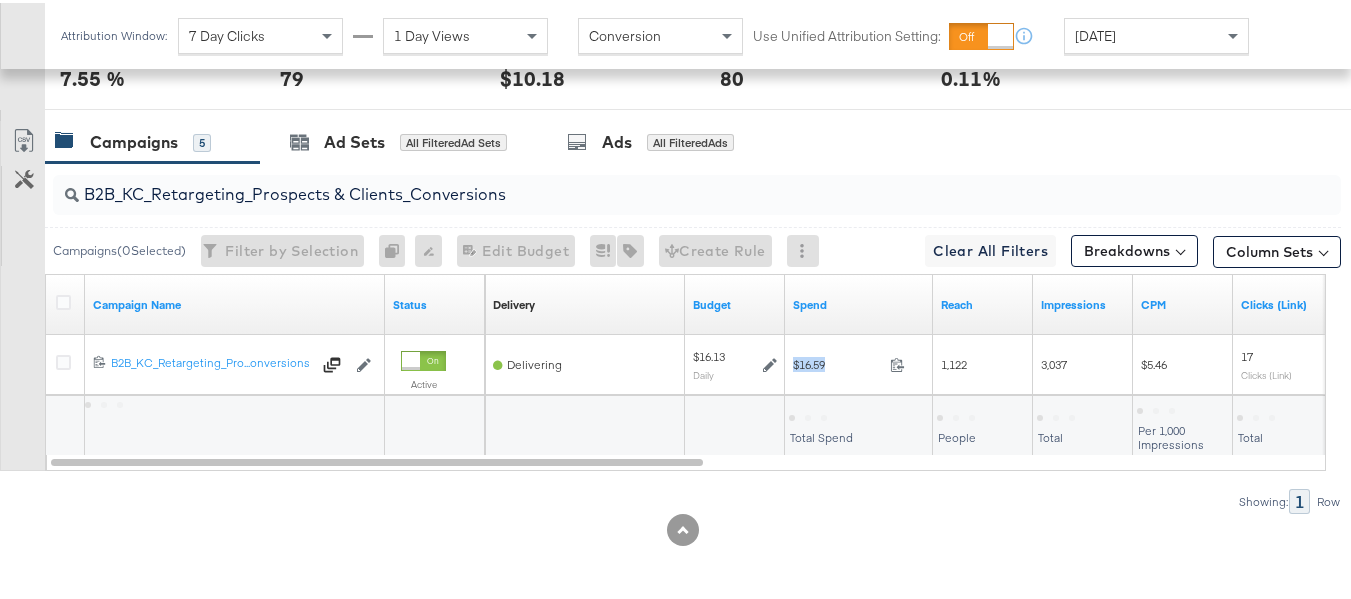 copy on "$16.59" 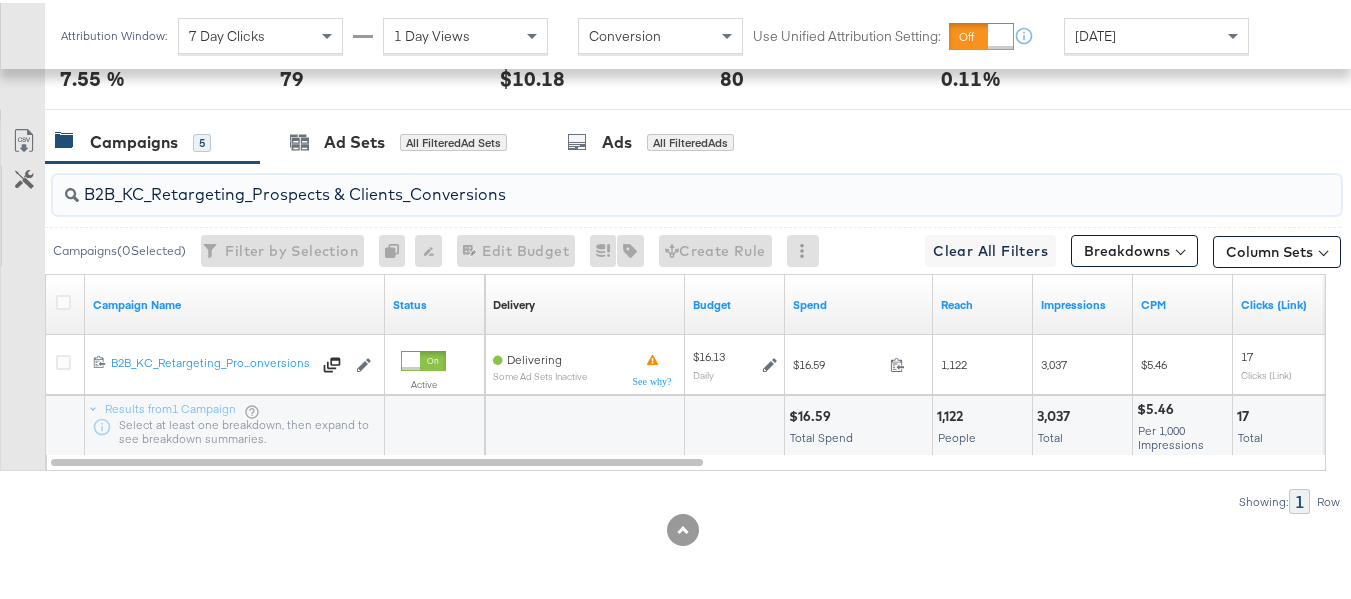 click on "B2B_KC_Retargeting_Prospects & Clients_Conversions" at bounding box center [653, 183] 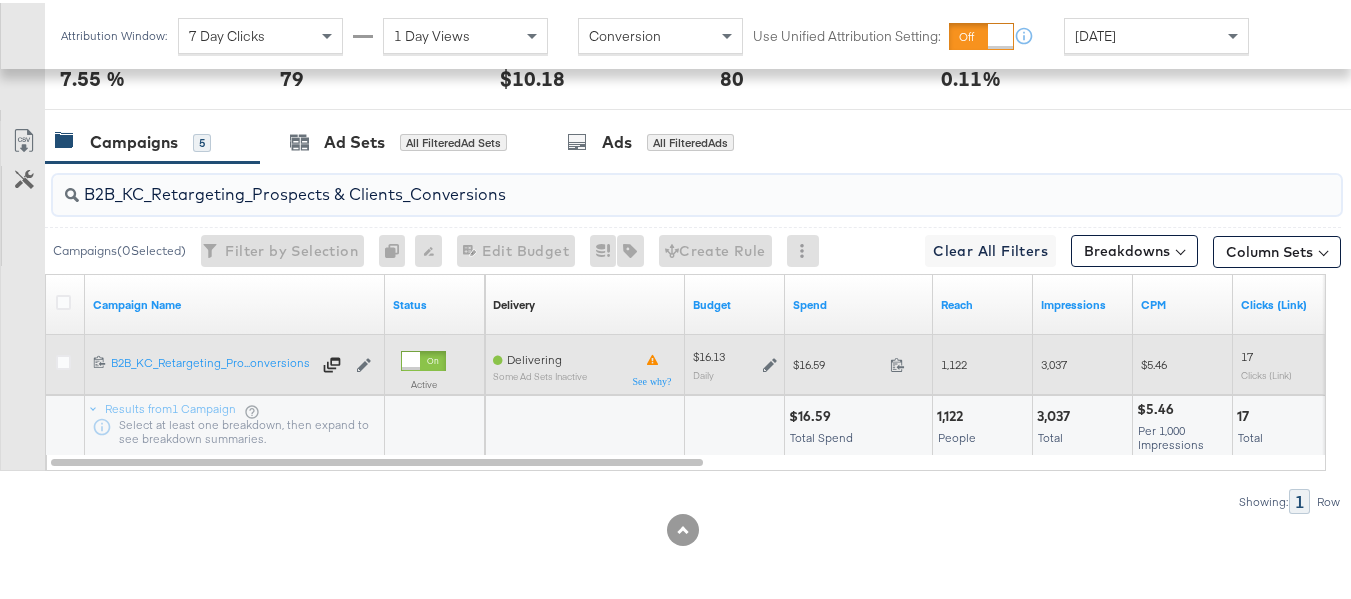 paste on "C_LAND_KC_Pros_Sig" 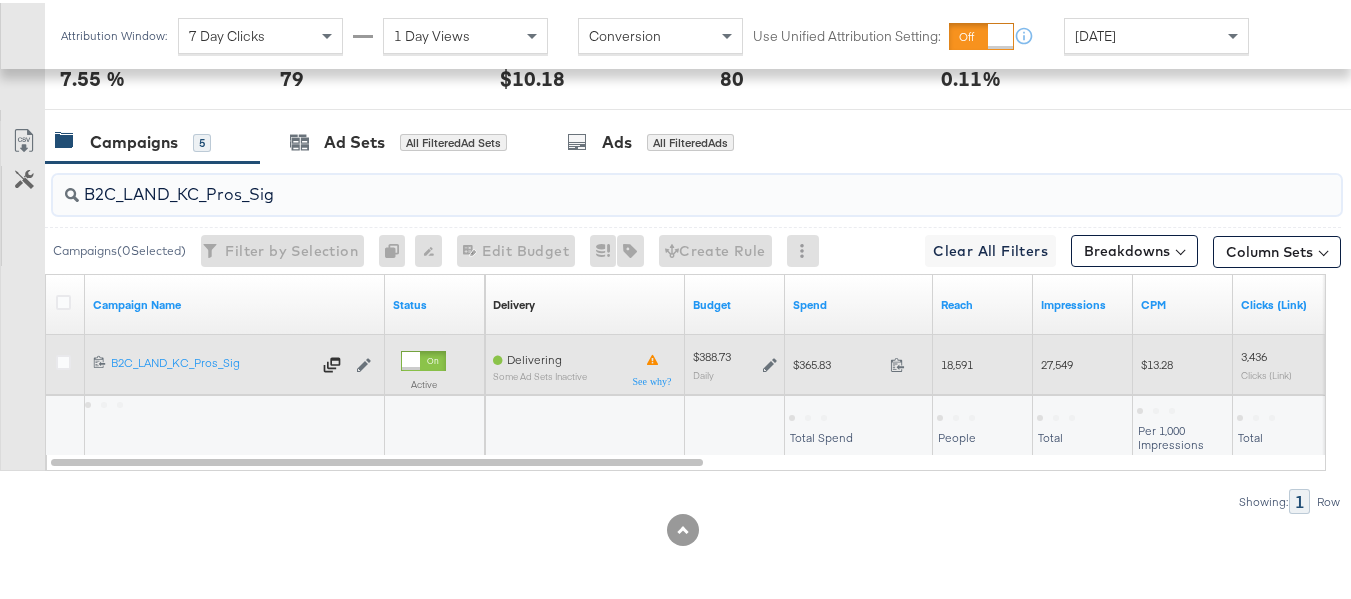 type on "B2C_LAND_KC_Pros_Sig" 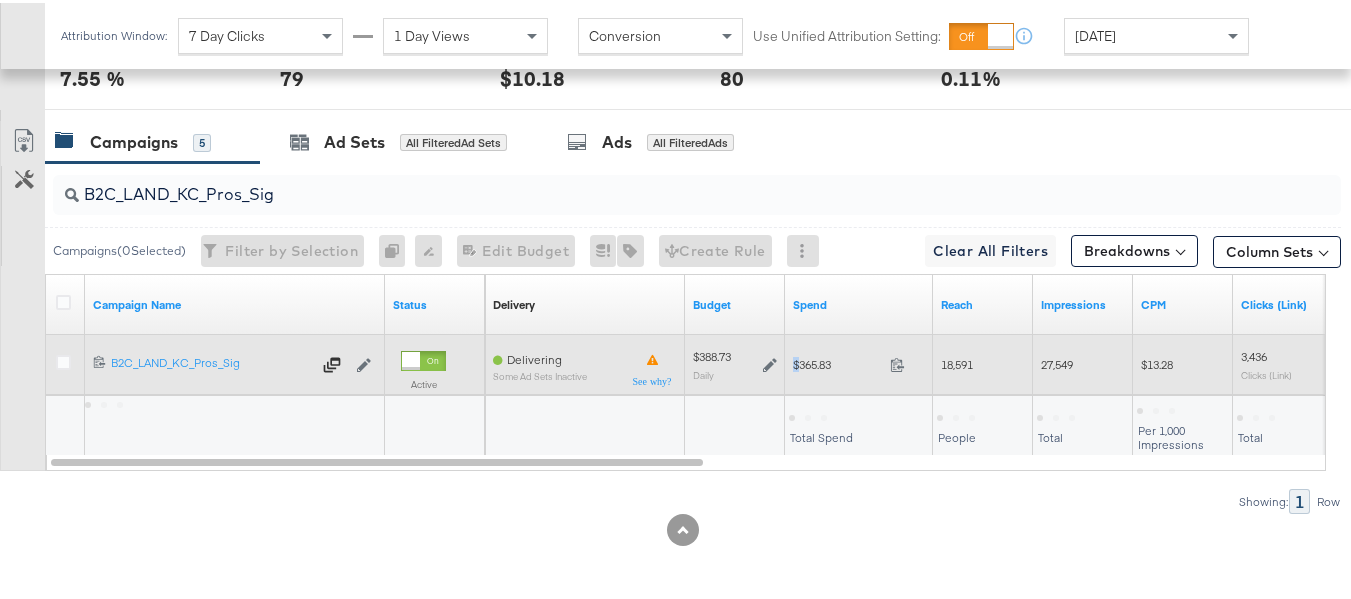 click on "$365.83" at bounding box center (837, 361) 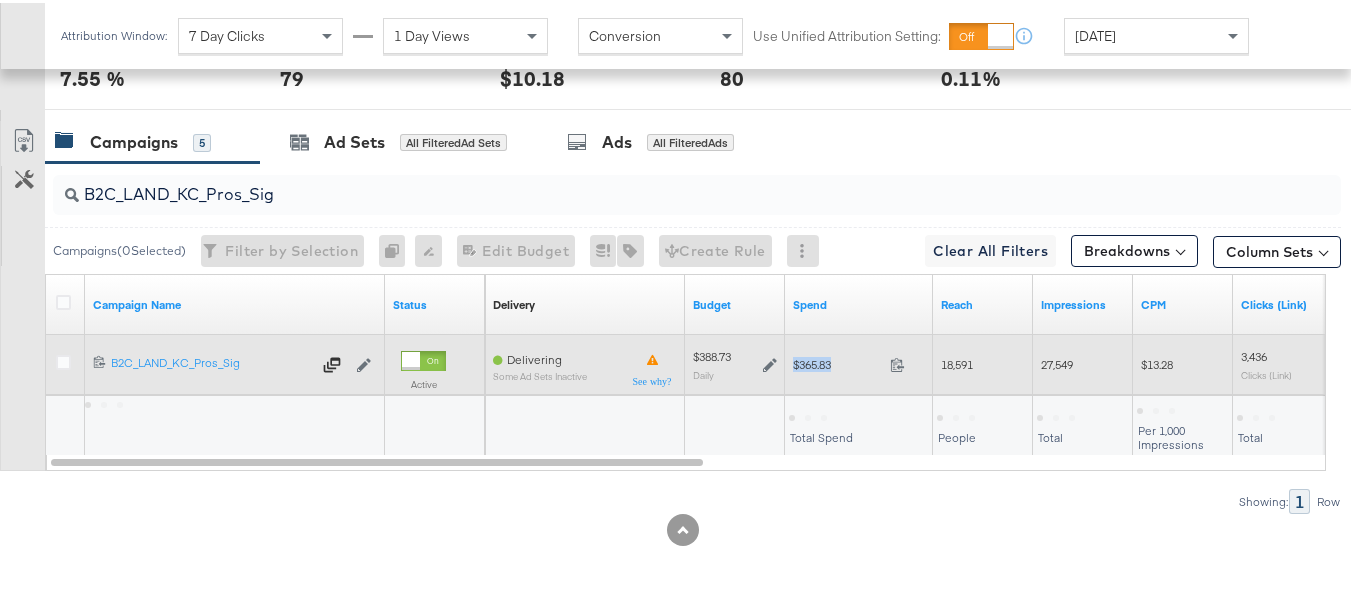click on "$365.83" at bounding box center (837, 361) 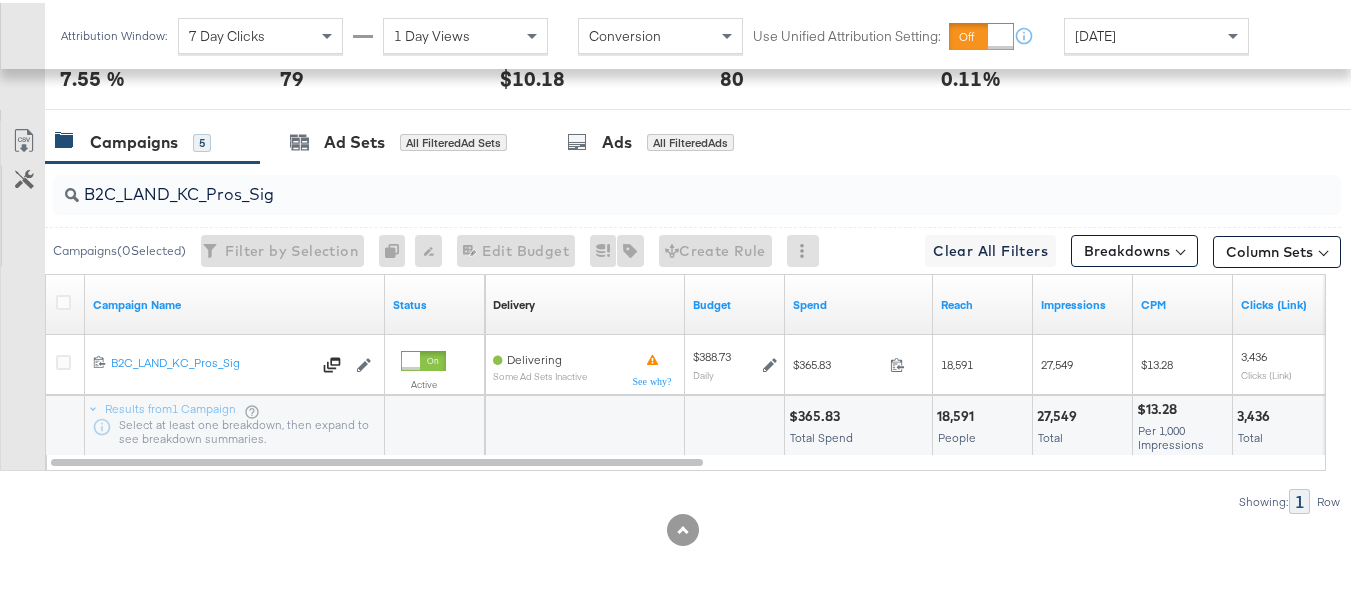 drag, startPoint x: 1247, startPoint y: 484, endPoint x: 1290, endPoint y: 494, distance: 44.14748 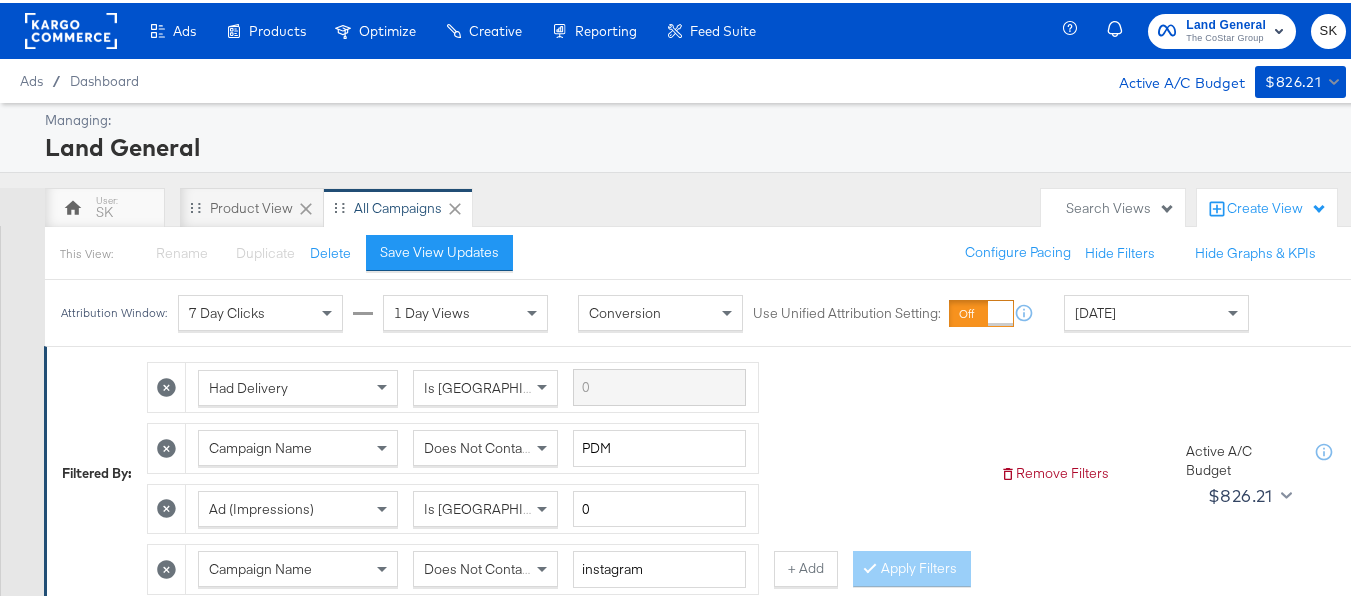 click 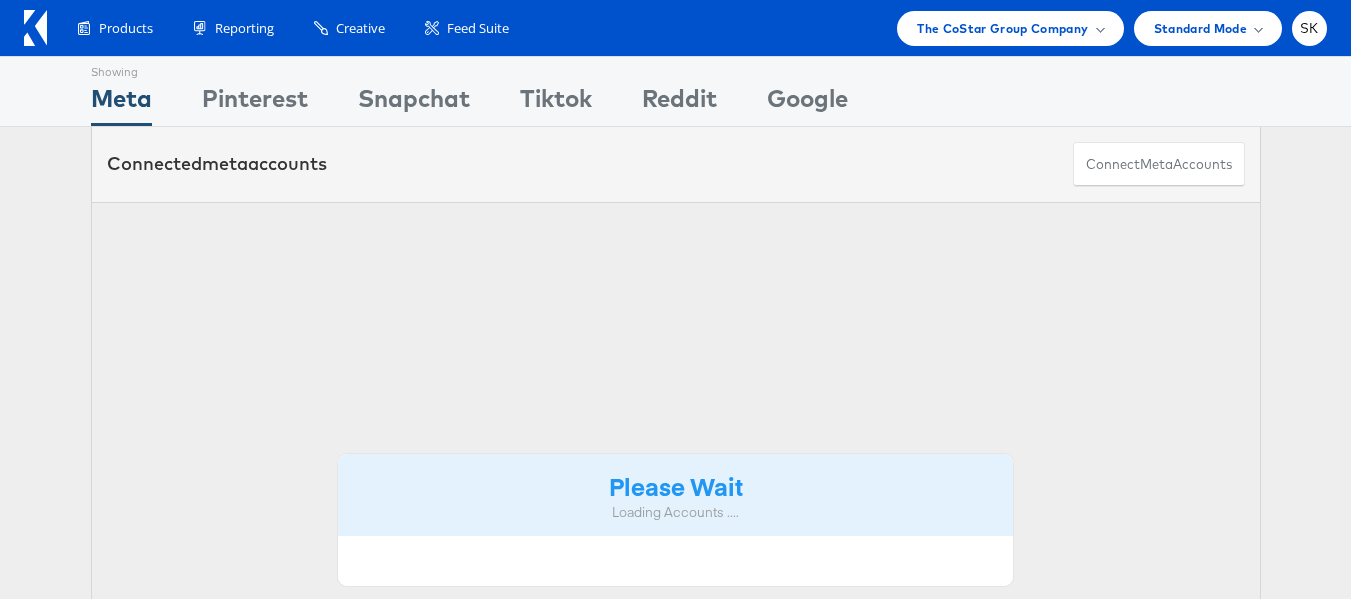 scroll, scrollTop: 0, scrollLeft: 0, axis: both 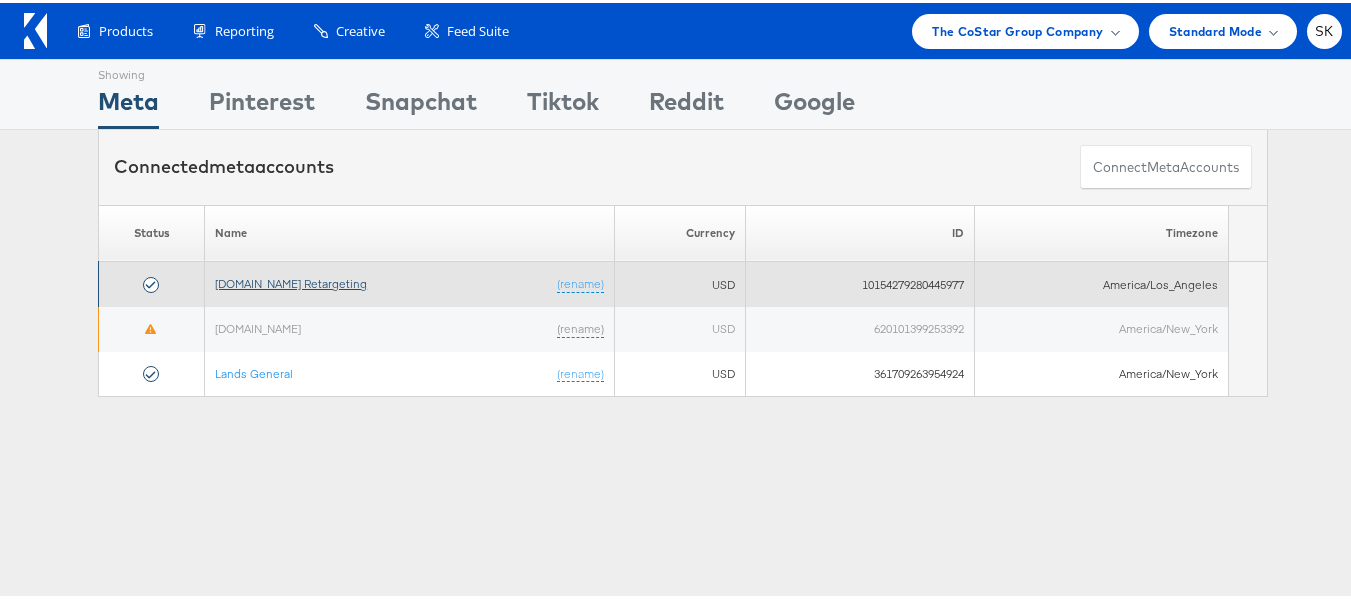 click on "[DOMAIN_NAME] Retargeting" at bounding box center (291, 280) 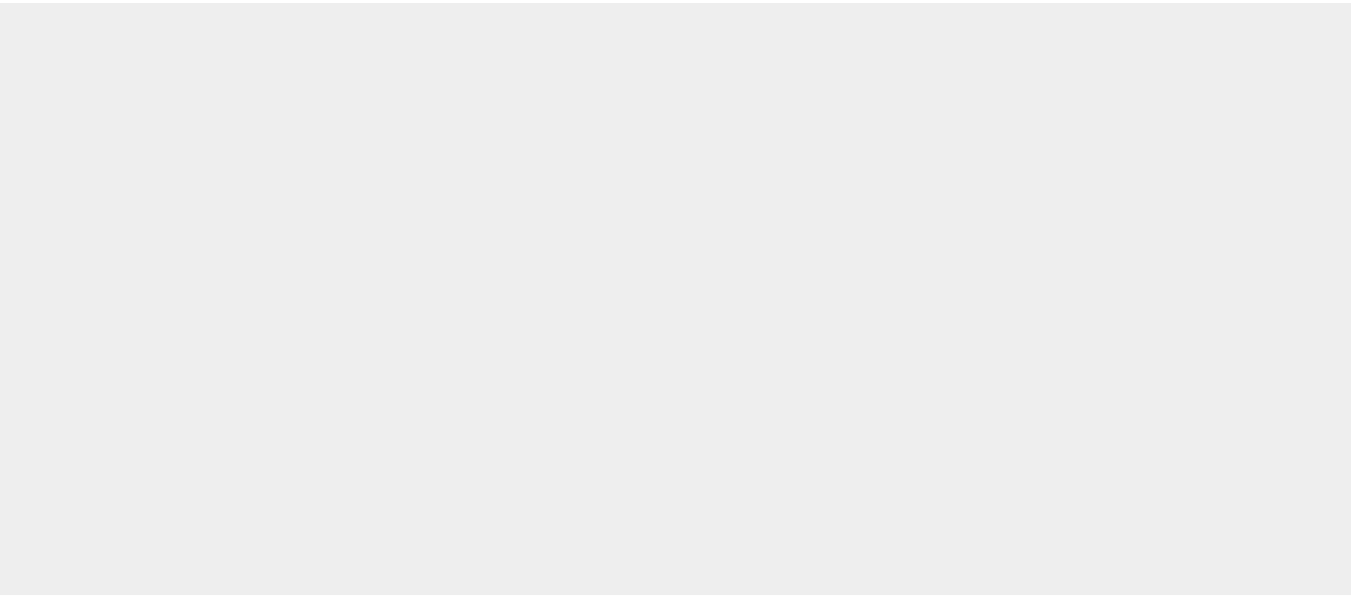 scroll, scrollTop: 0, scrollLeft: 0, axis: both 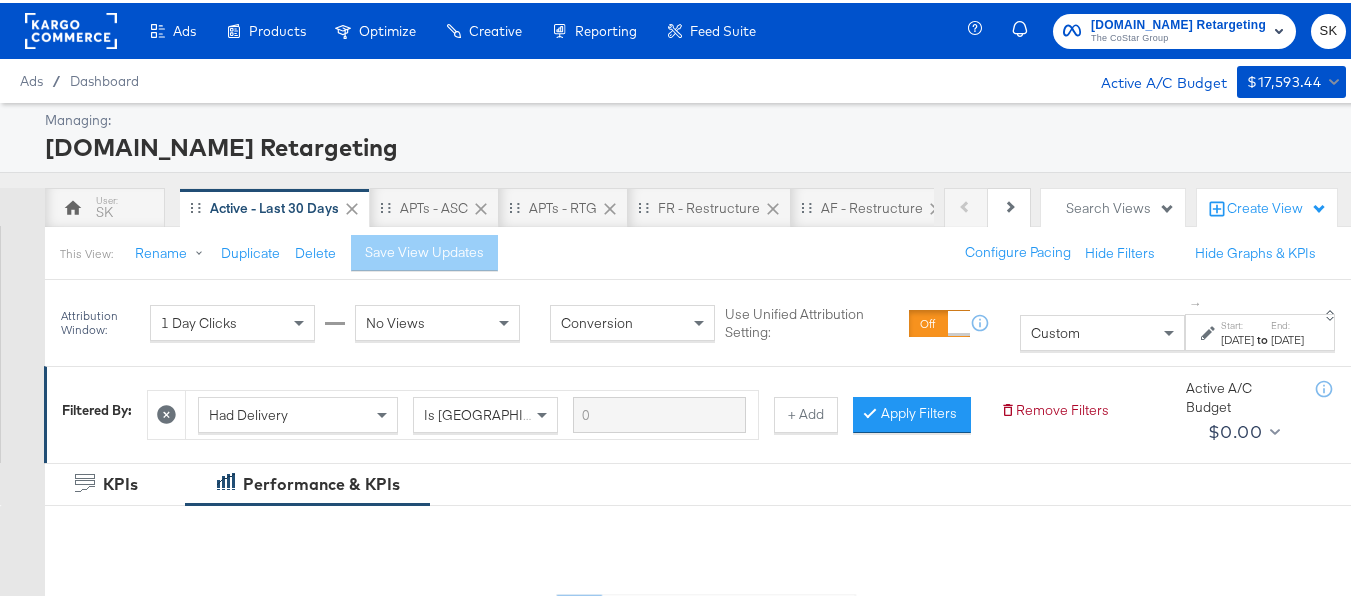click on "Custom" at bounding box center (1102, 330) 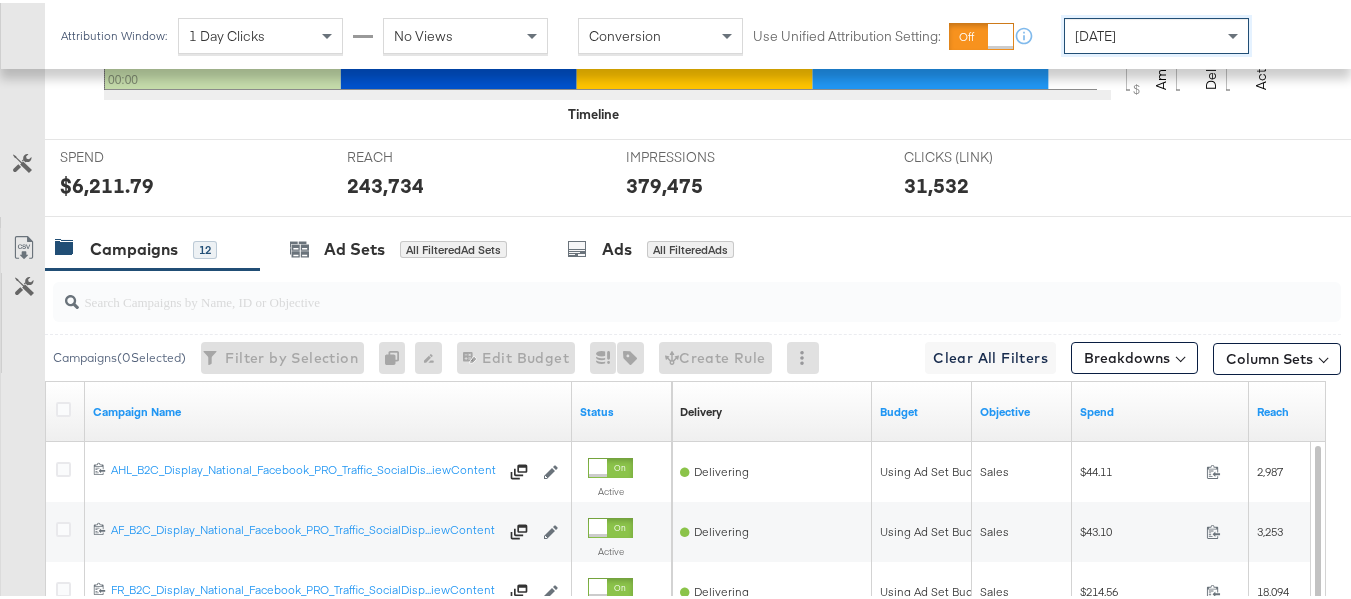 scroll, scrollTop: 733, scrollLeft: 0, axis: vertical 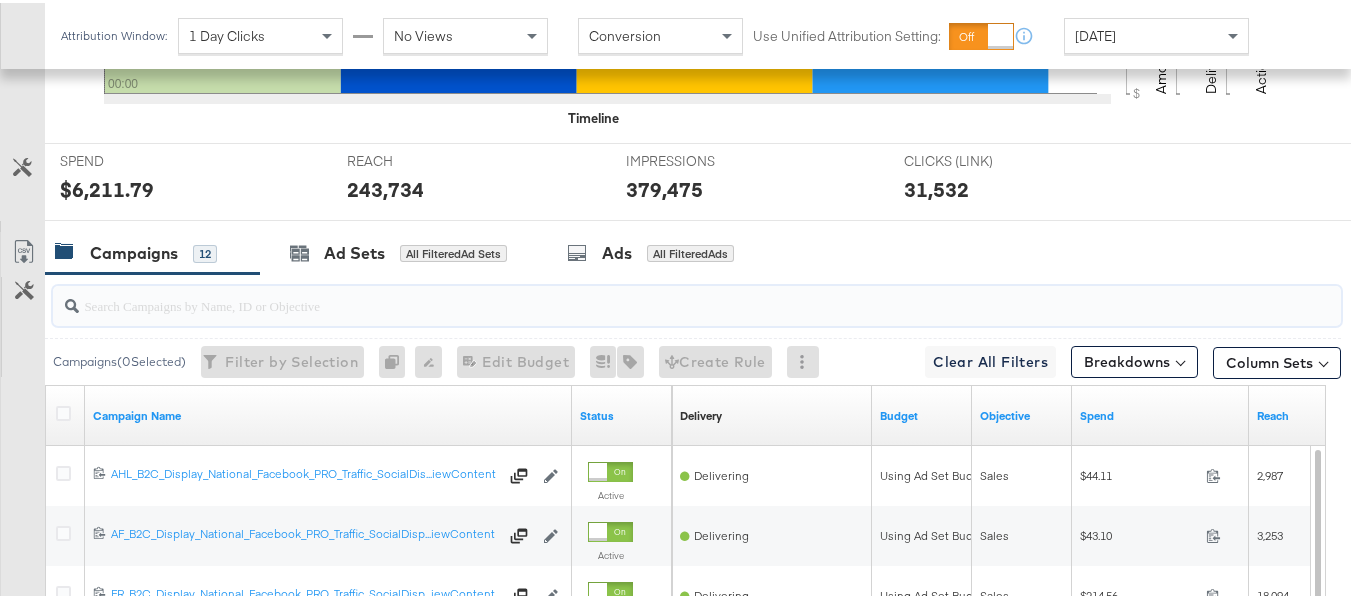 click at bounding box center [653, 294] 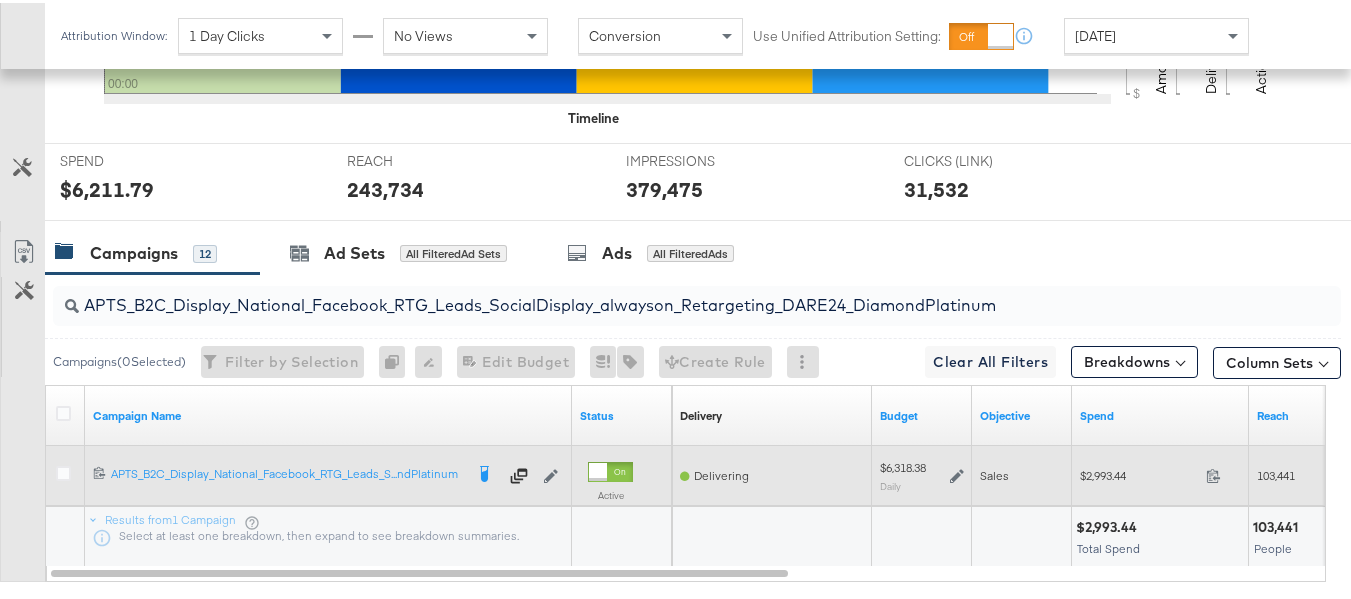 click on "$2,993.44   2993.44" at bounding box center [1160, 472] 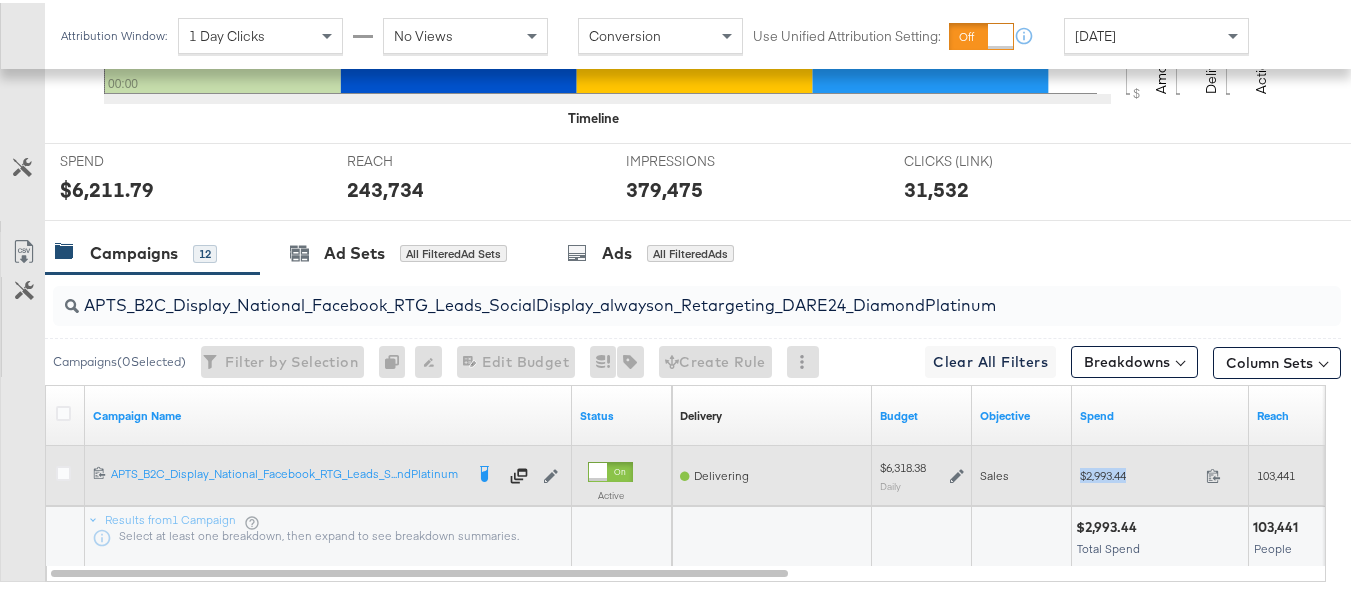 click on "$2,993.44   2993.44" at bounding box center (1160, 472) 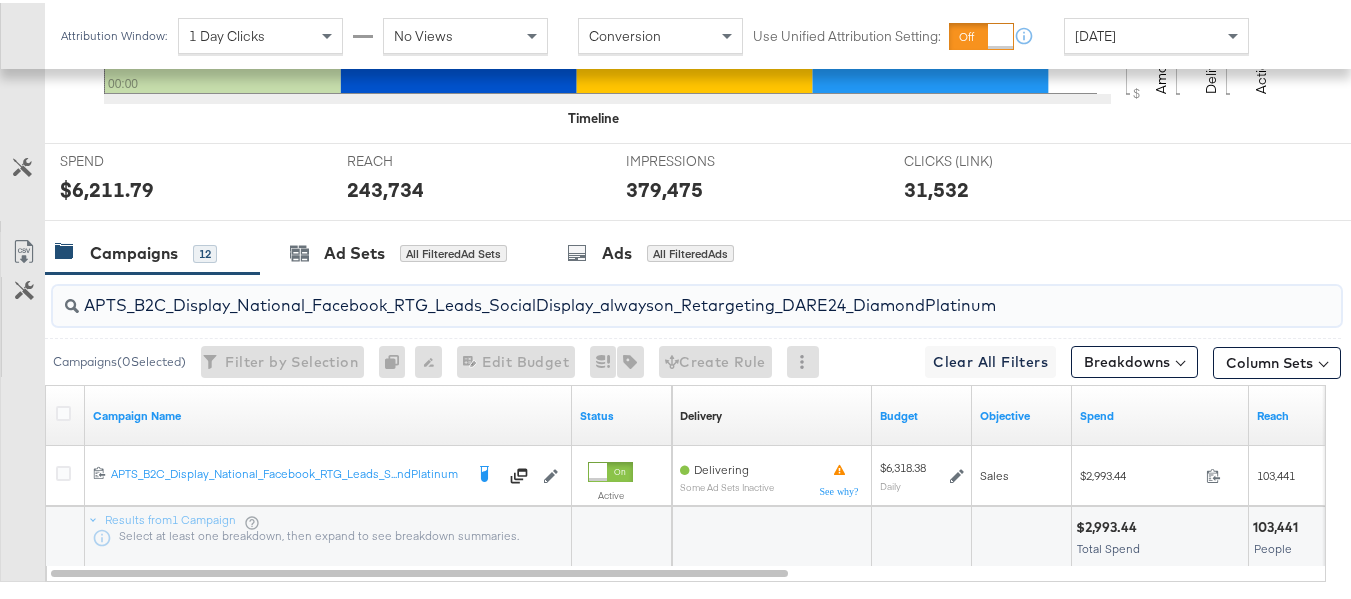 click on "APTS_B2C_Display_National_Facebook_RTG_Leads_SocialDisplay_alwayson_Retargeting_DARE24_DiamondPlatinum" at bounding box center [653, 294] 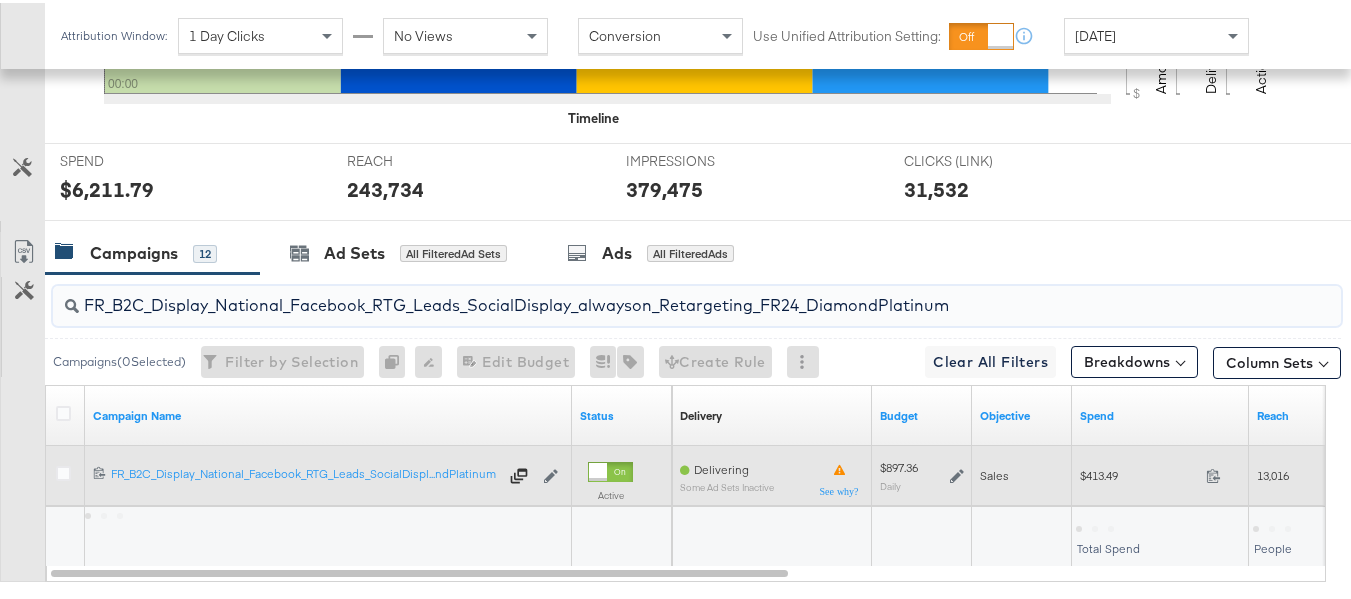 click on "$413.49" at bounding box center (1139, 472) 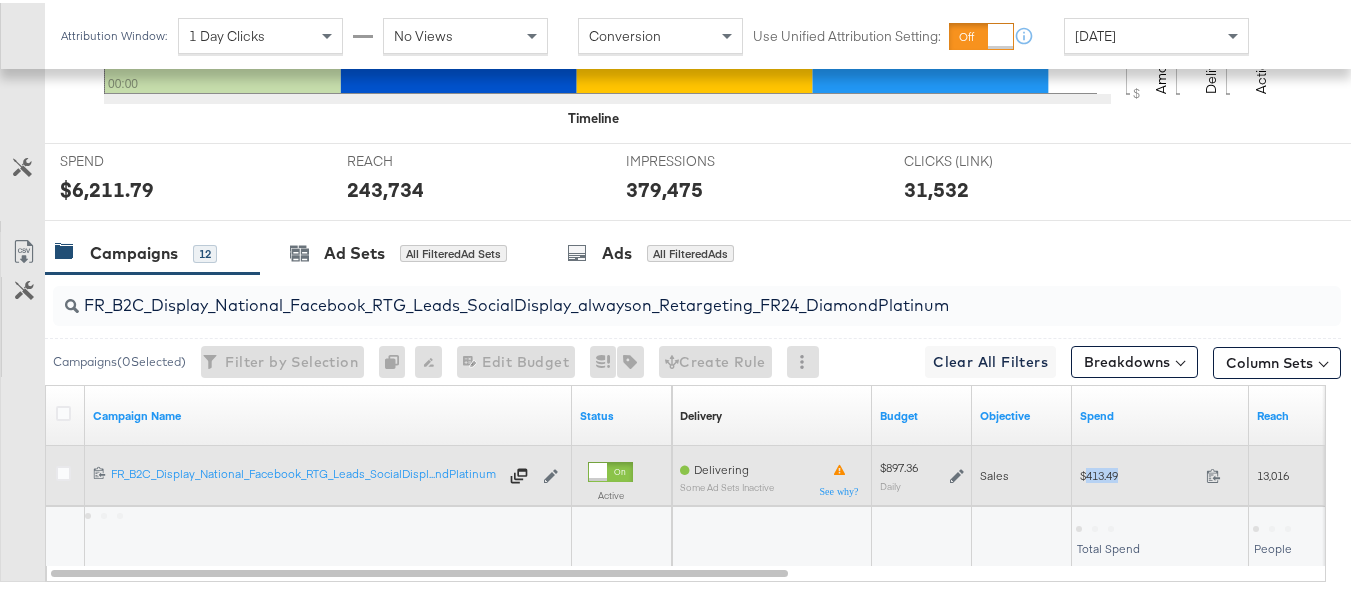 click on "$413.49" at bounding box center (1139, 472) 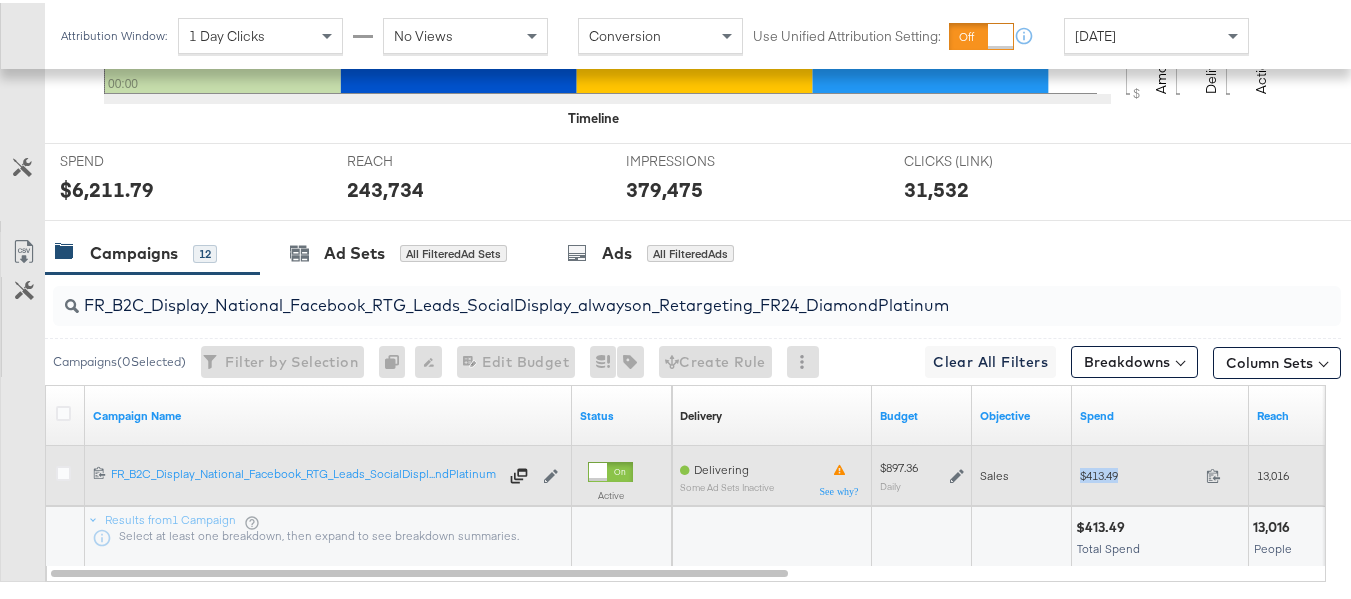 click on "$413.49" at bounding box center (1139, 472) 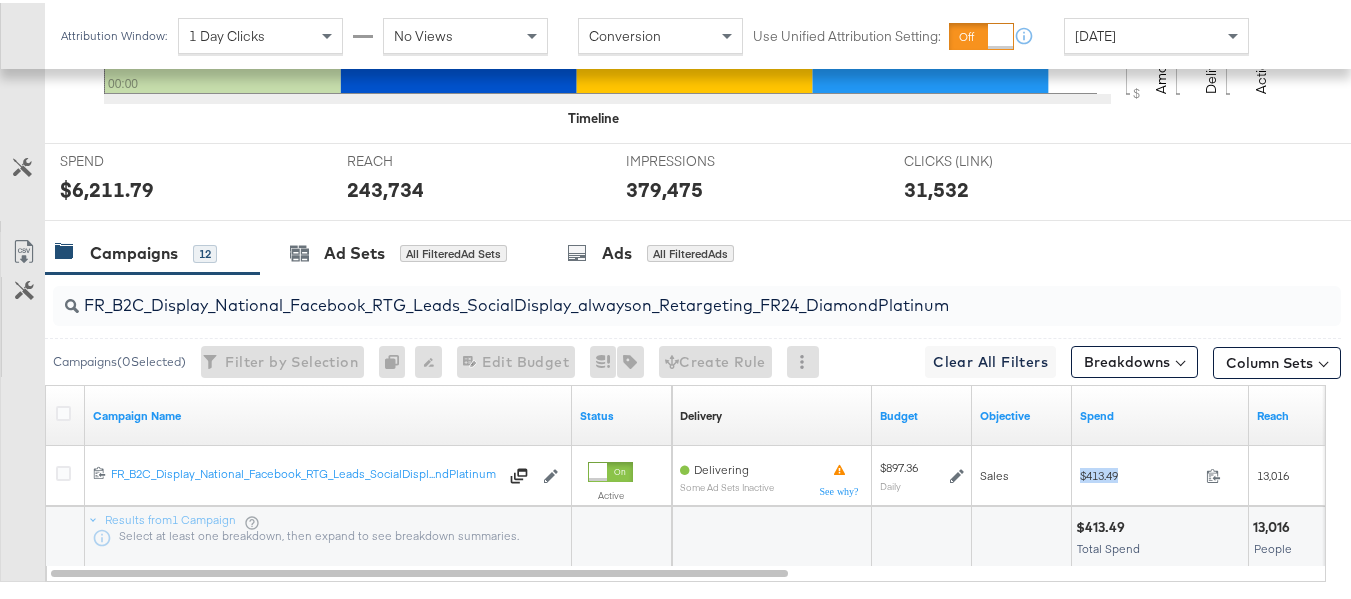 copy on "$413.49" 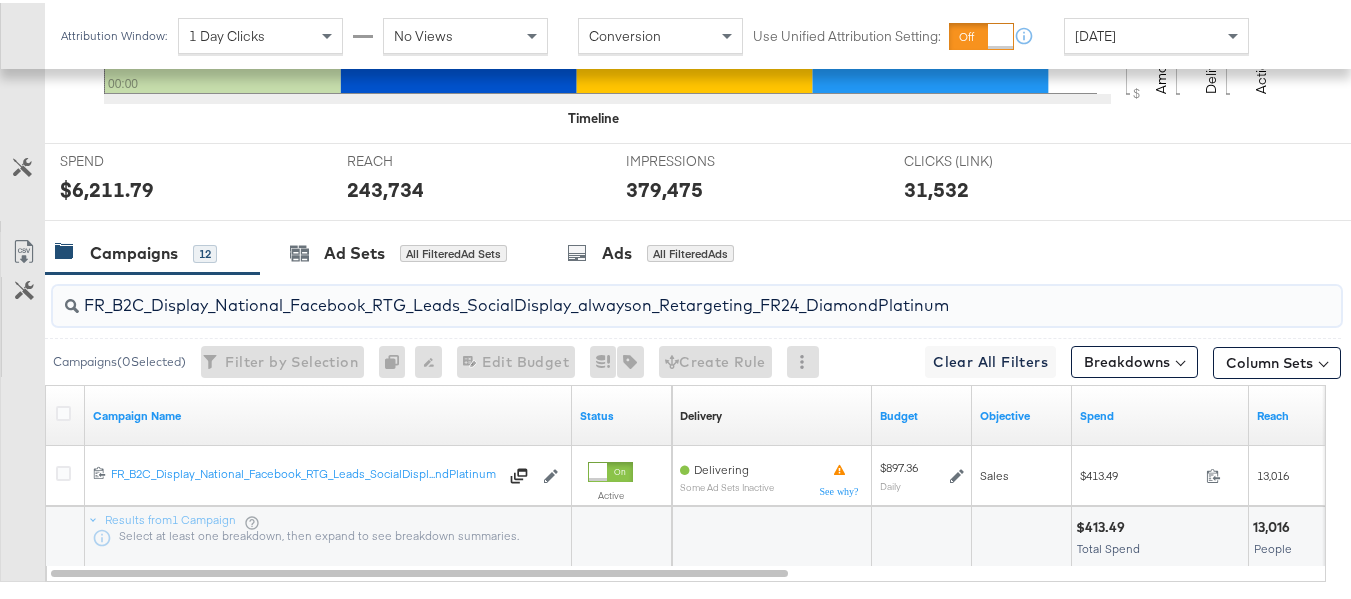click on "FR_B2C_Display_National_Facebook_RTG_Leads_SocialDisplay_alwayson_Retargeting_FR24_DiamondPlatinum" at bounding box center (653, 294) 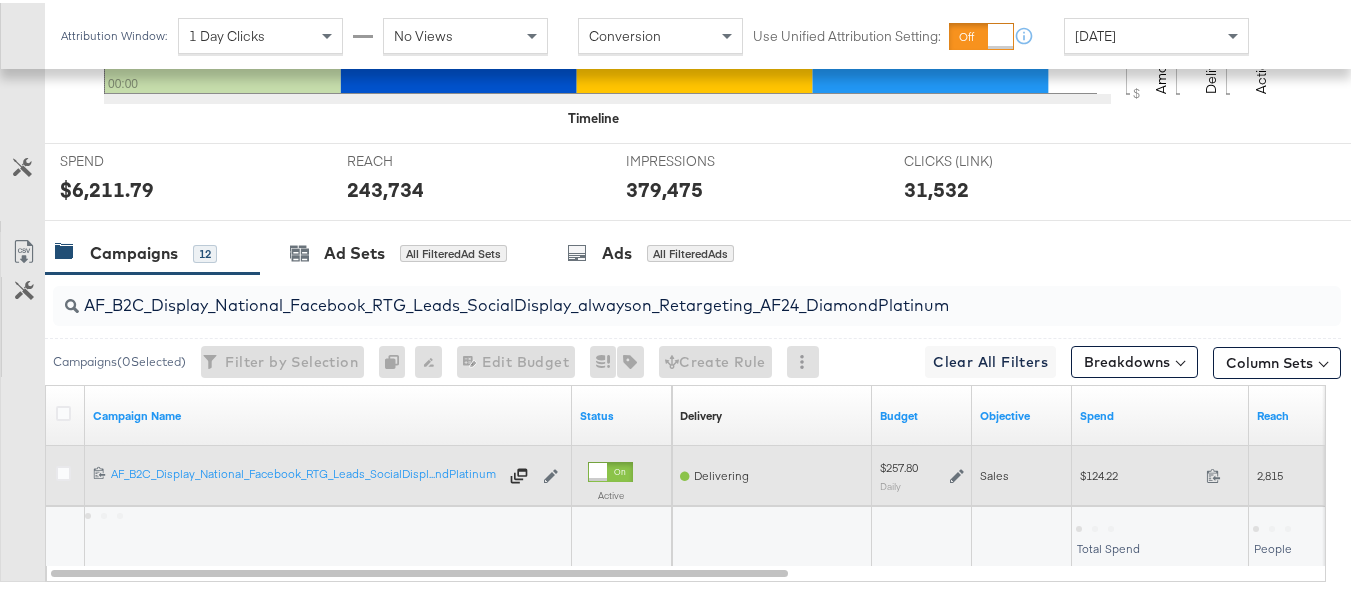 click on "$124.22   124.22" at bounding box center (1160, 472) 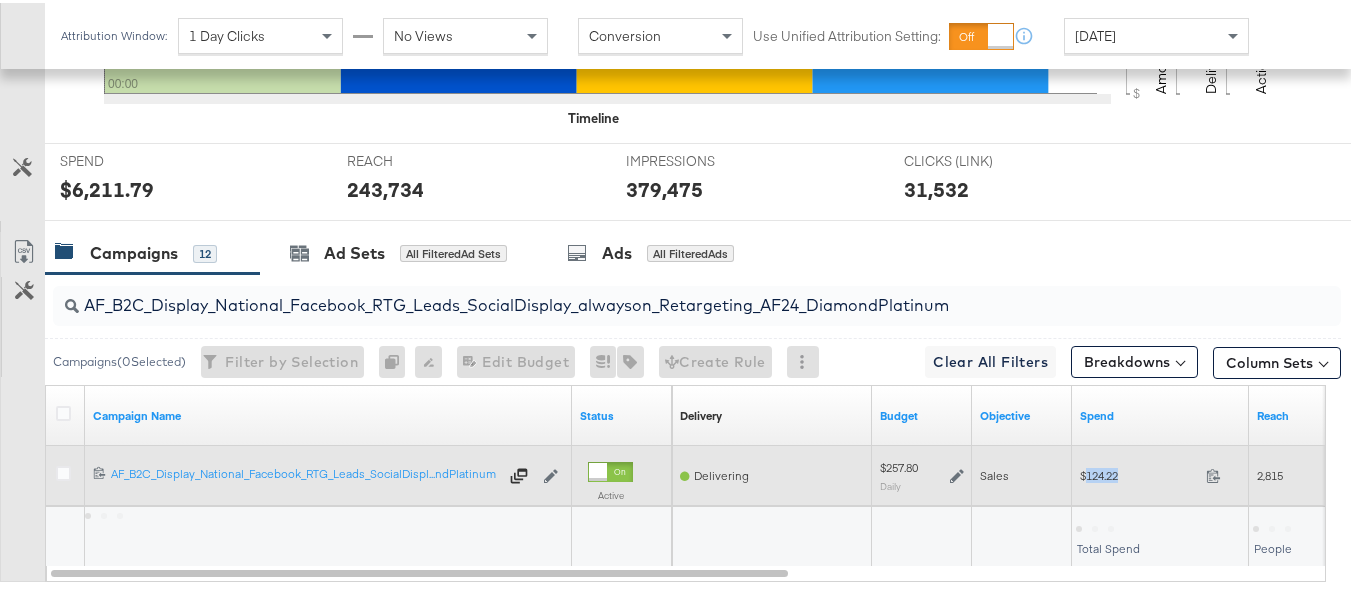 click on "$124.22   124.22" at bounding box center (1160, 472) 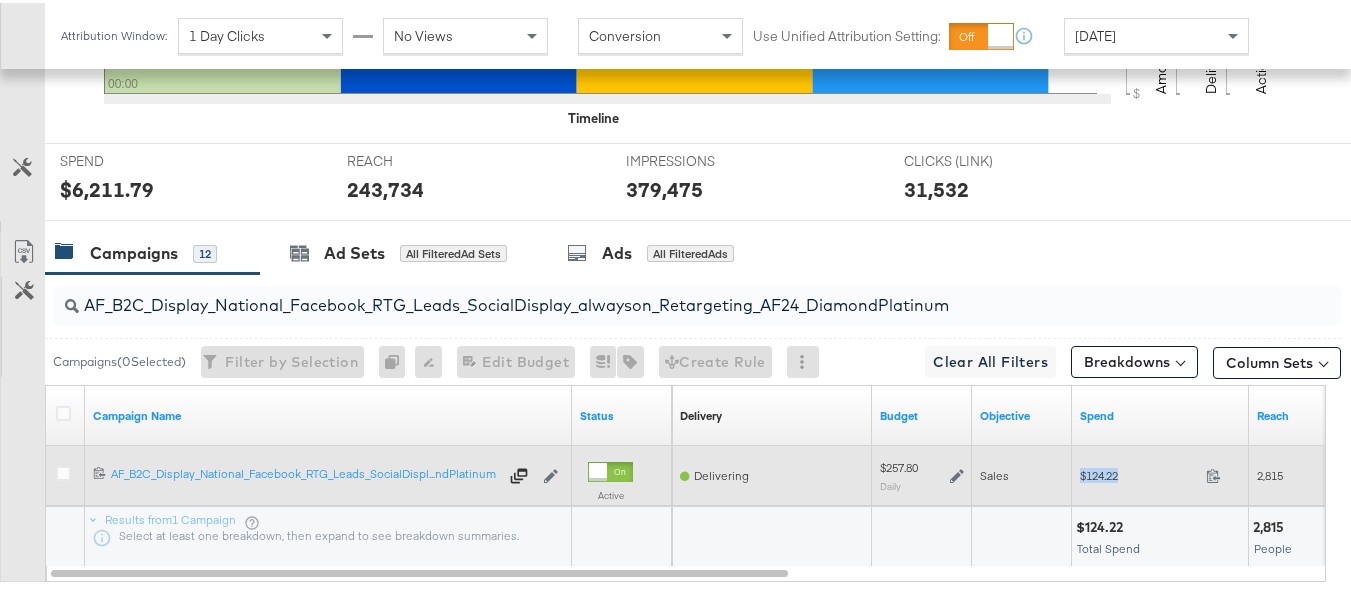 click on "$124.22   124.22" at bounding box center (1160, 472) 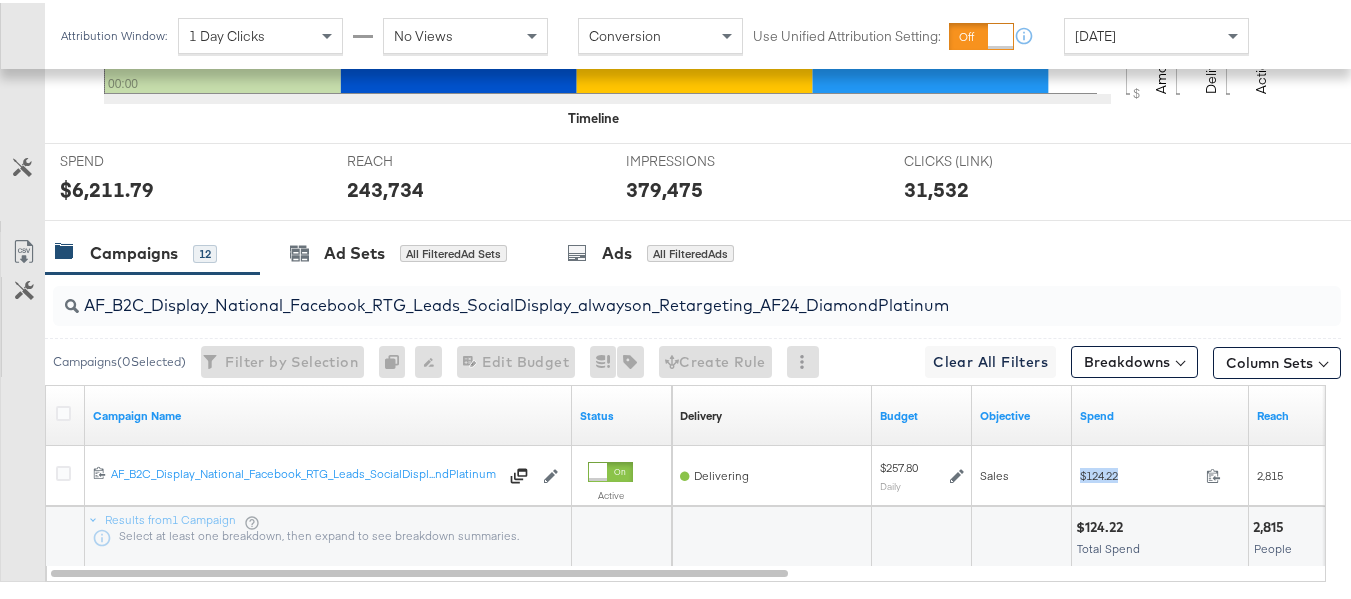 copy on "$124.22" 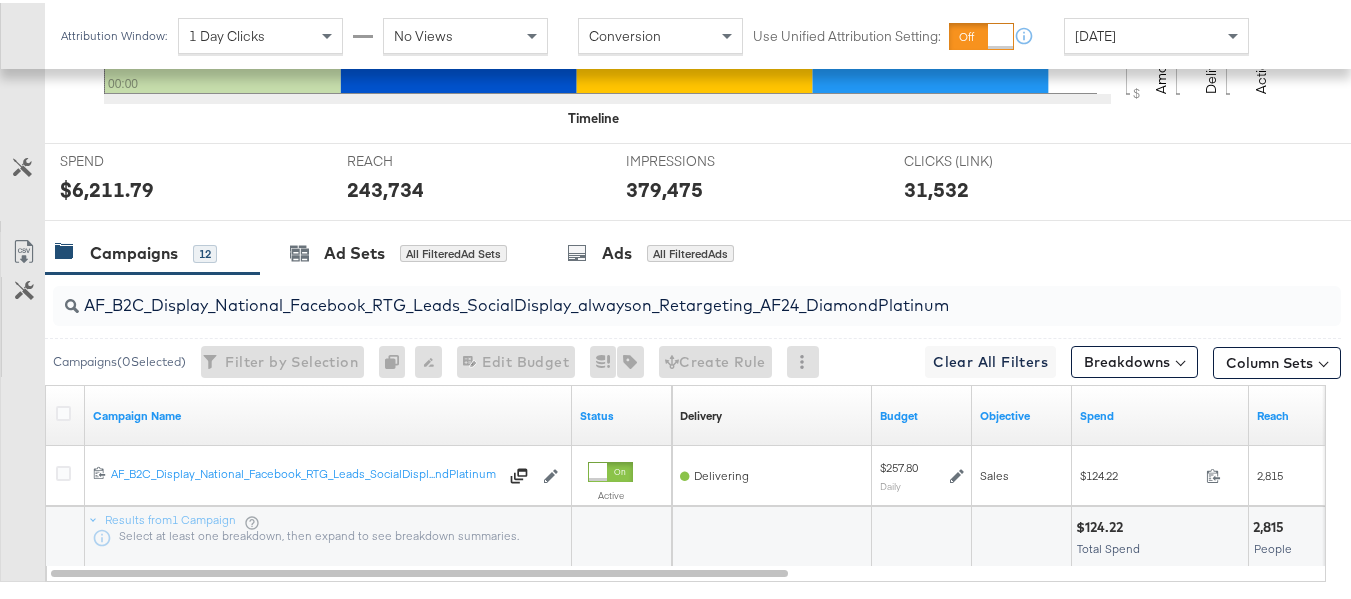 click on "AF_B2C_Display_National_Facebook_RTG_Leads_SocialDisplay_alwayson_Retargeting_AF24_DiamondPlatinum" at bounding box center [653, 294] 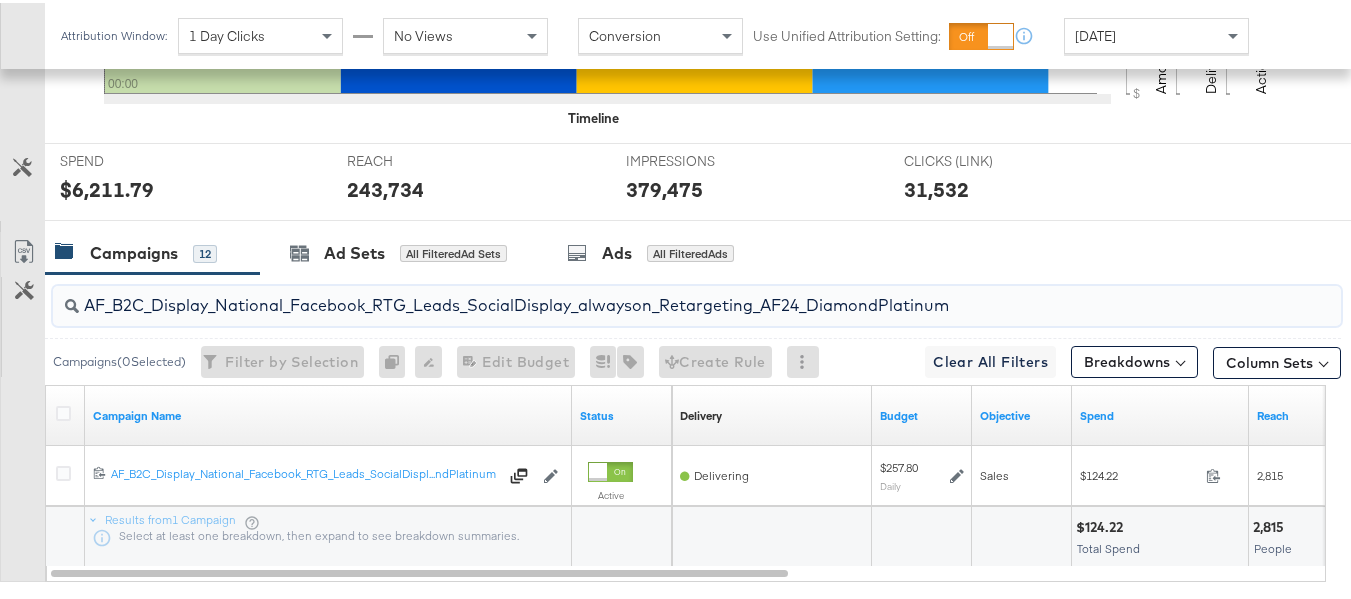 paste on "HL_B2C_Display_National_Facebook_RTG_Leads_SocialDisplay_alwayson_Retargeting_AHL" 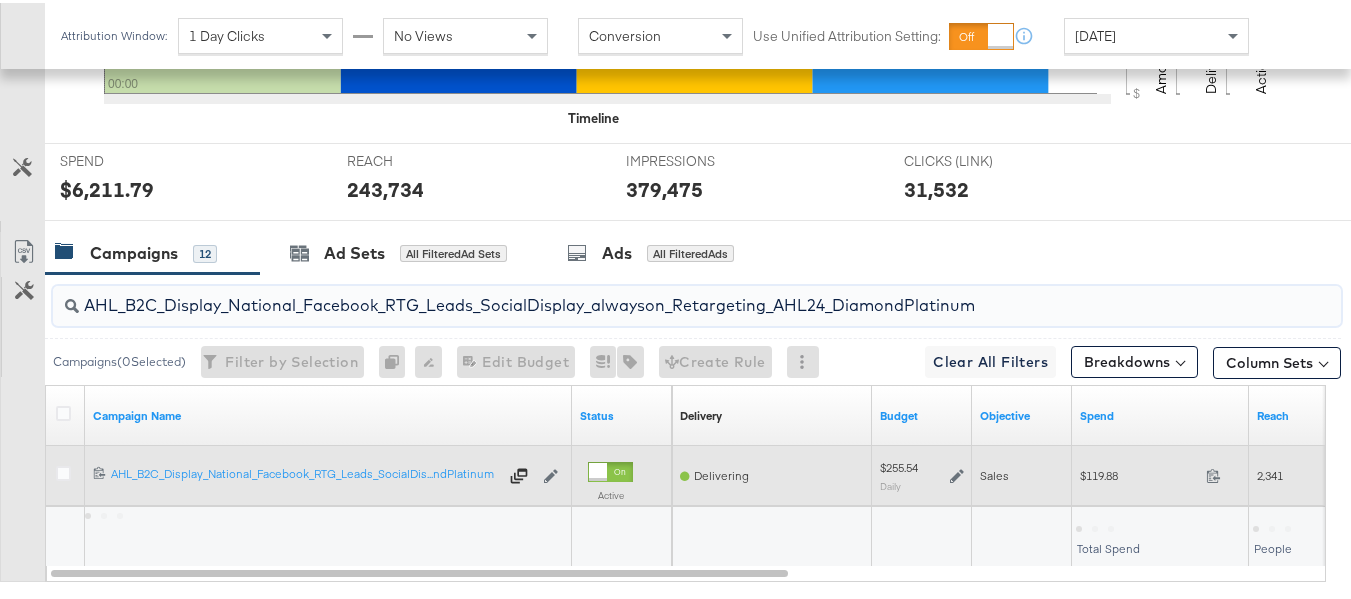 click on "$119.88" at bounding box center [1139, 472] 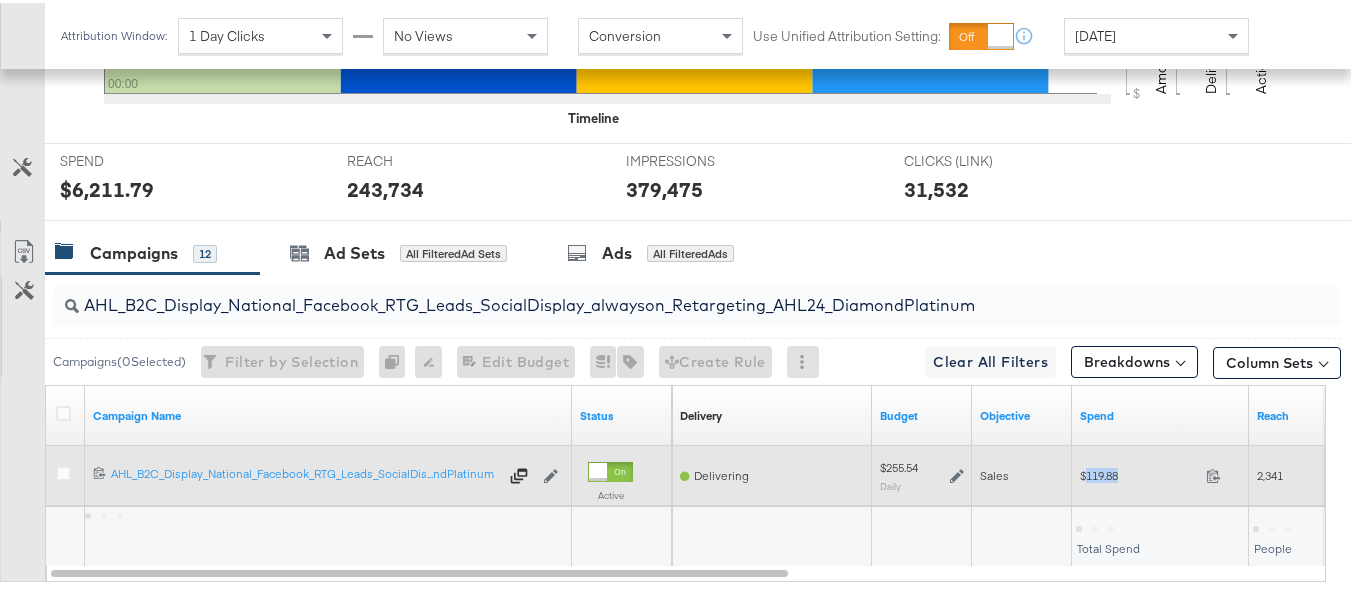 click on "$119.88" at bounding box center (1139, 472) 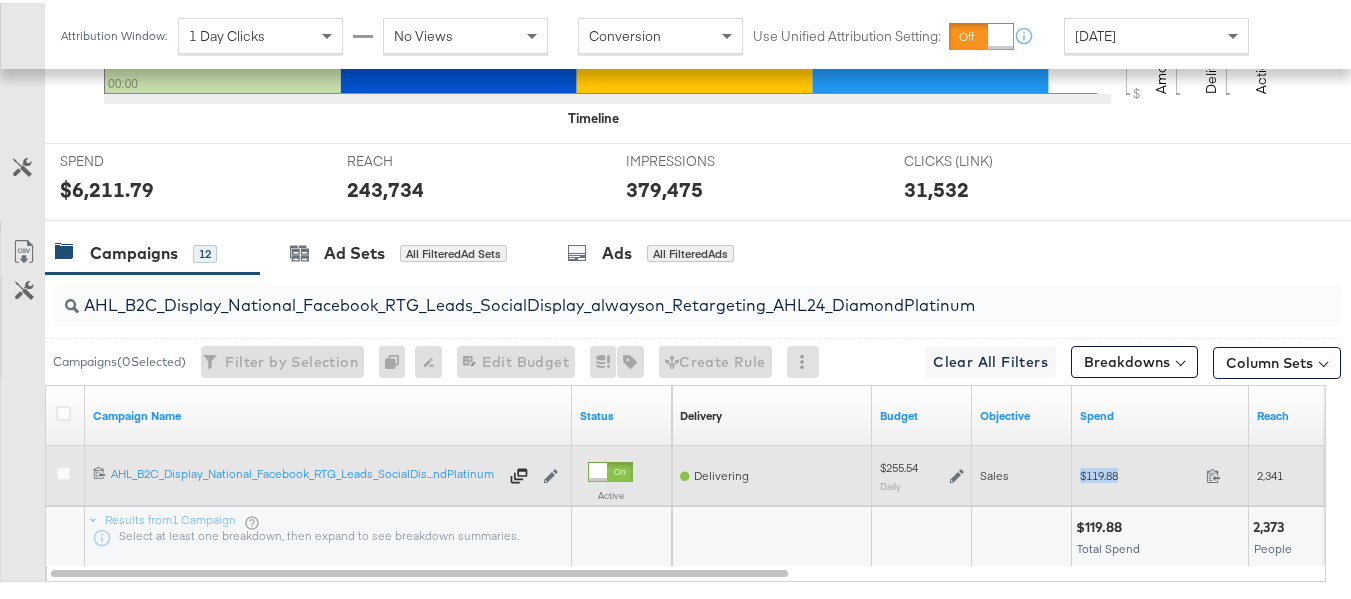 click on "$119.88" at bounding box center (1139, 472) 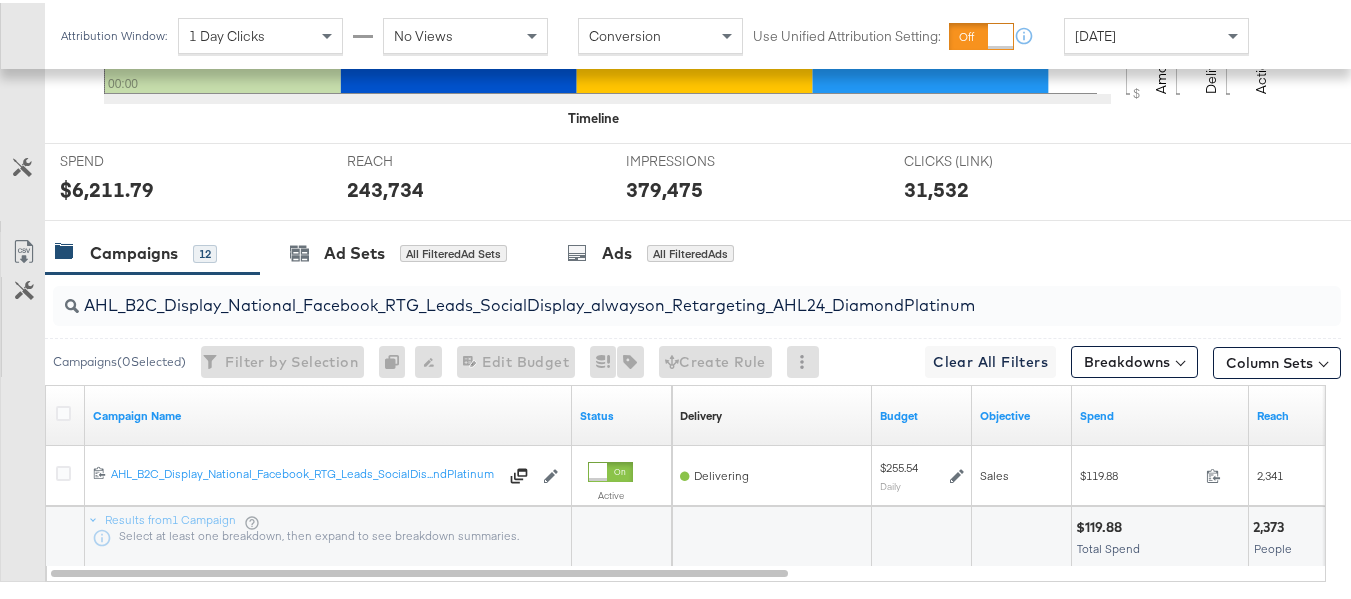click on "AHL_B2C_Display_National_Facebook_RTG_Leads_SocialDisplay_alwayson_Retargeting_AHL24_DiamondPlatinum" at bounding box center (653, 294) 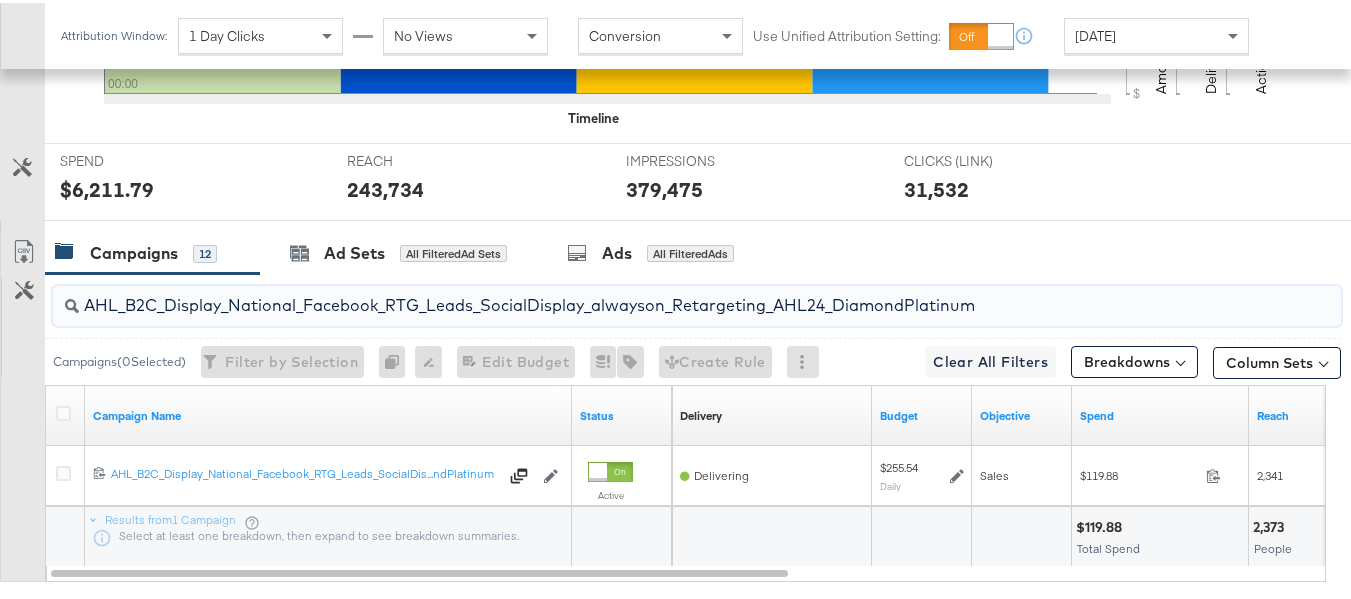 paste on "PTS_B2C_Display_National_Facebook_PRO_Traffic_SocialDisplay_alwayson_ASC_DARE24_ViewContent" 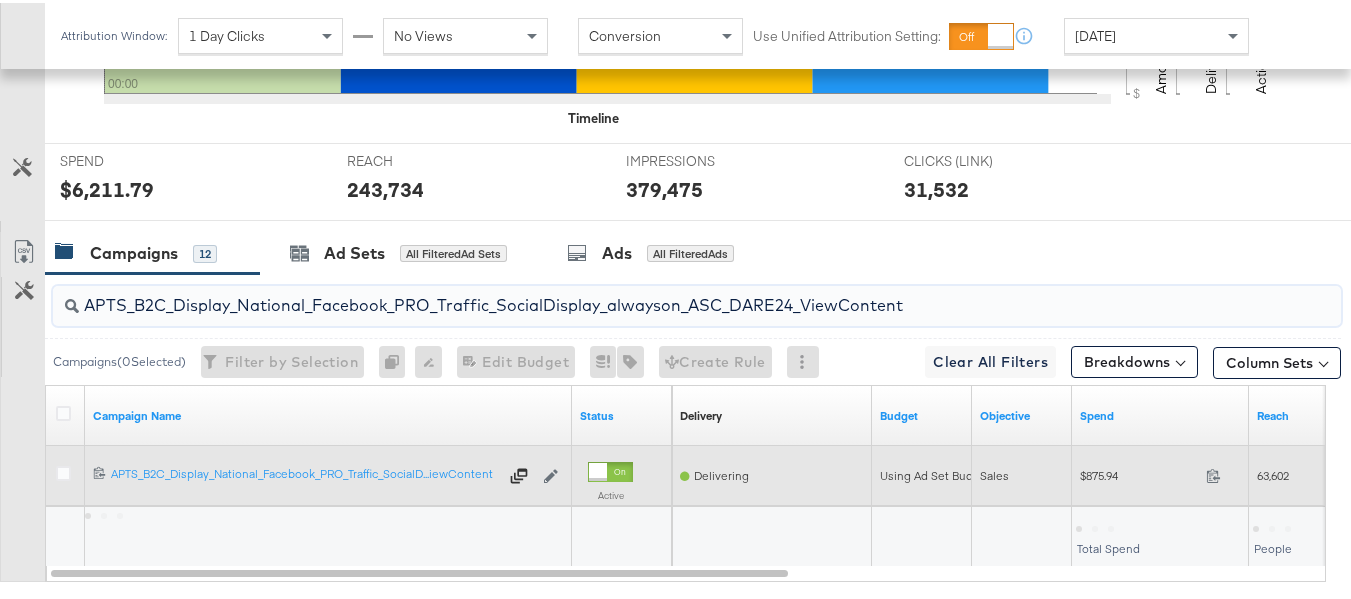 click on "$875.94" at bounding box center (1139, 472) 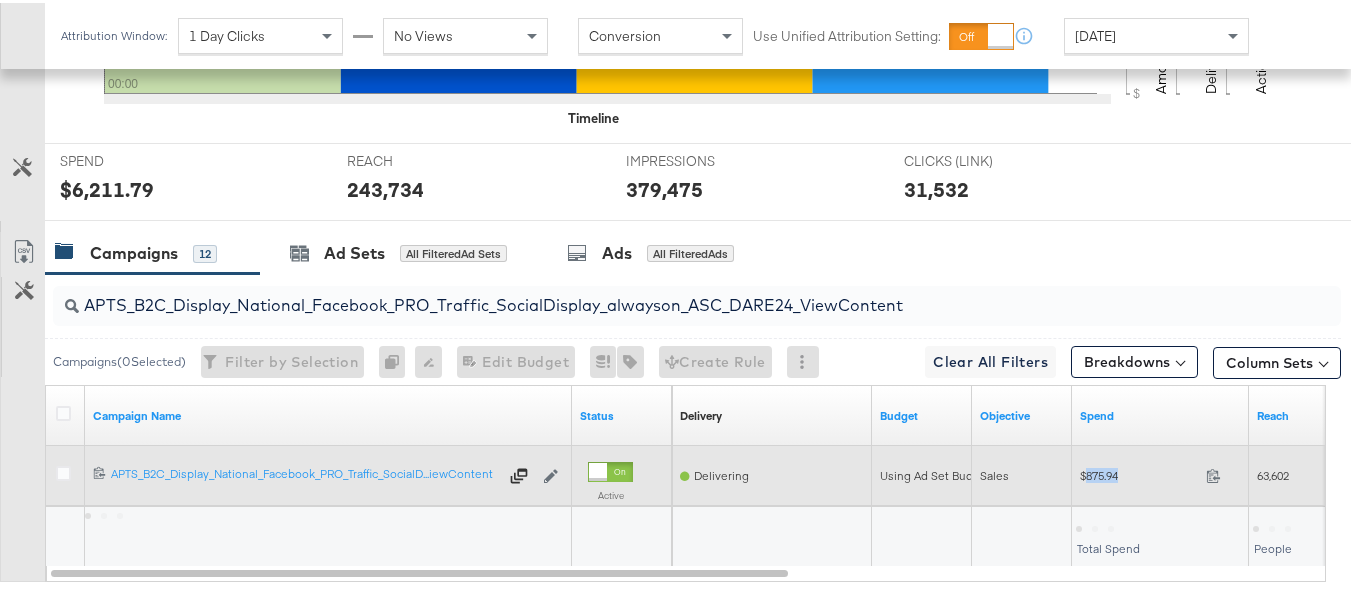 click on "$875.94" at bounding box center (1139, 472) 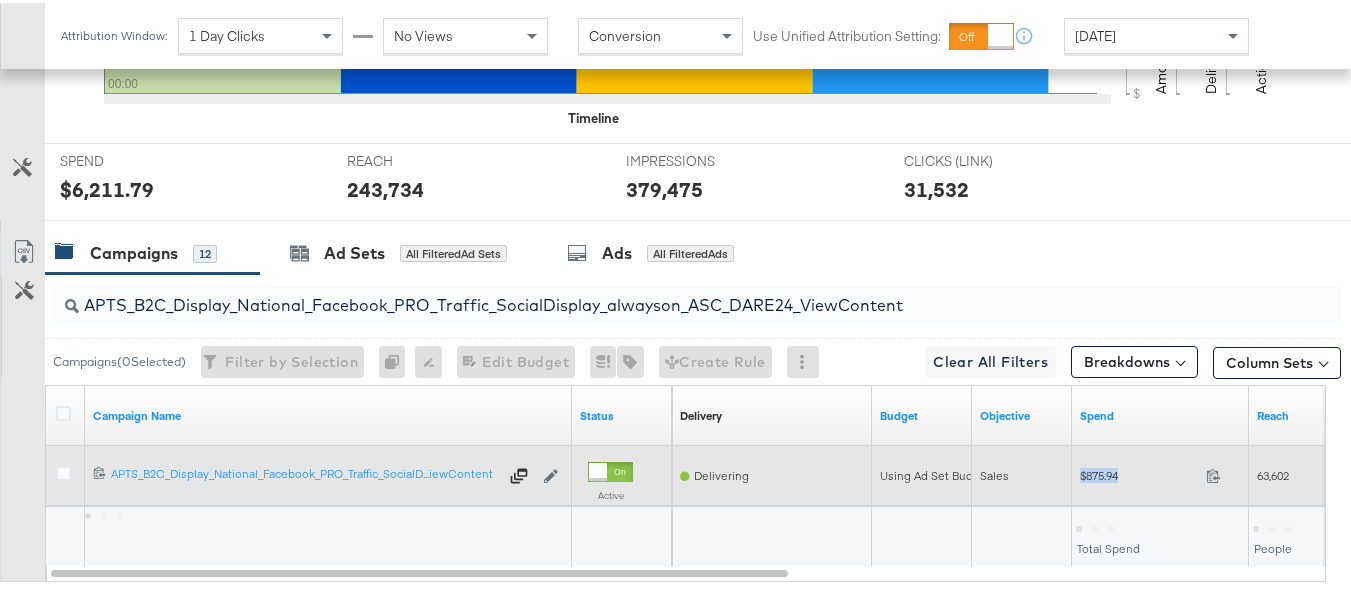 click on "$875.94" at bounding box center [1139, 472] 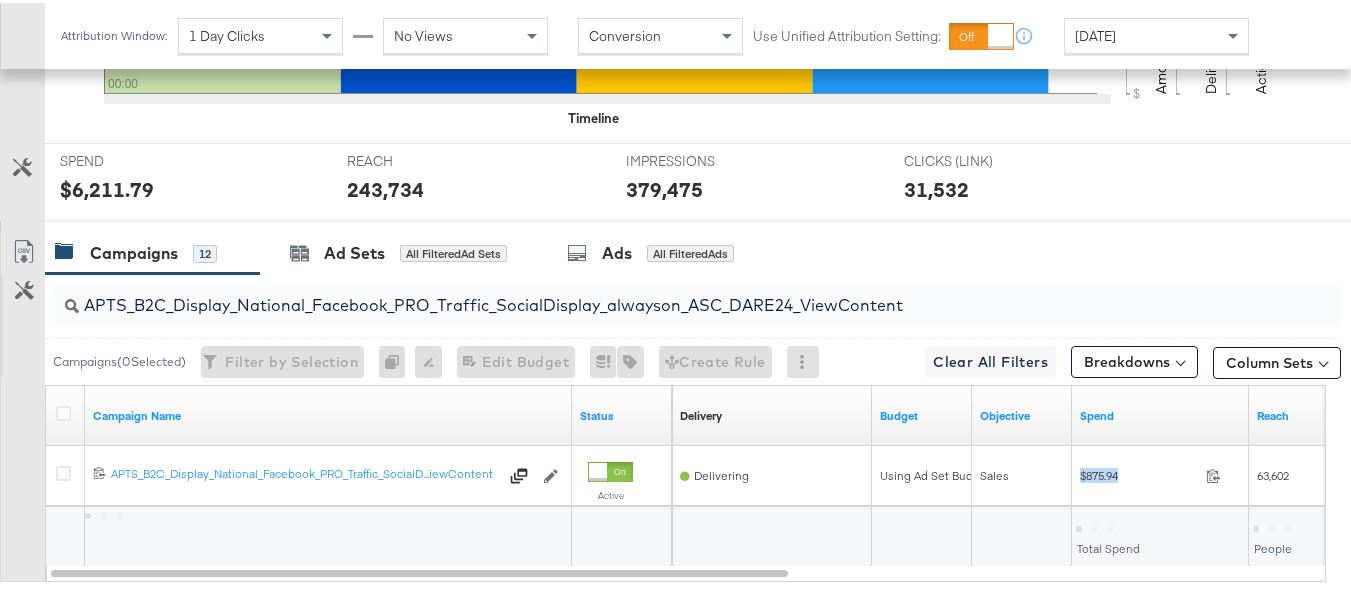 copy on "$875.94" 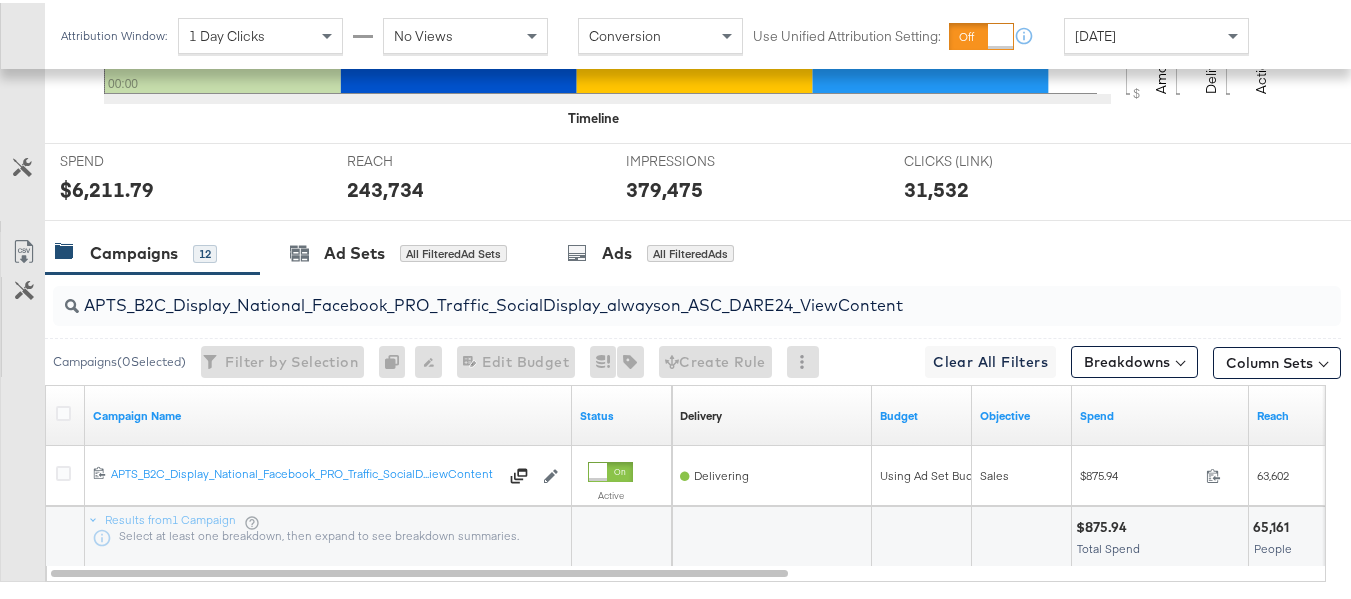 click on "APTS_B2C_Display_National_Facebook_PRO_Traffic_SocialDisplay_alwayson_ASC_DARE24_ViewContent" at bounding box center (653, 294) 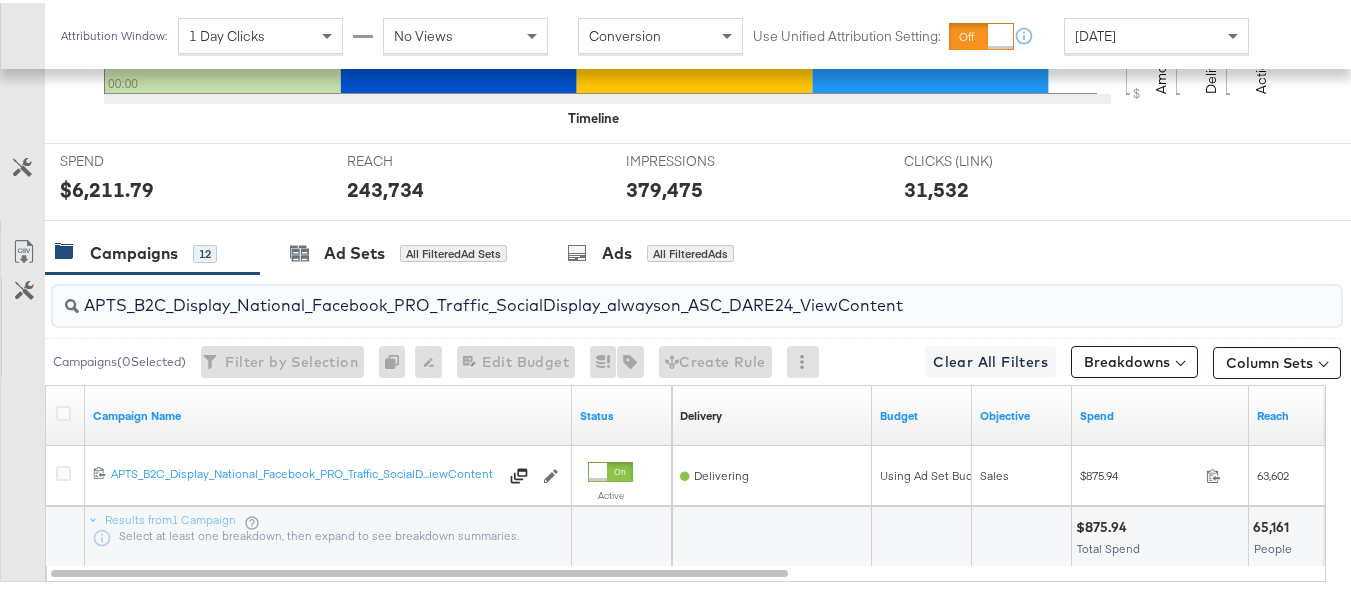 paste on "Leads_SocialDisplay_alwayson_ASC_DARE24_Purchase" 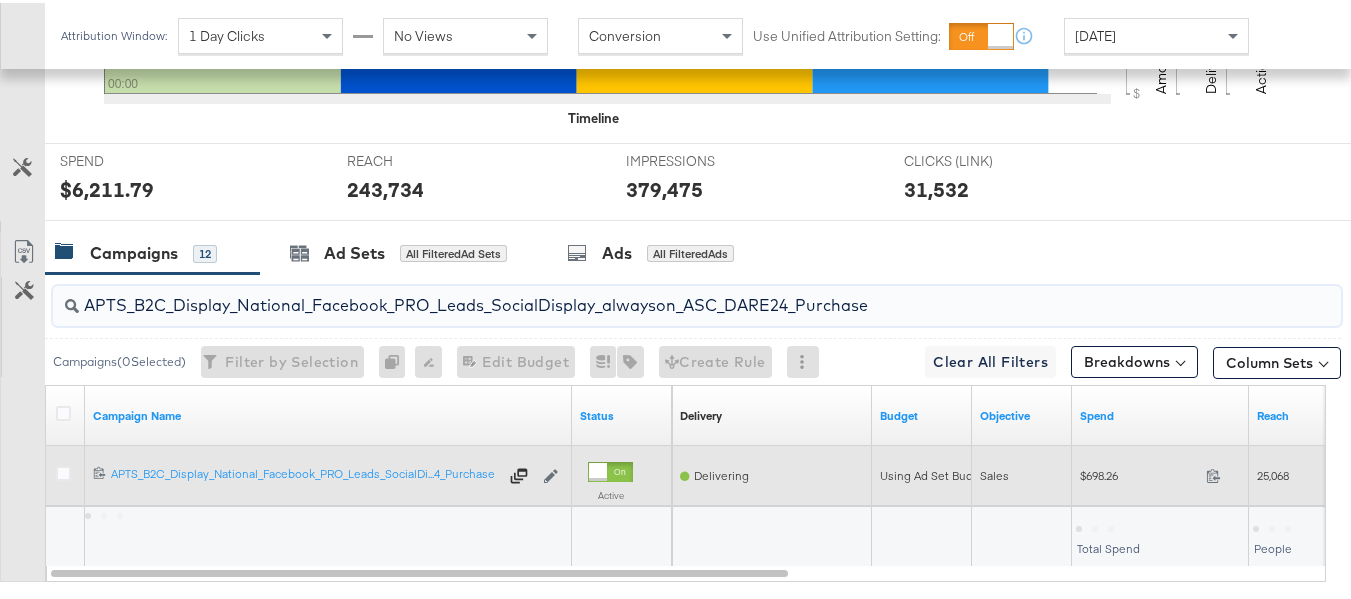 click on "$698.26" at bounding box center (1139, 472) 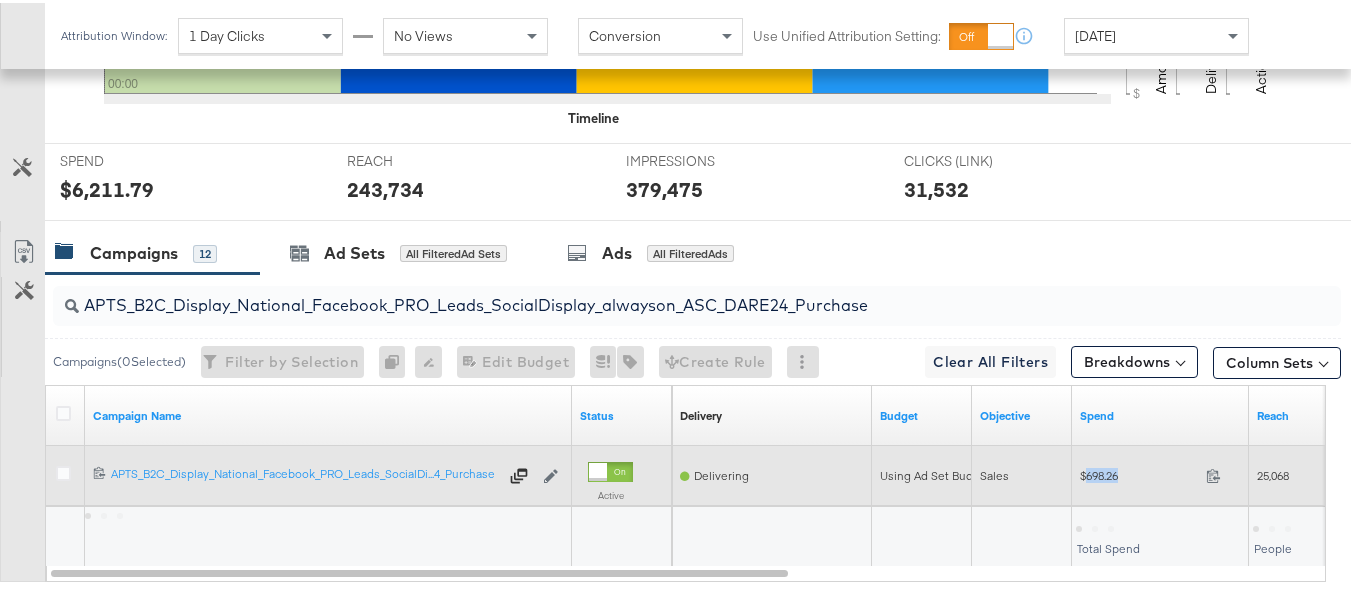 click on "$698.26" at bounding box center (1139, 472) 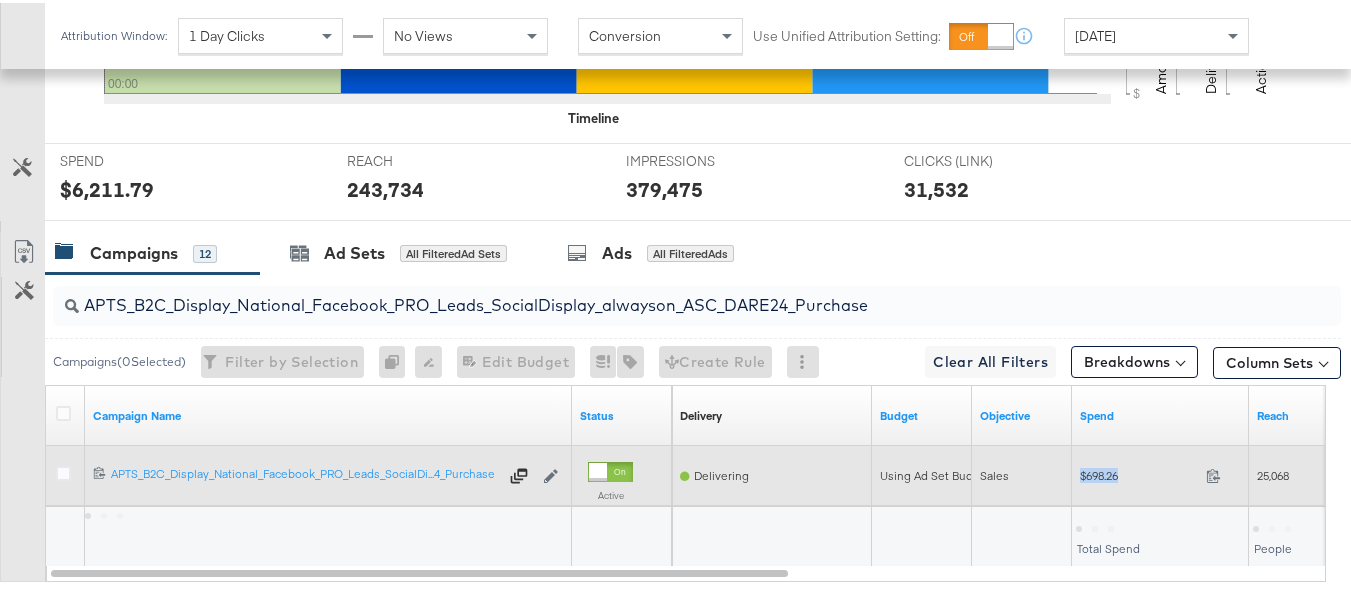 click on "$698.26" at bounding box center [1139, 472] 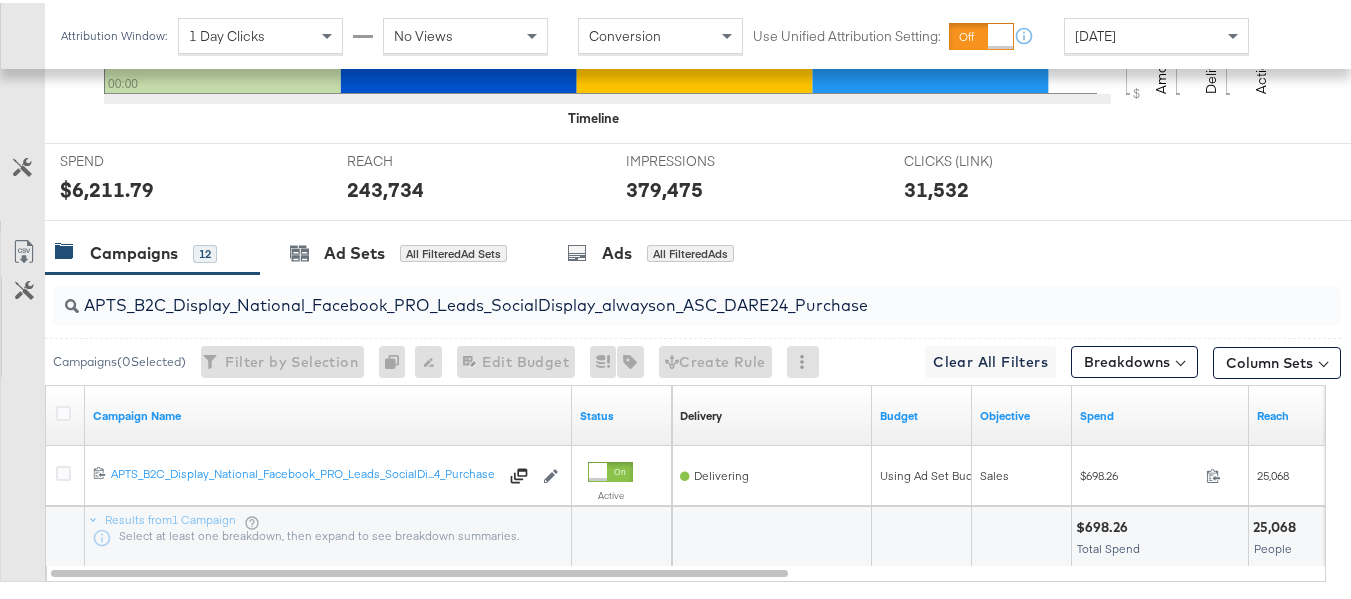 click on "APTS_B2C_Display_National_Facebook_PRO_Leads_SocialDisplay_alwayson_ASC_DARE24_Purchase" at bounding box center [653, 294] 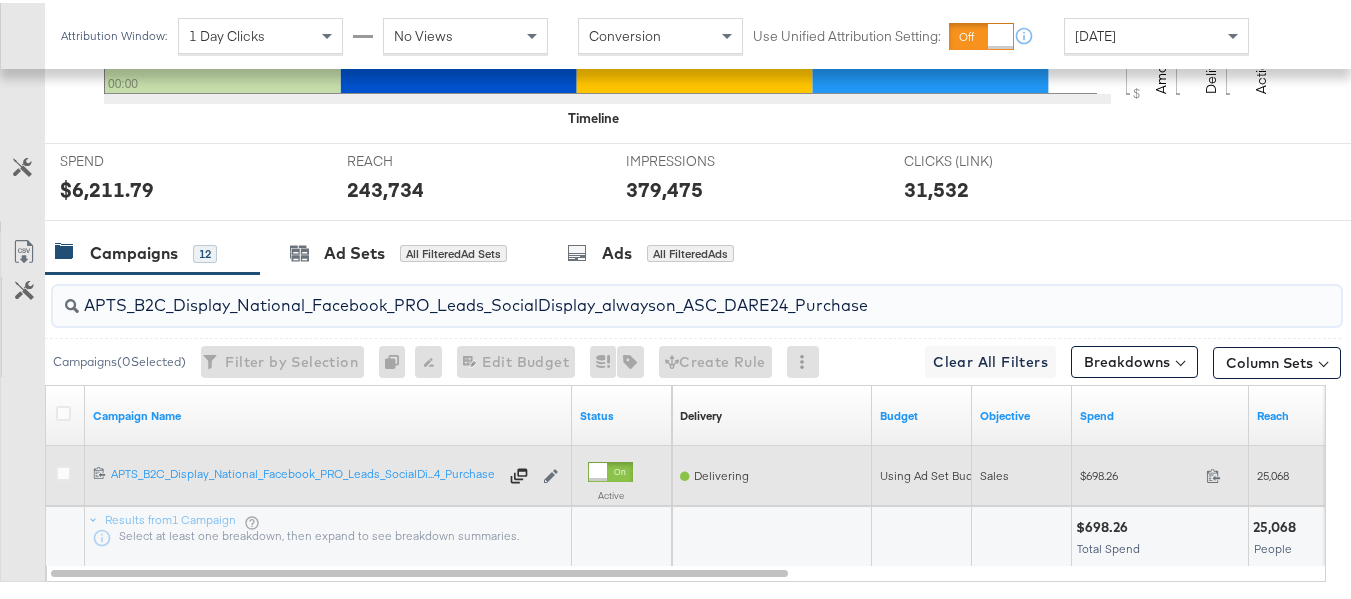 paste on "F_B2C_Display_National_Facebook_PRO_Traffic_SocialDisplay_alwayson_ASC_AF24_ViewContent" 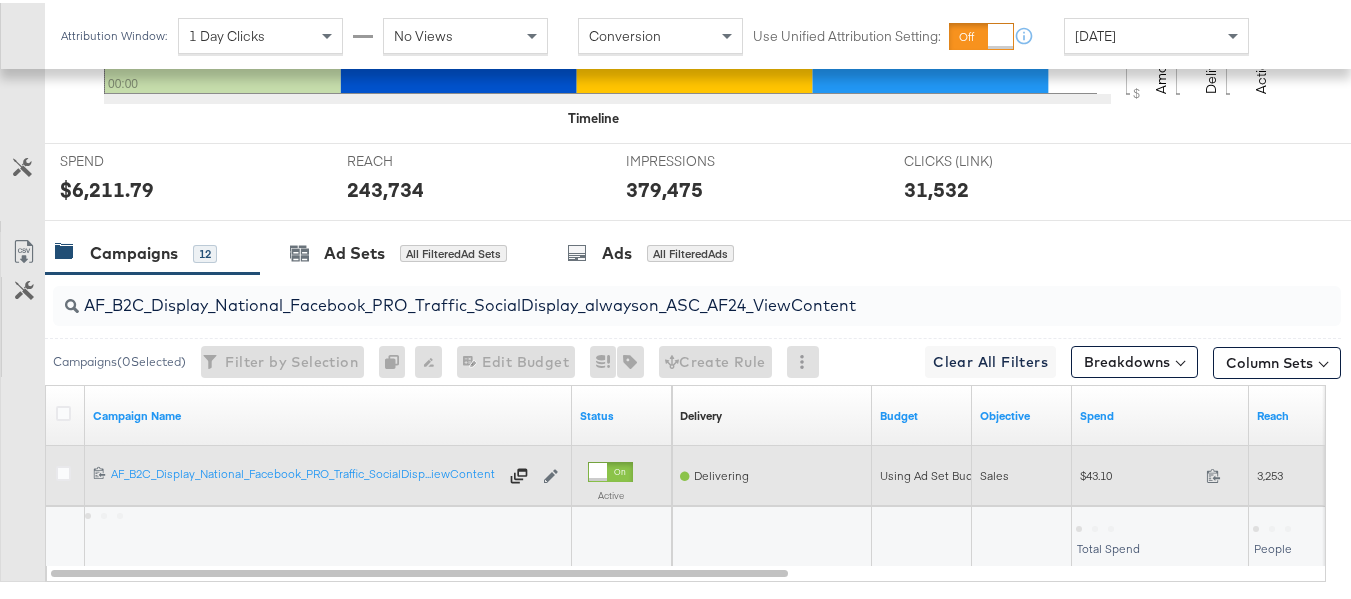 click on "$43.10" at bounding box center [1139, 472] 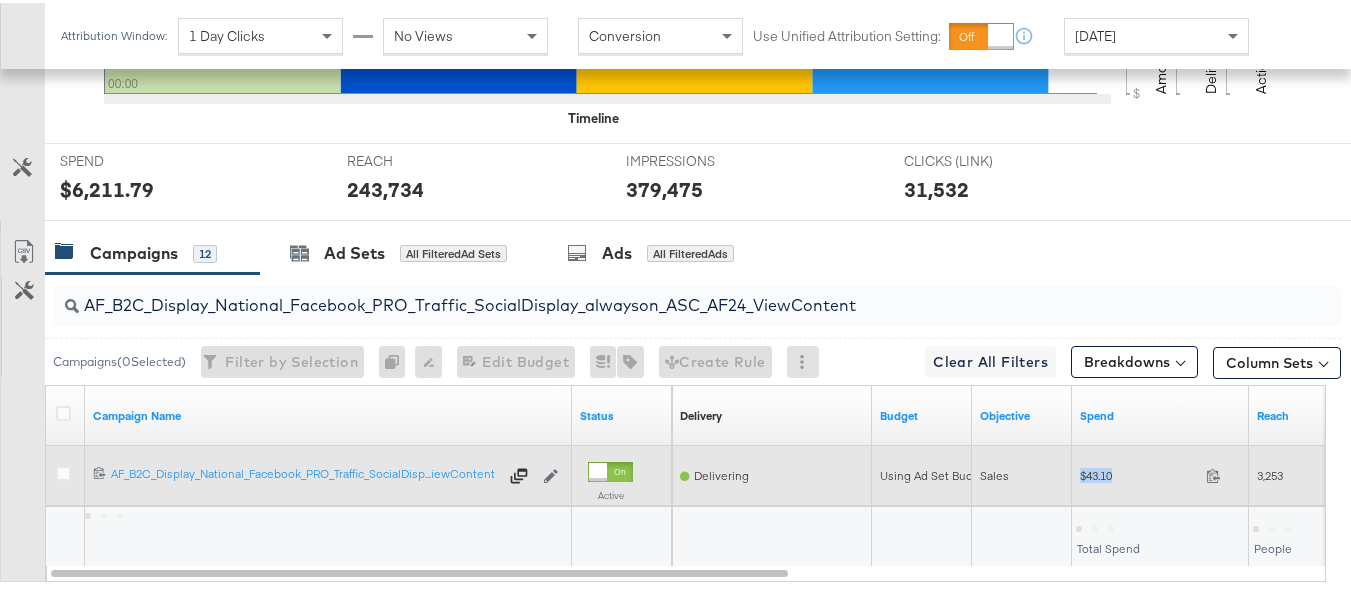 click on "$43.10" at bounding box center [1139, 472] 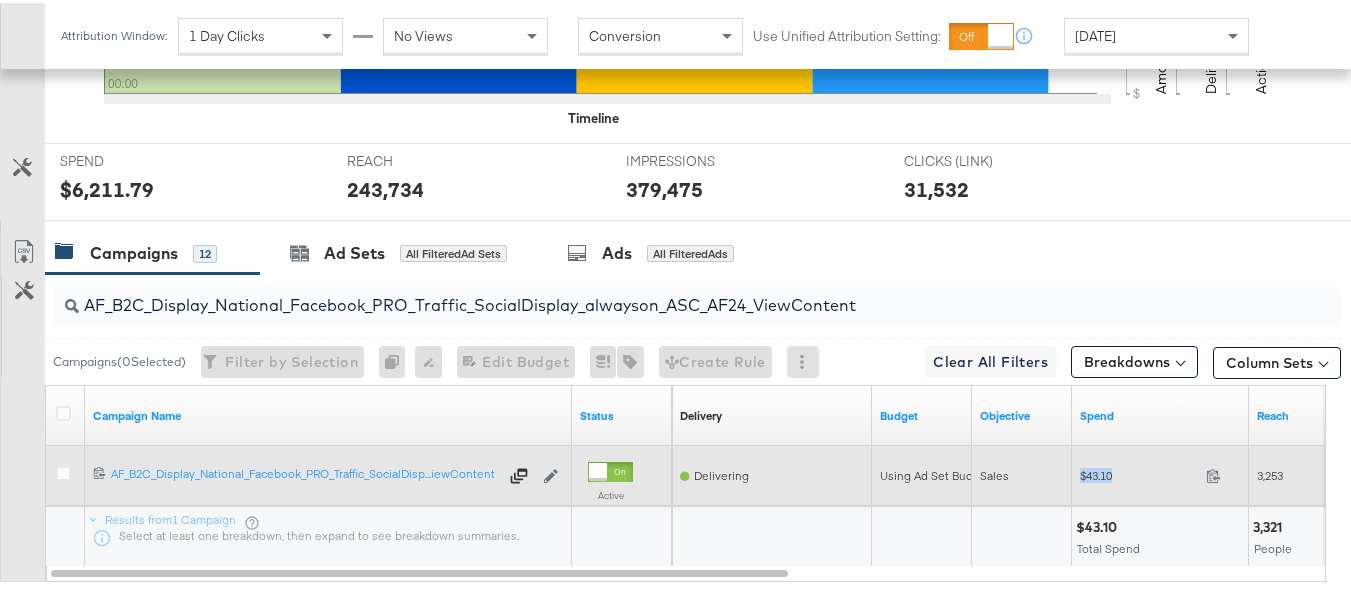 copy on "$43.10" 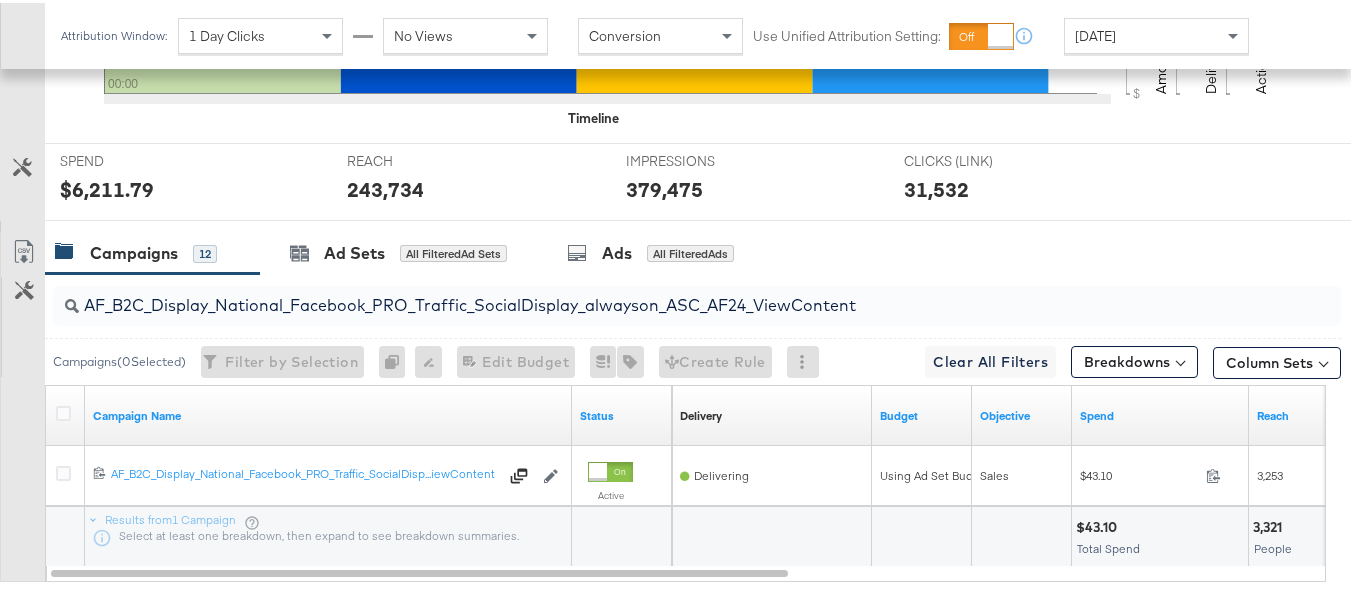 click on "AF_B2C_Display_National_Facebook_PRO_Traffic_SocialDisplay_alwayson_ASC_AF24_ViewContent" at bounding box center (653, 294) 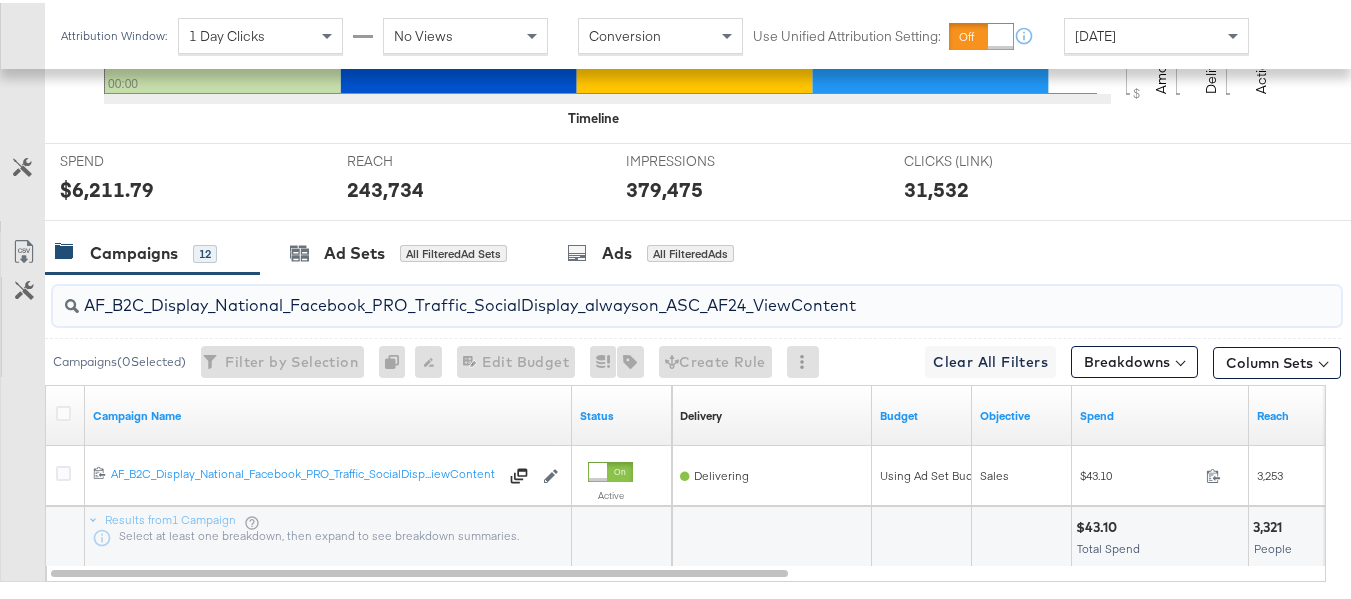 paste on "FR_B2C_Display_National_Facebook_PRO_Traffic_SocialDisplay_alwayson_ASC_FR" 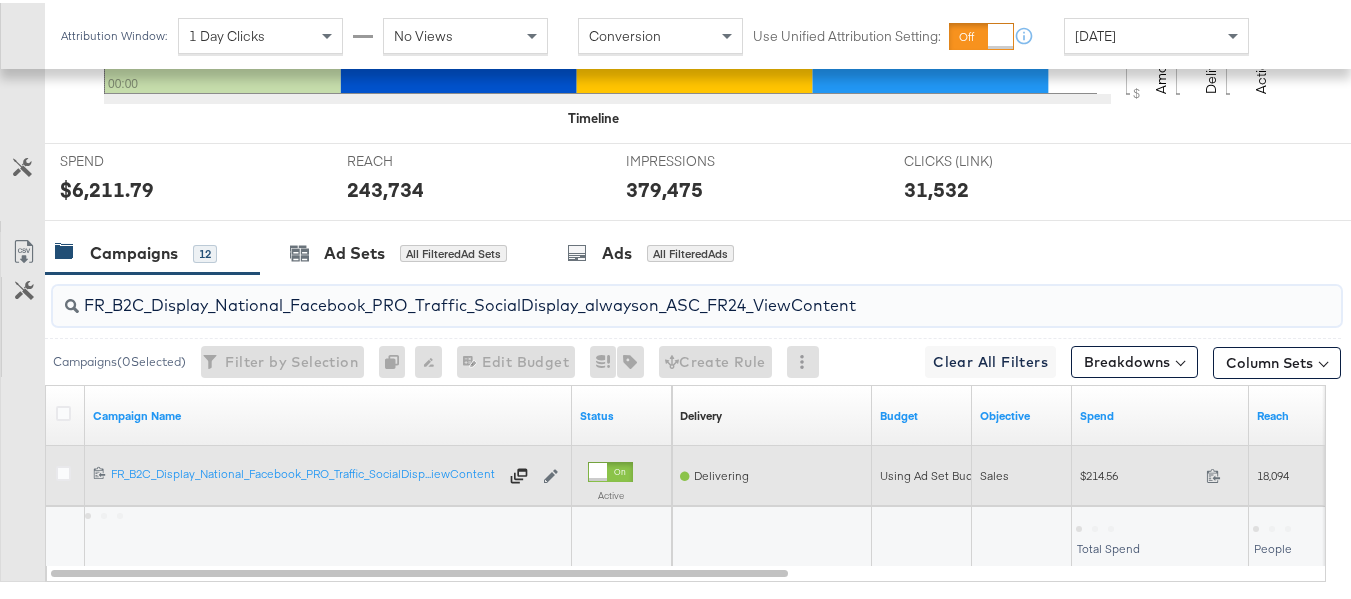 type on "FR_B2C_Display_National_Facebook_PRO_Traffic_SocialDisplay_alwayson_ASC_FR24_ViewContent" 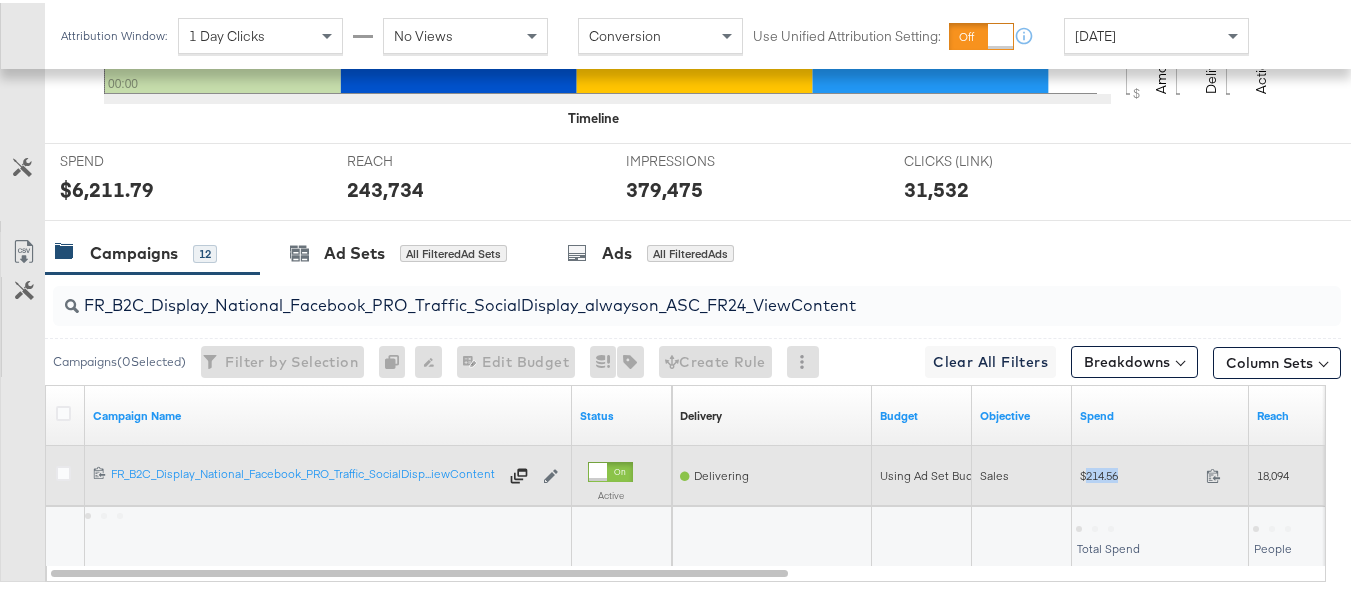click on "$214.56" at bounding box center [1139, 472] 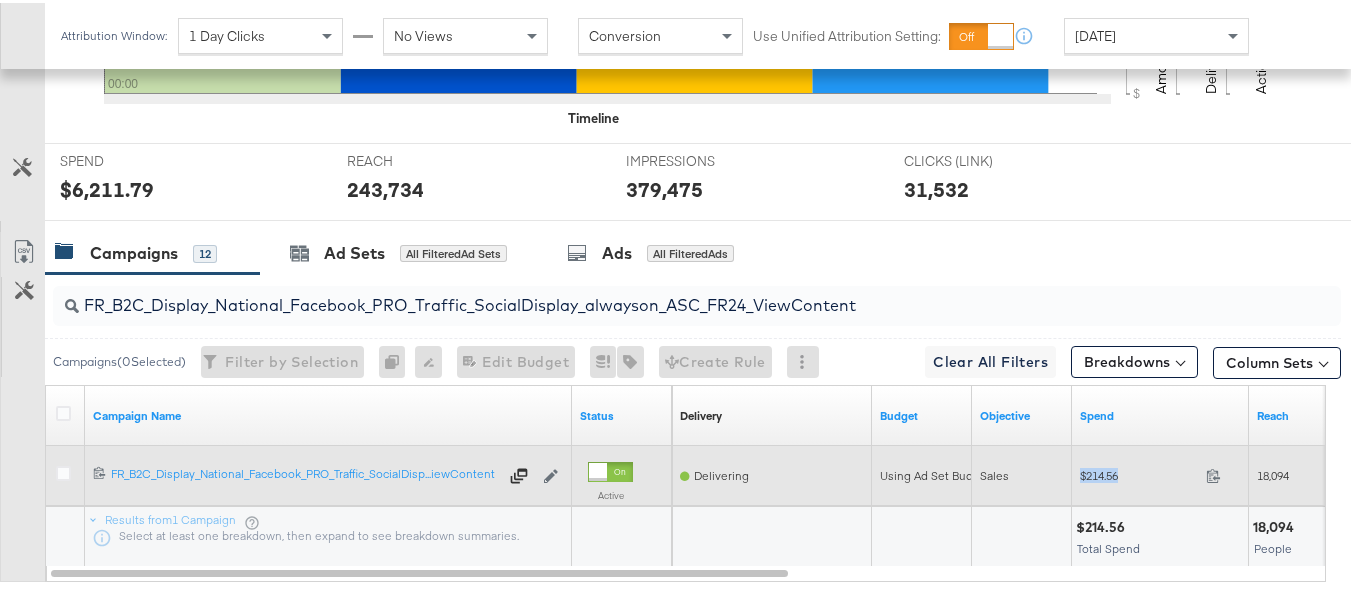 click on "$214.56" at bounding box center [1139, 472] 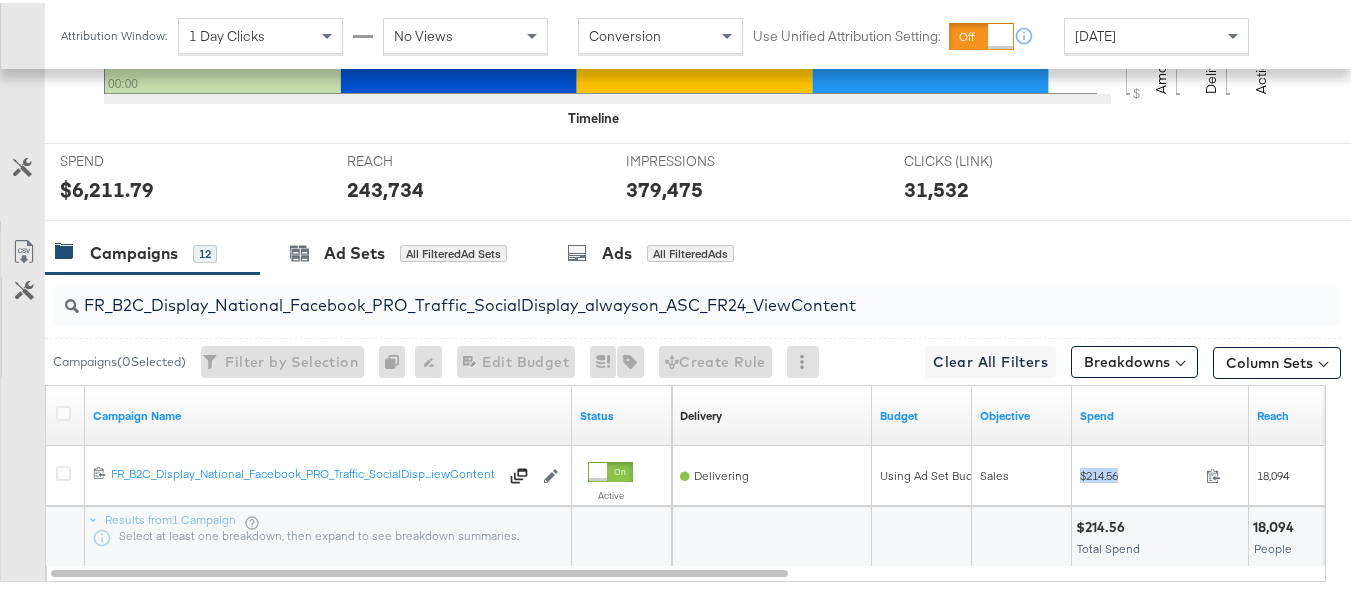 copy on "$214.56" 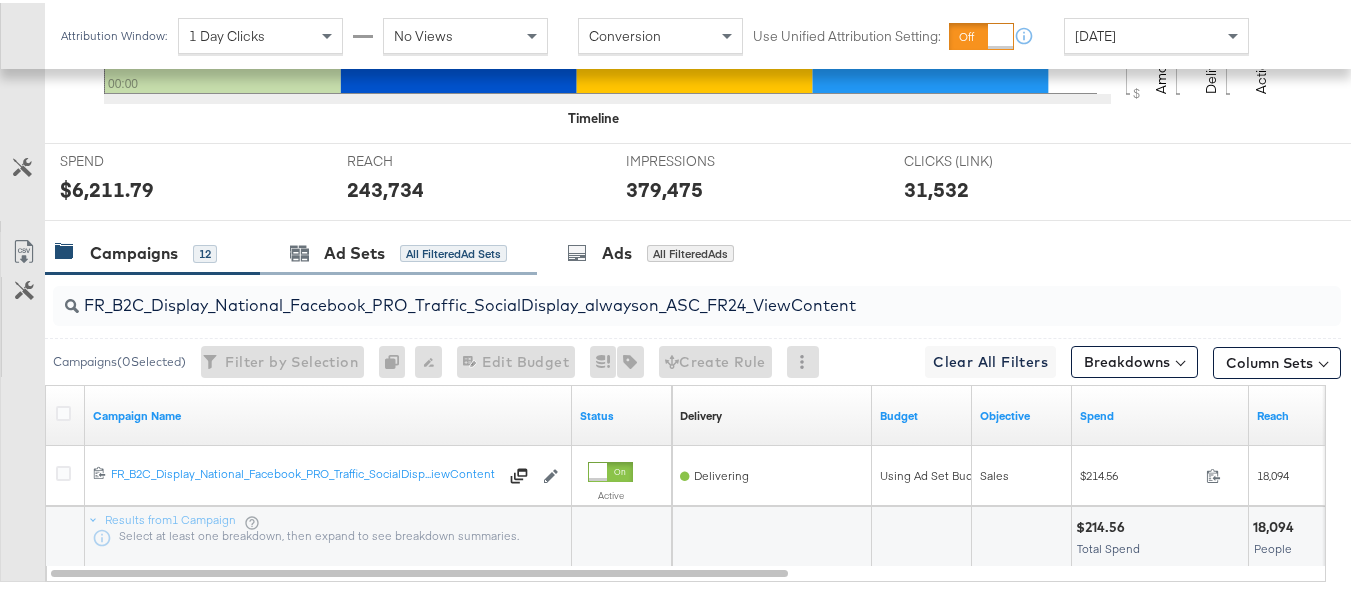 click on "Ad Sets All Filtered  Ad Sets" at bounding box center (398, 250) 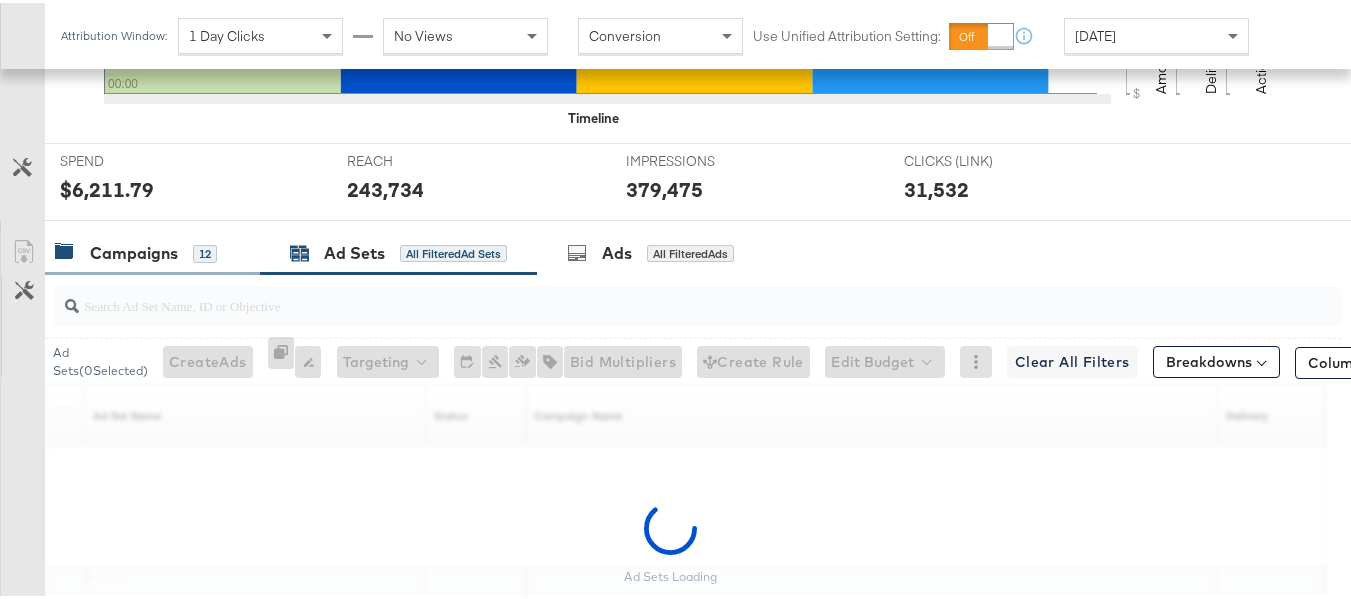 click on "Campaigns 12" at bounding box center (152, 250) 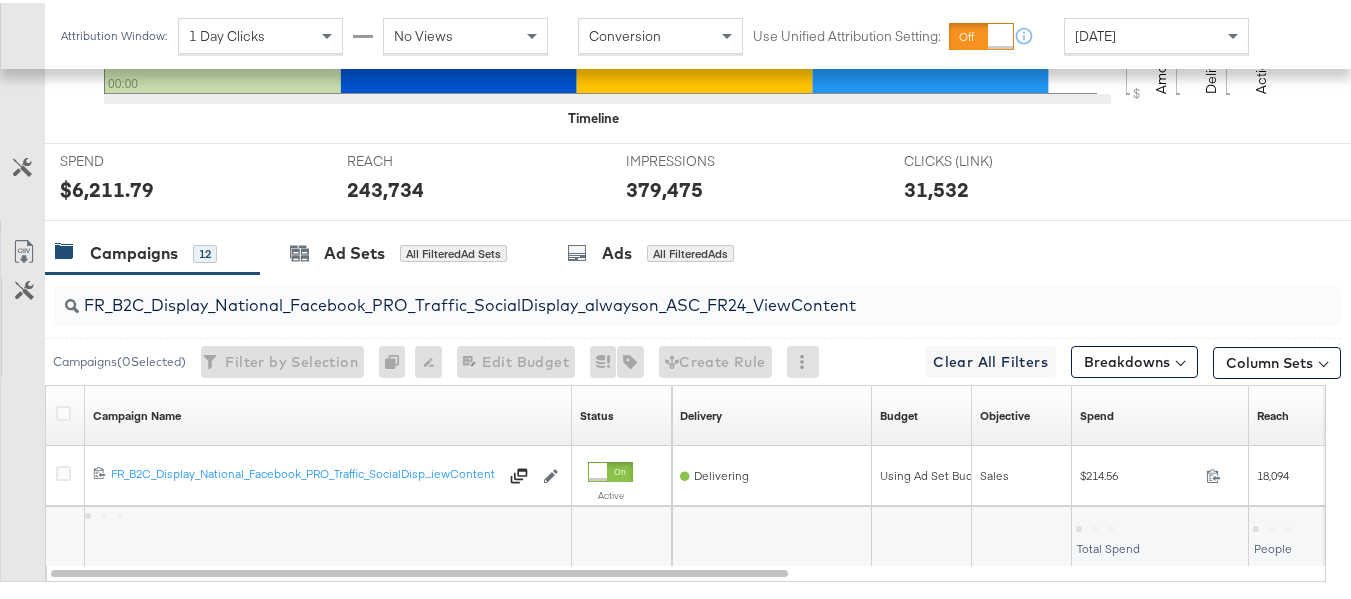 click on "FR_B2C_Display_National_Facebook_PRO_Traffic_SocialDisplay_alwayson_ASC_FR24_ViewContent" at bounding box center (697, 303) 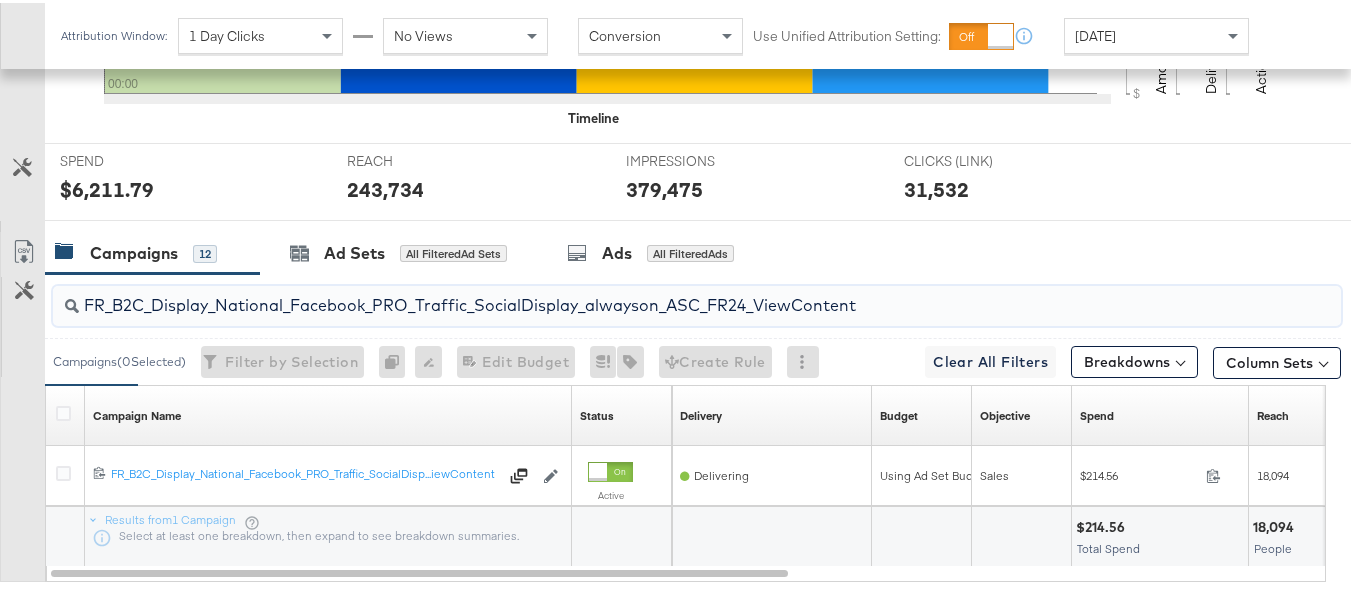 paste on "AHL_B2C_Display_National_Facebook_PRO_Traffic_SocialDisplay_alwayson_ASC_AHL" 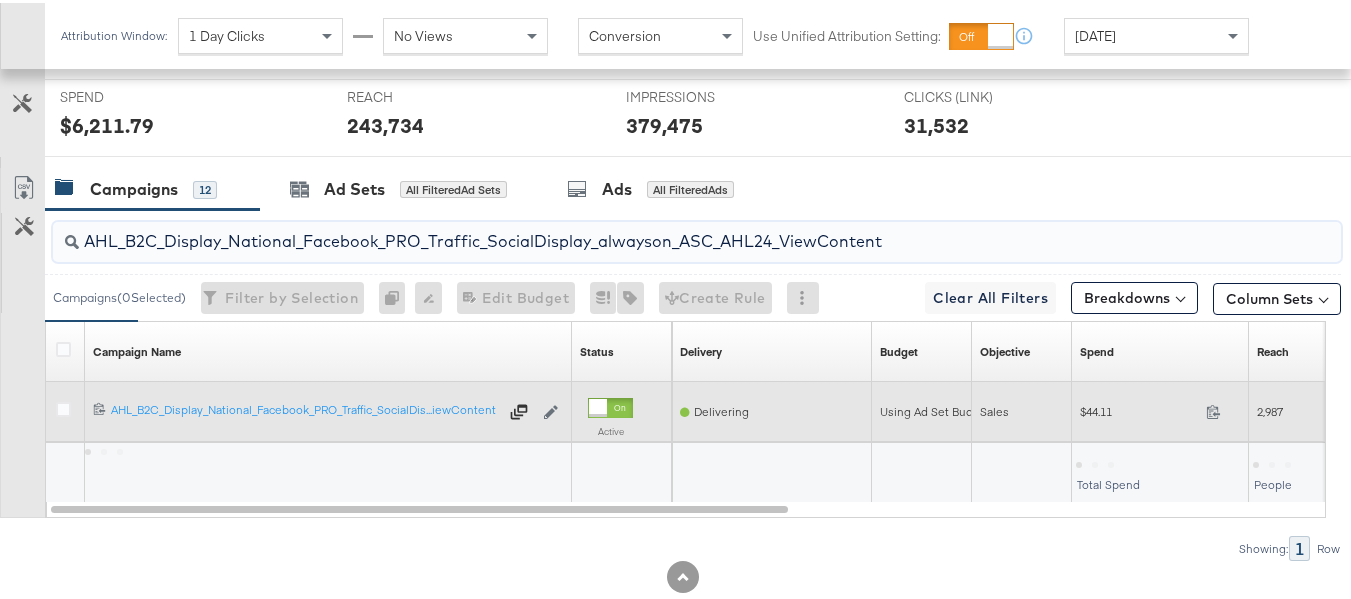 scroll, scrollTop: 833, scrollLeft: 0, axis: vertical 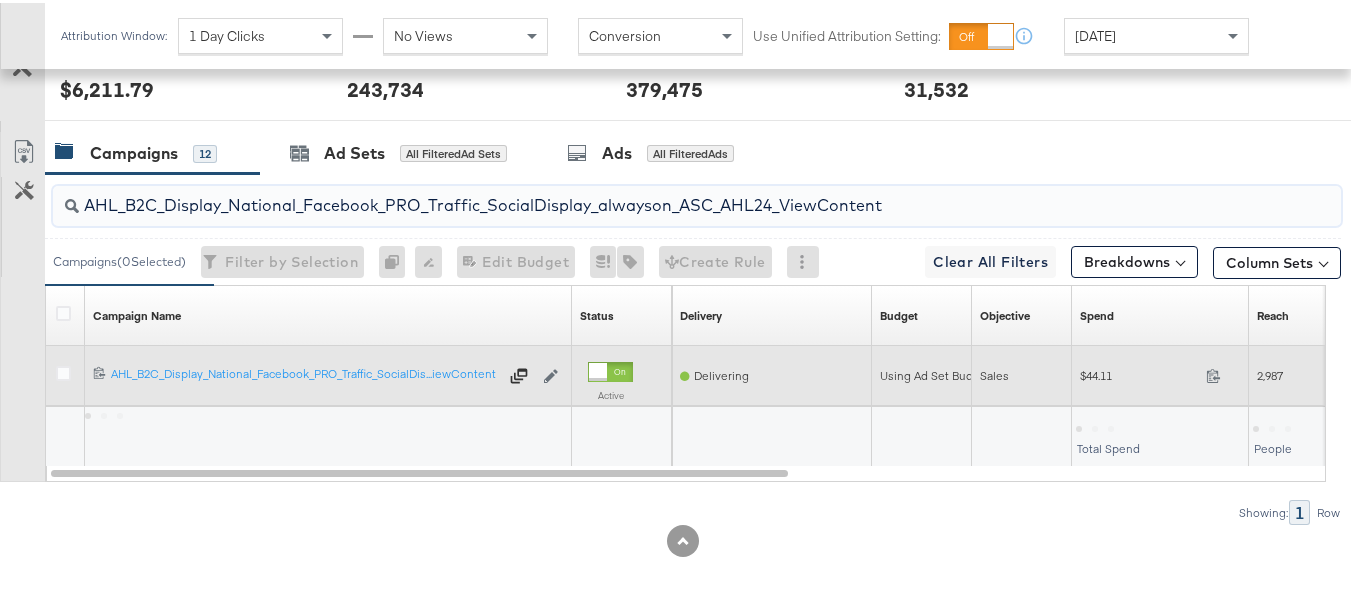type on "AHL_B2C_Display_National_Facebook_PRO_Traffic_SocialDisplay_alwayson_ASC_AHL24_ViewContent" 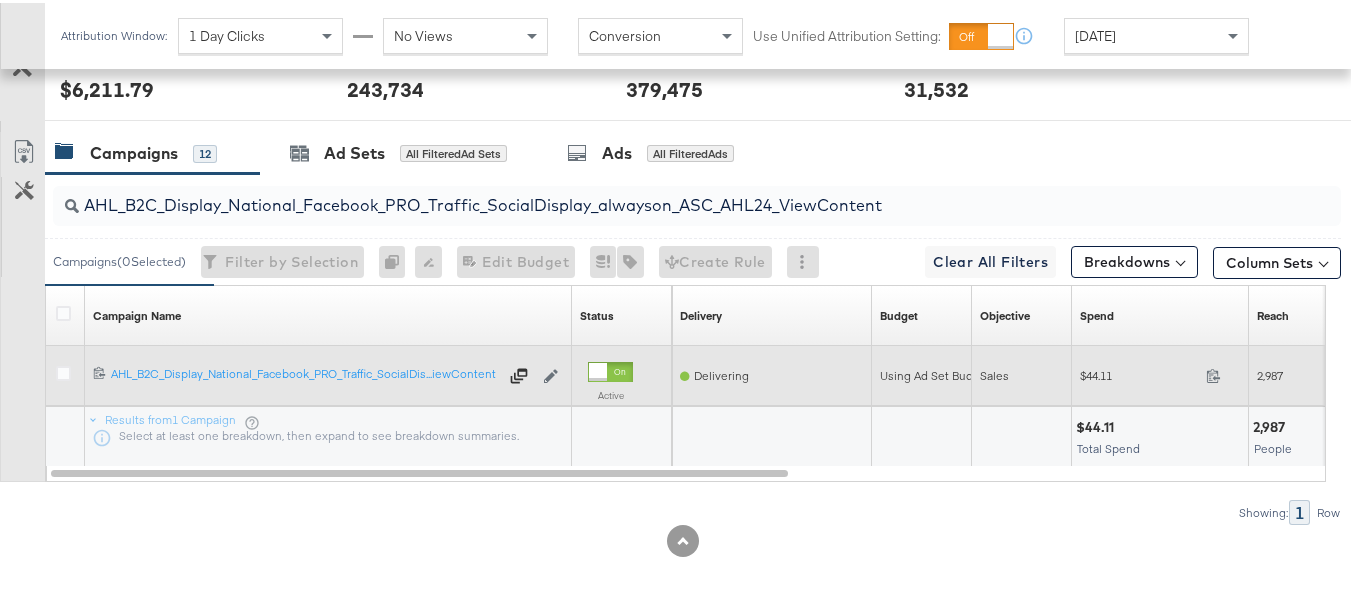 click on "$44.11" at bounding box center [1139, 372] 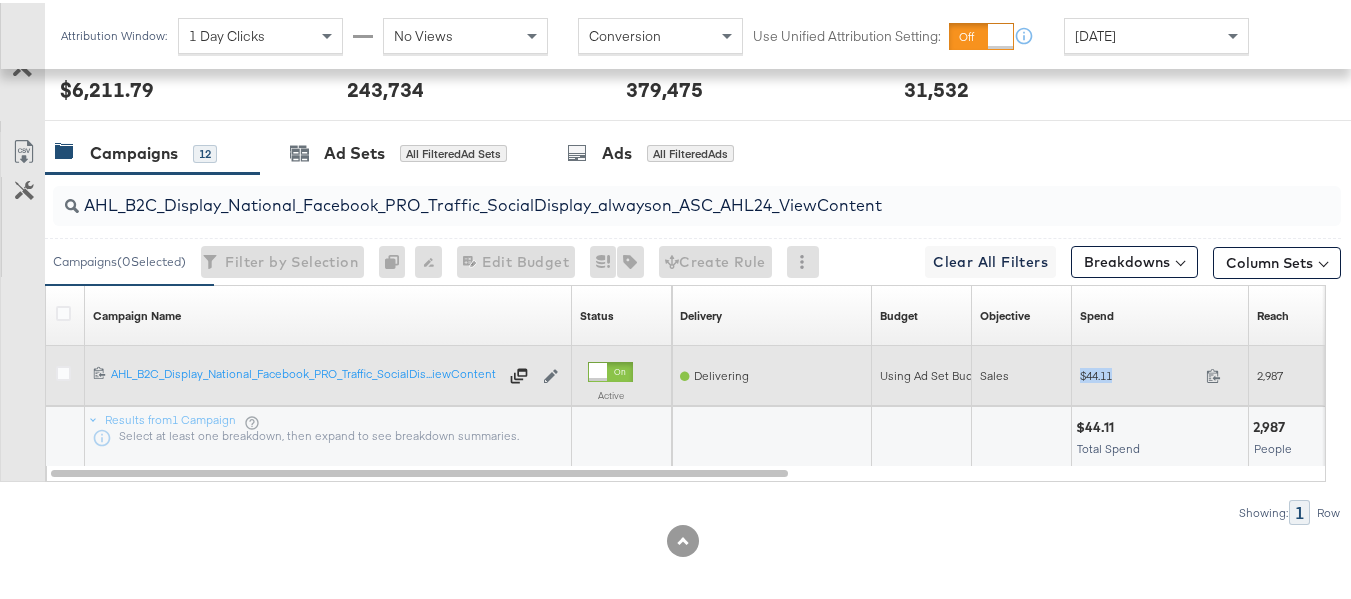 click on "$44.11" at bounding box center (1139, 372) 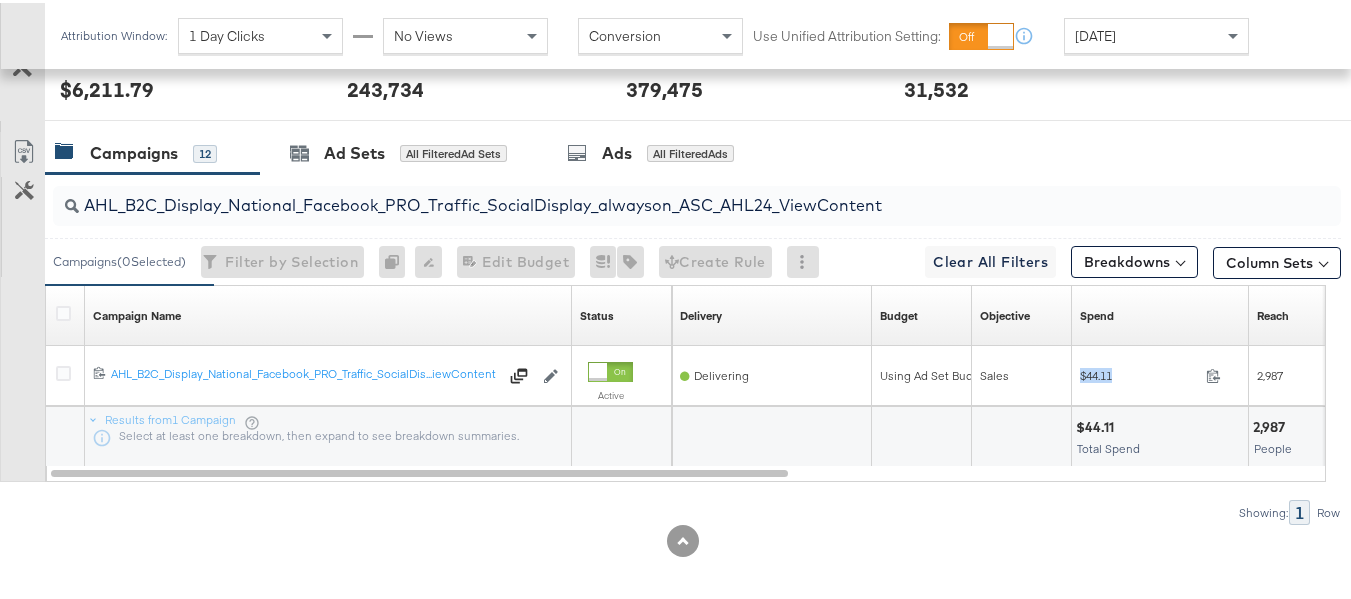 copy on "$44.11" 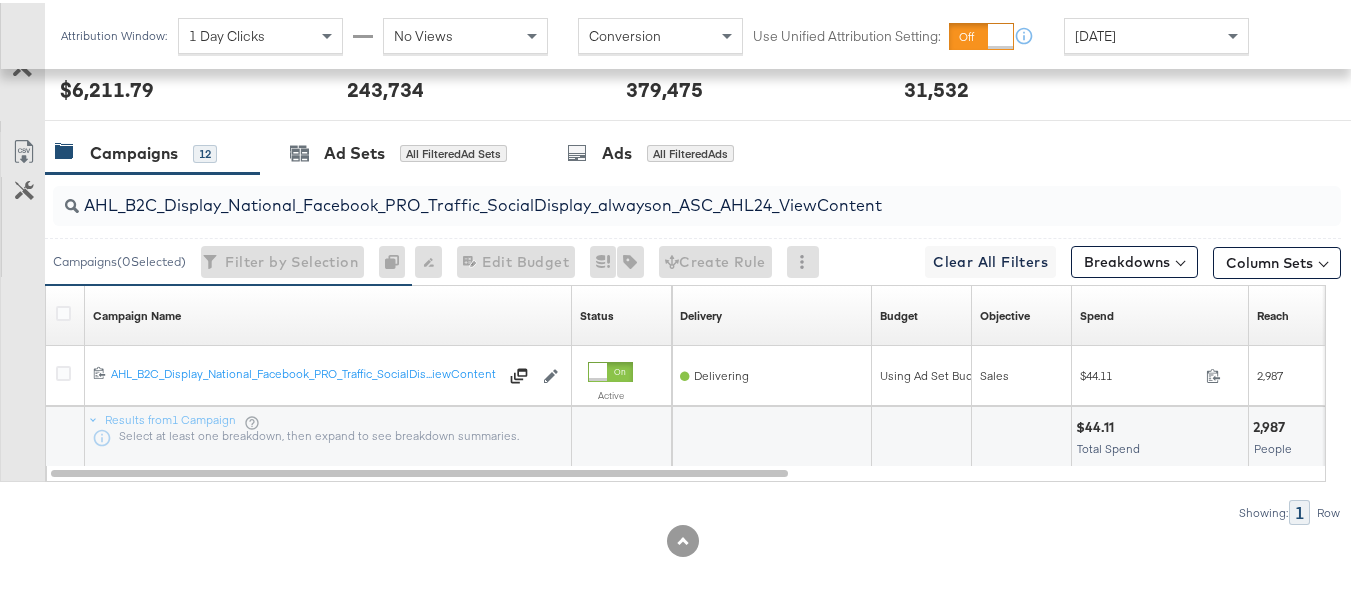 click at bounding box center (924, 431) 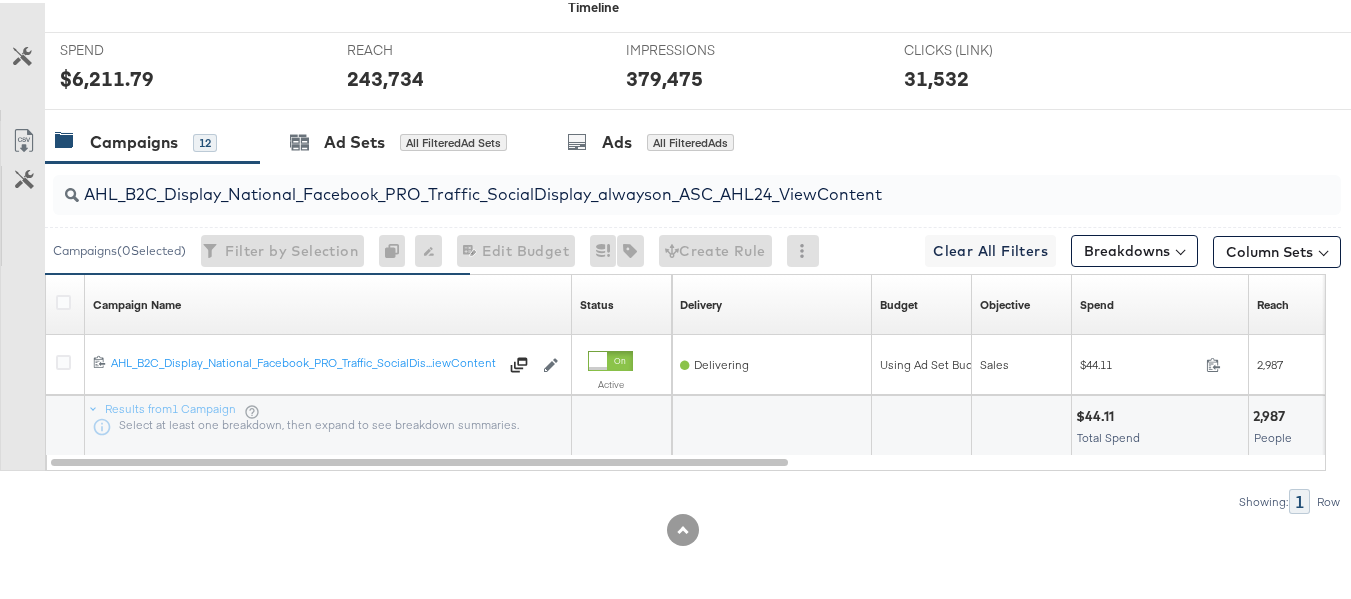 scroll, scrollTop: 0, scrollLeft: 0, axis: both 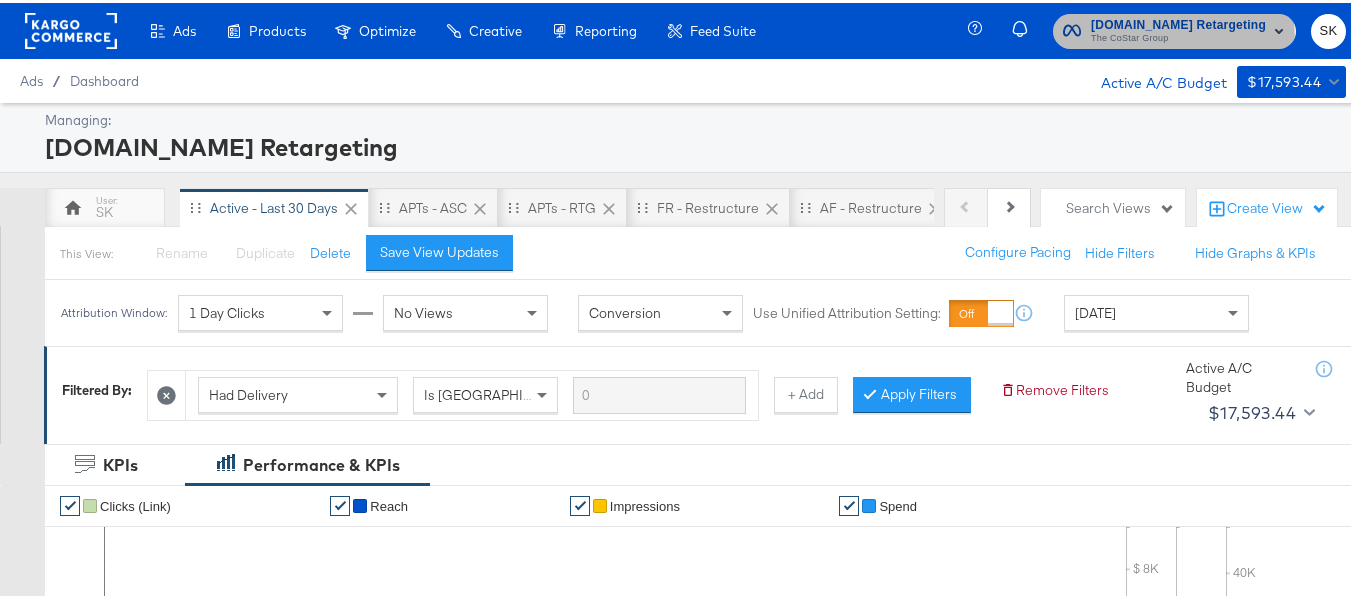 click on "The CoStar Group" at bounding box center [1178, 36] 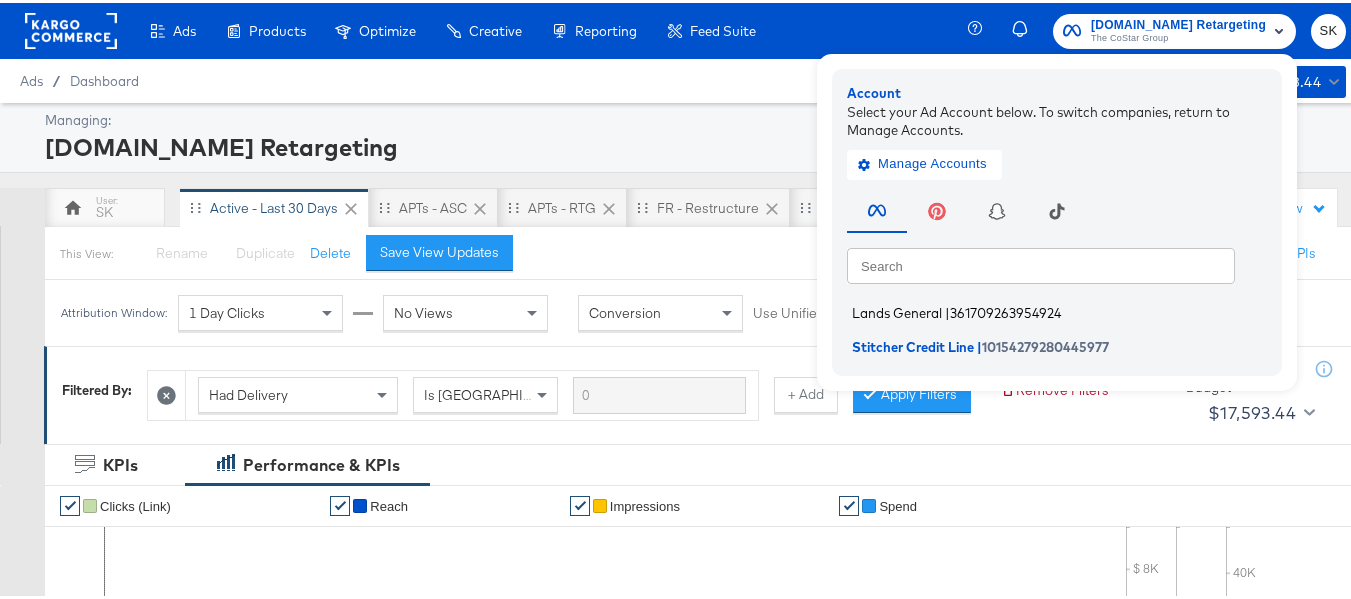 click on "Lands General" at bounding box center (897, 310) 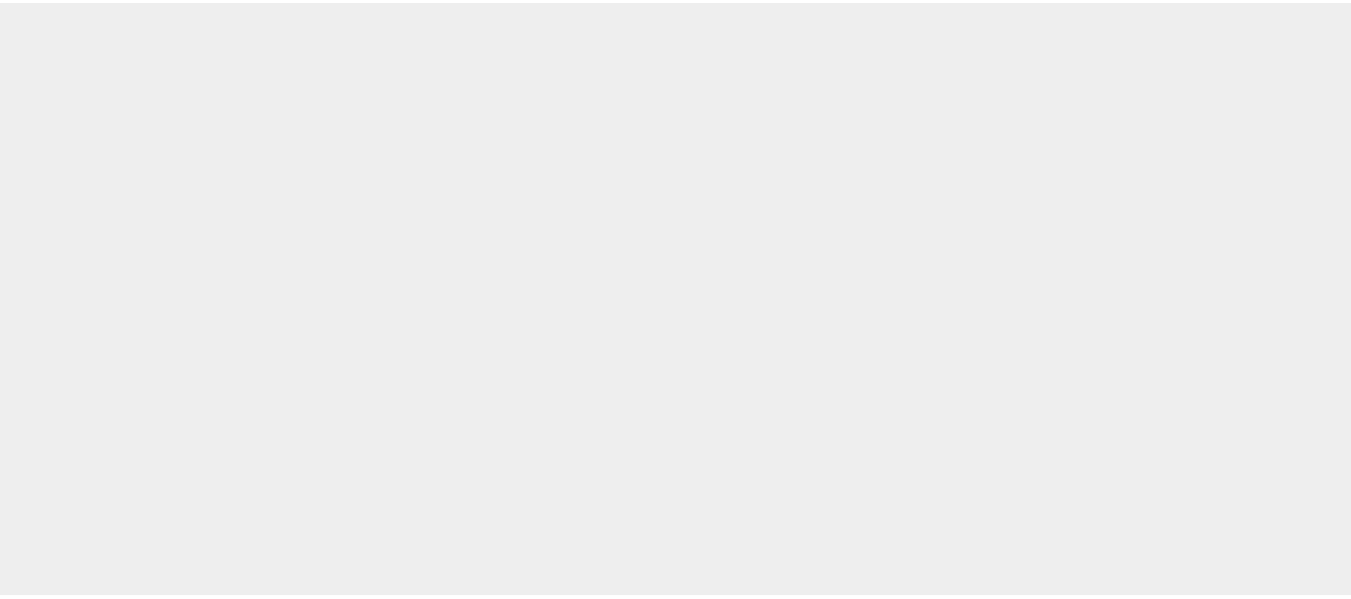 scroll, scrollTop: 0, scrollLeft: 0, axis: both 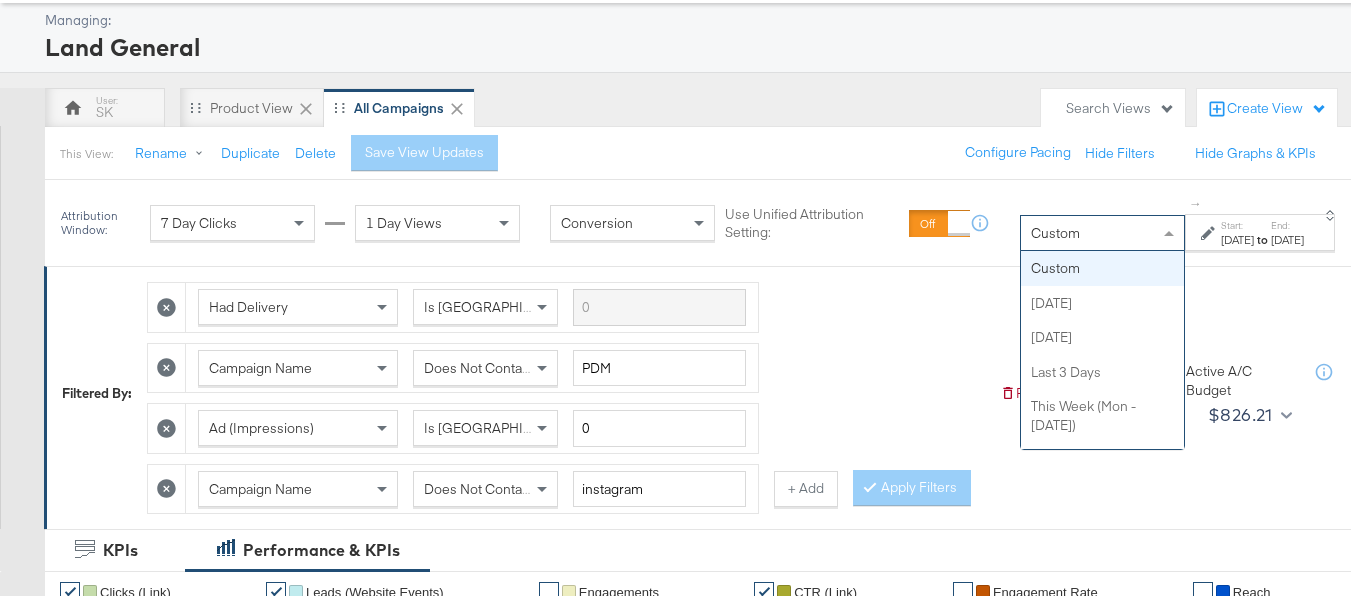 click on "Custom" at bounding box center (1102, 230) 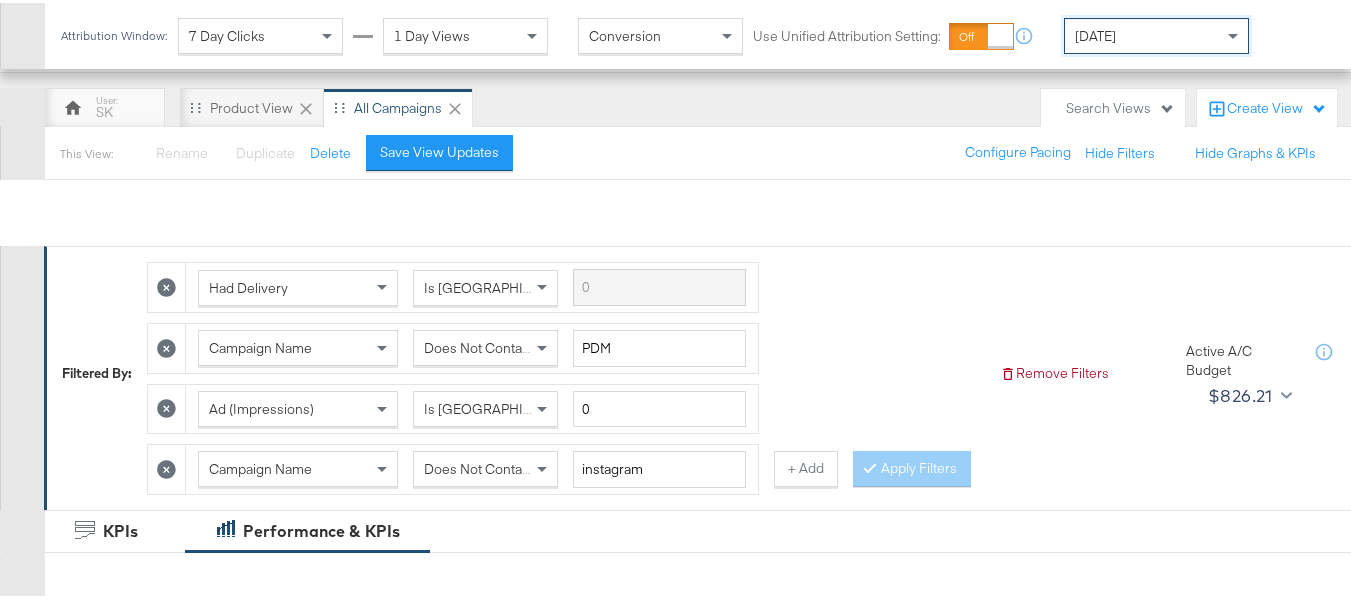 scroll, scrollTop: 1036, scrollLeft: 0, axis: vertical 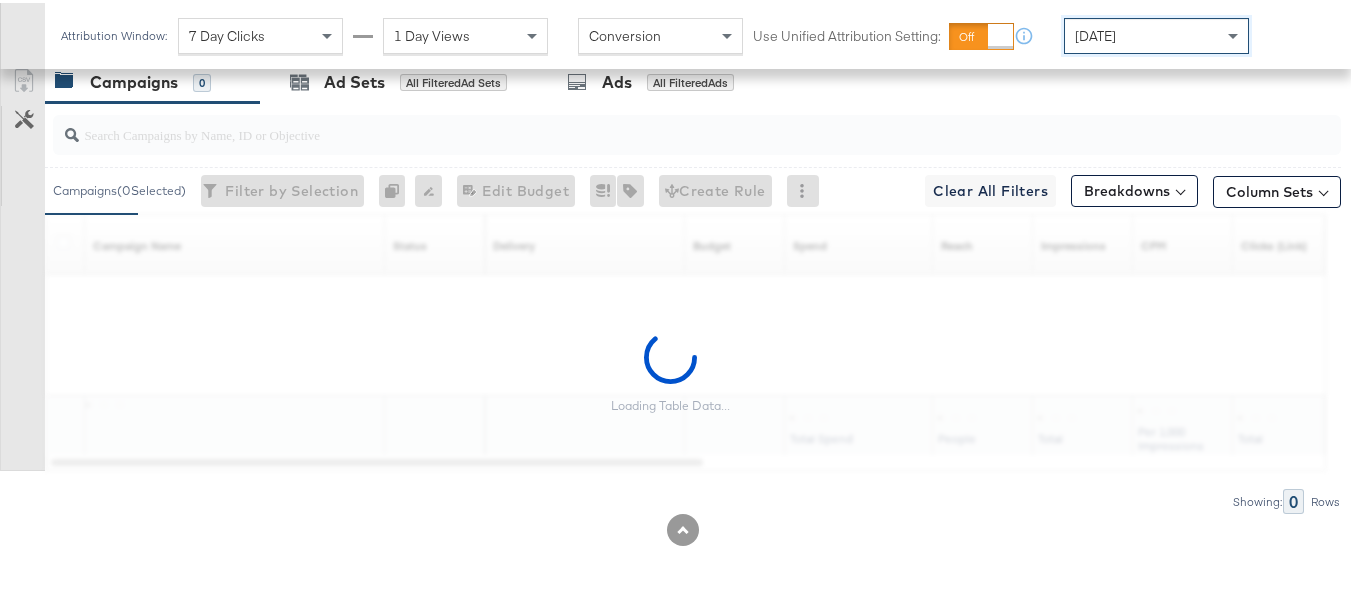 click at bounding box center [653, 123] 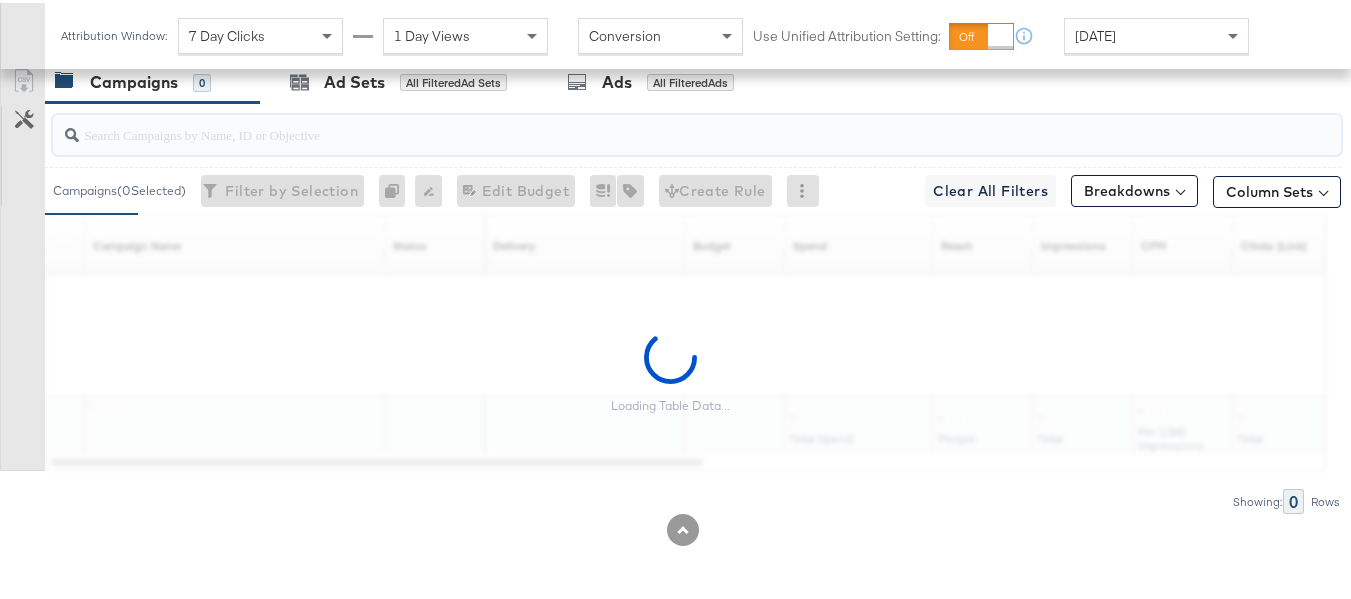paste on "B2C_LAND_KC_RT_Sig_24" 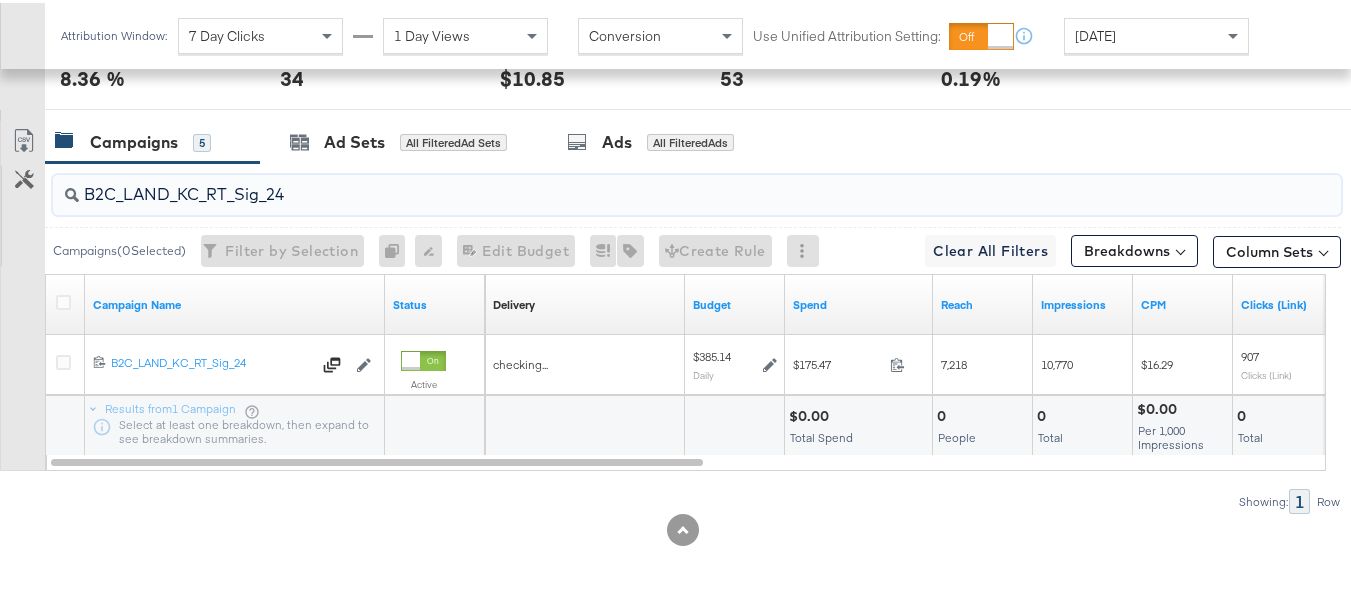 scroll, scrollTop: 1171, scrollLeft: 0, axis: vertical 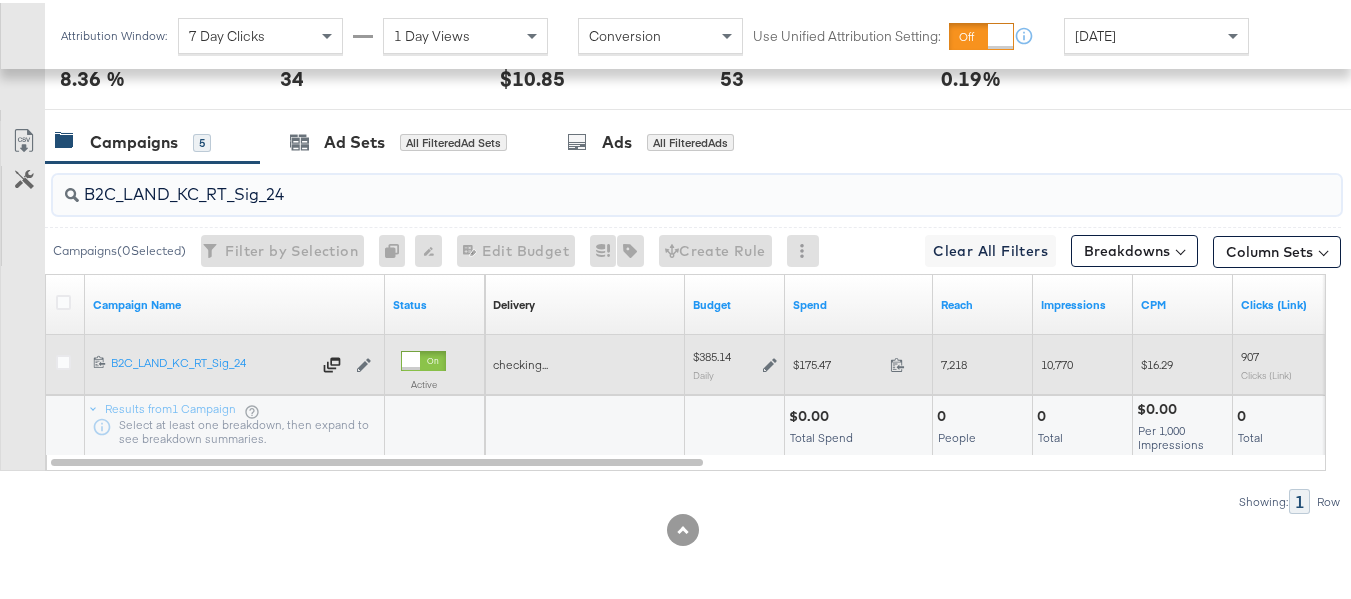 click on "$175.47" at bounding box center (837, 361) 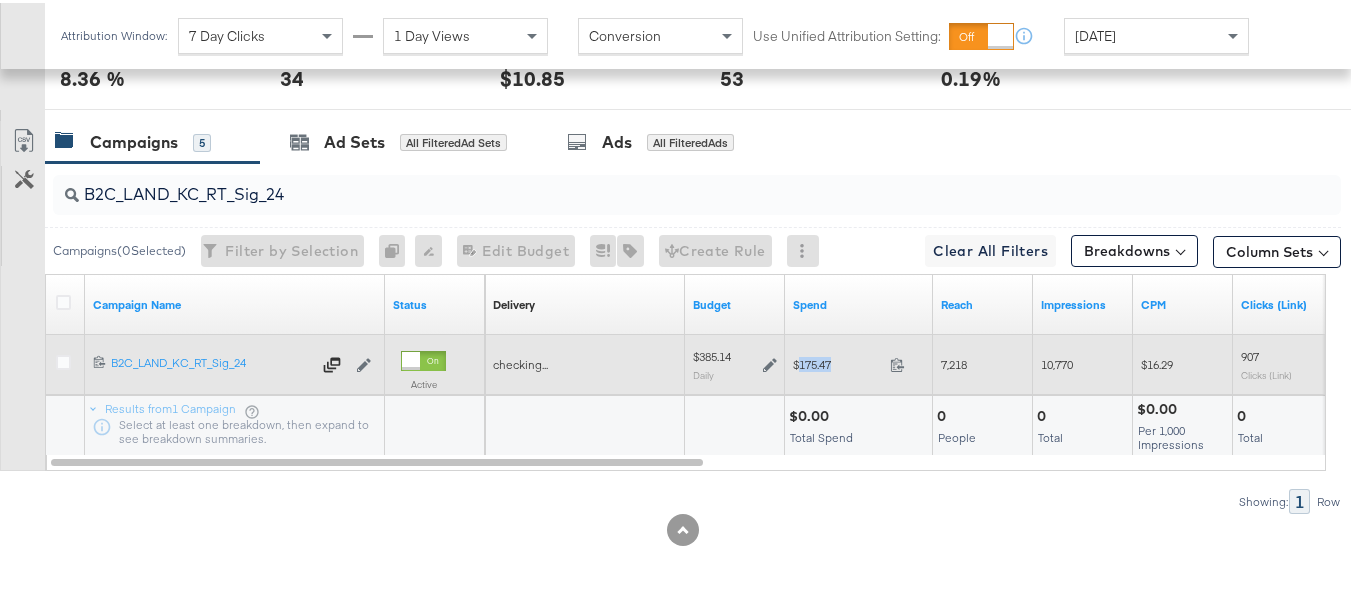 click on "$175.47" at bounding box center (837, 361) 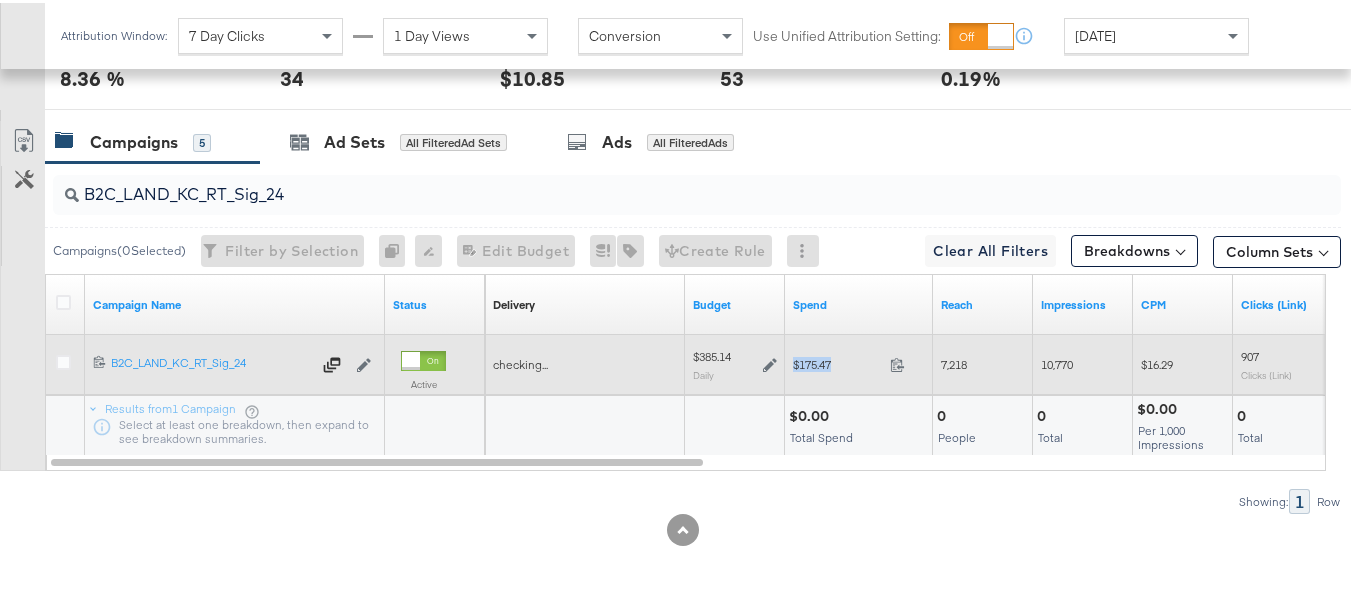 click on "$175.47" at bounding box center (837, 361) 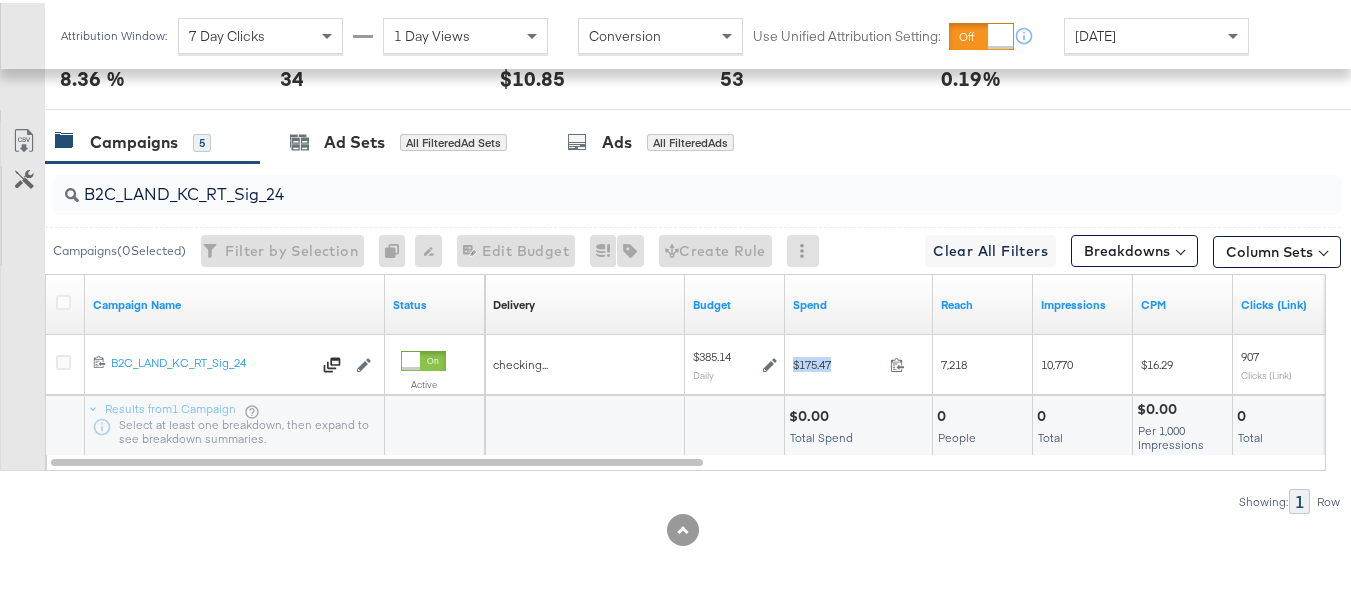 copy on "$175.47" 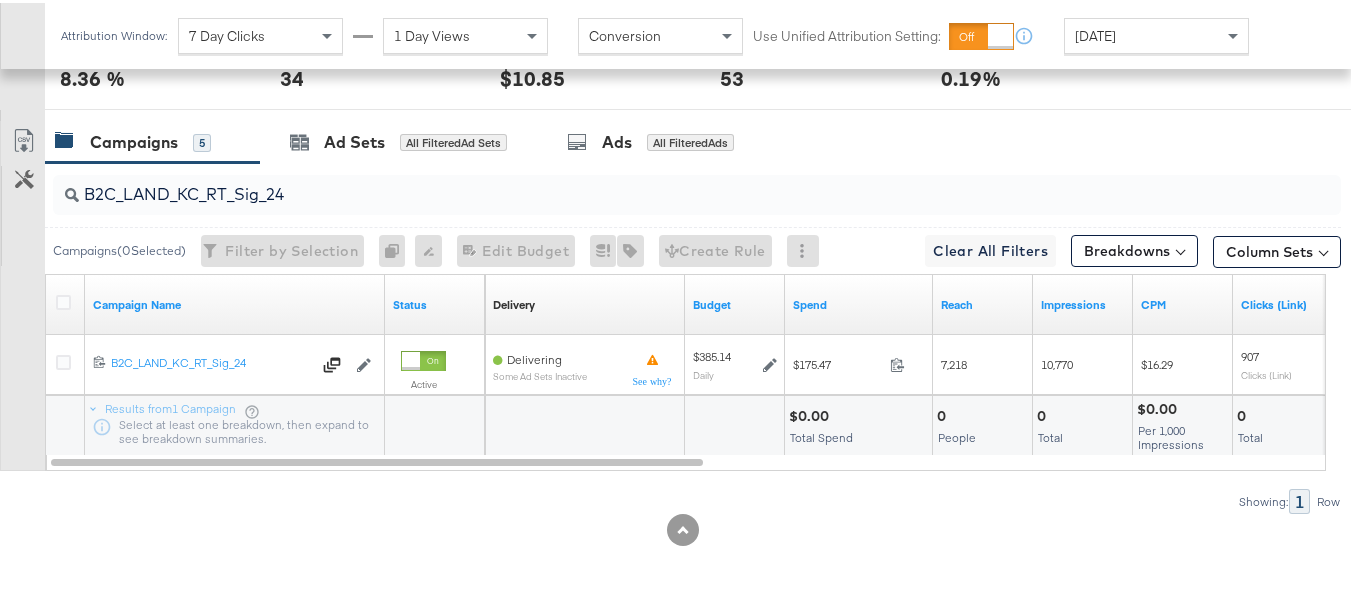 click on "B2C_LAND_KC_RT_Sig_24" at bounding box center [697, 192] 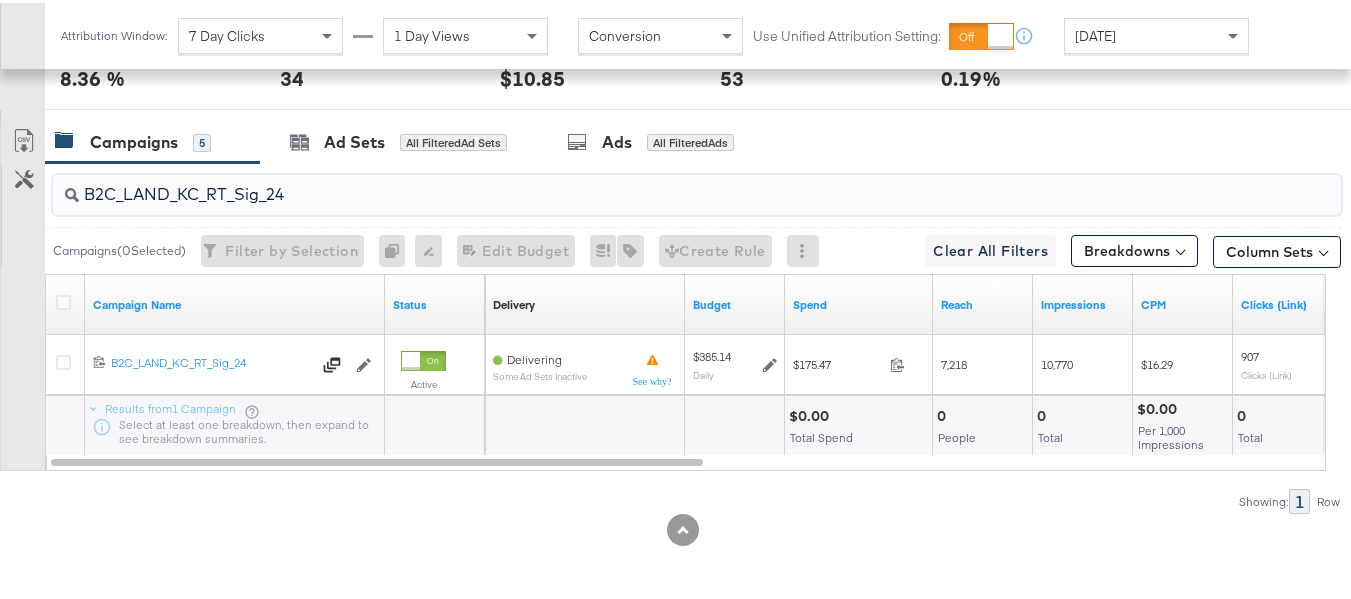 paste on "B_Ecommerce_KC_Retargeting_LW&LOA_Traffic" 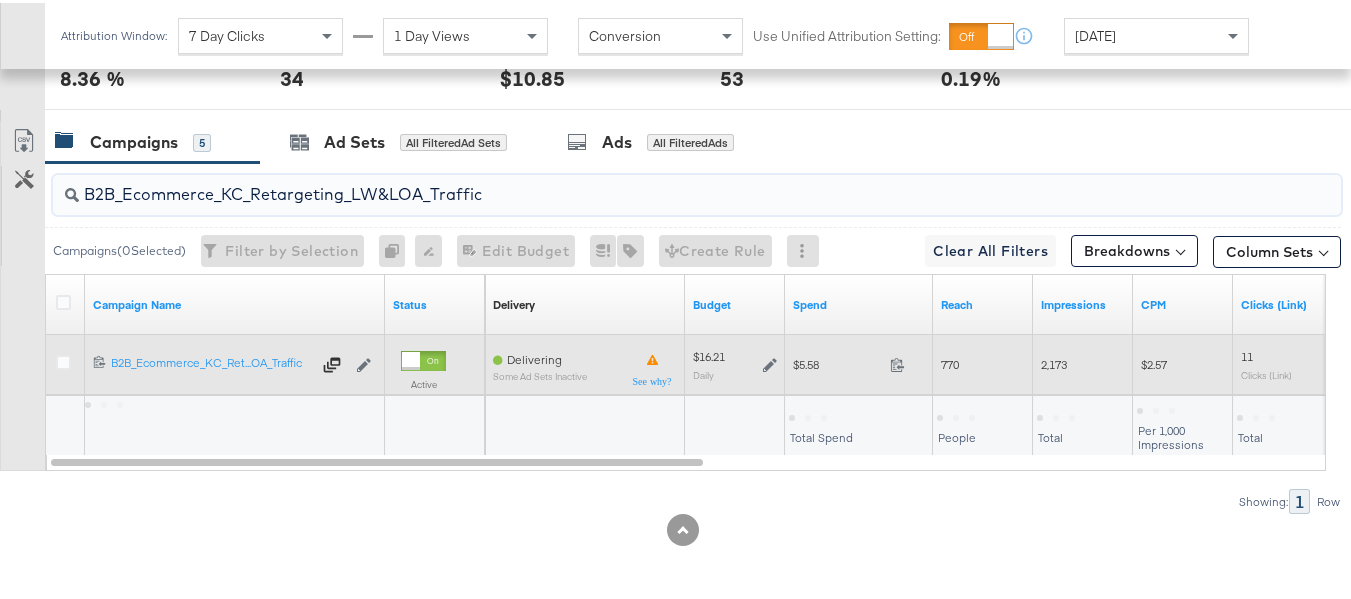 click on "$5.58" at bounding box center (837, 361) 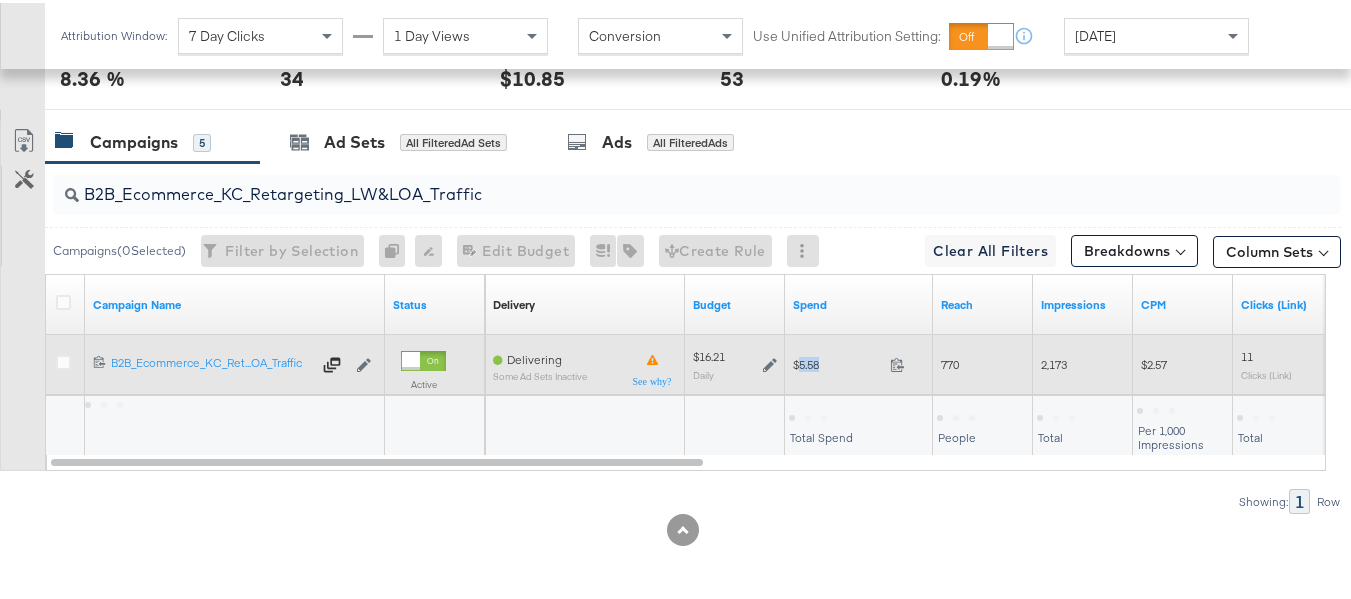 click on "$5.58" at bounding box center [837, 361] 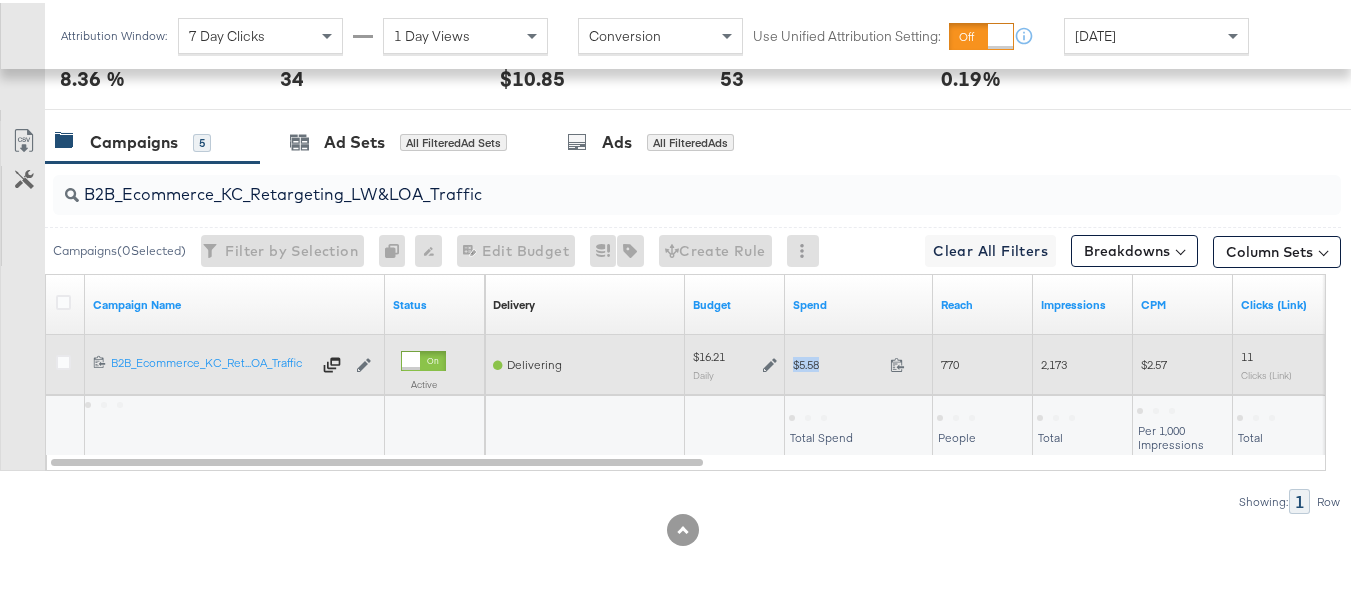 click on "$5.58" at bounding box center [837, 361] 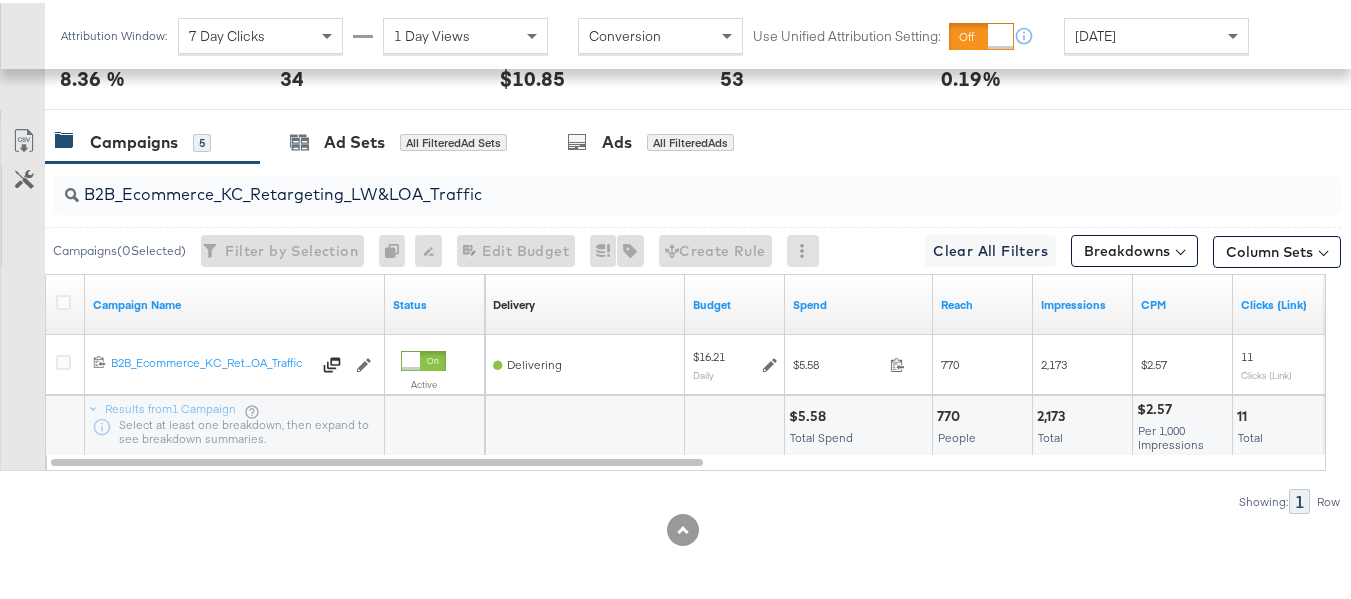 click on "B2B_Ecommerce_KC_Retargeting_LW&LOA_Traffic" at bounding box center (653, 183) 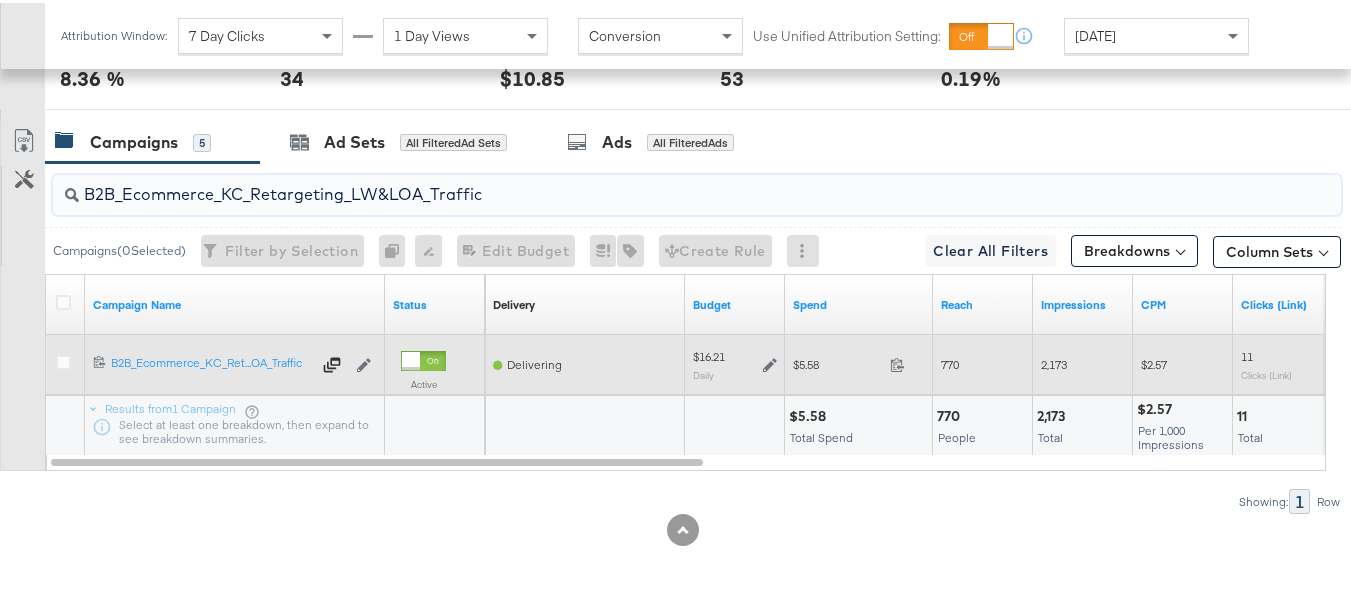 paste on "KC_Retargeting_Prospects & Clients_Conversions" 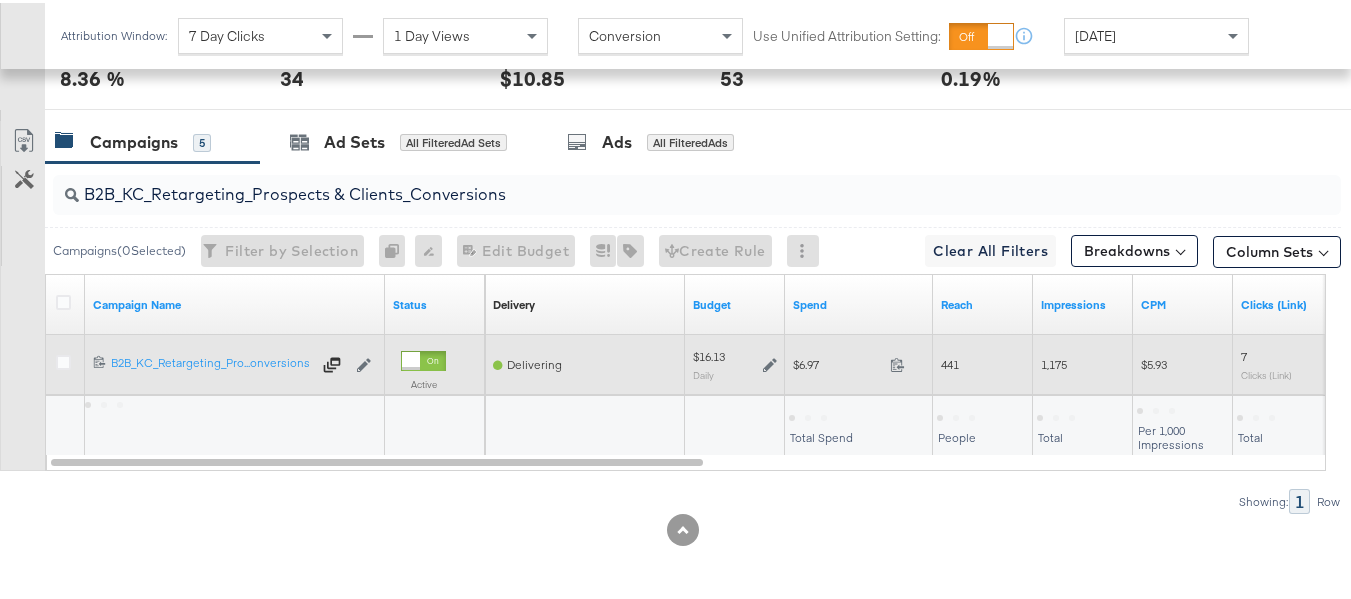 click on "$6.97" at bounding box center [837, 361] 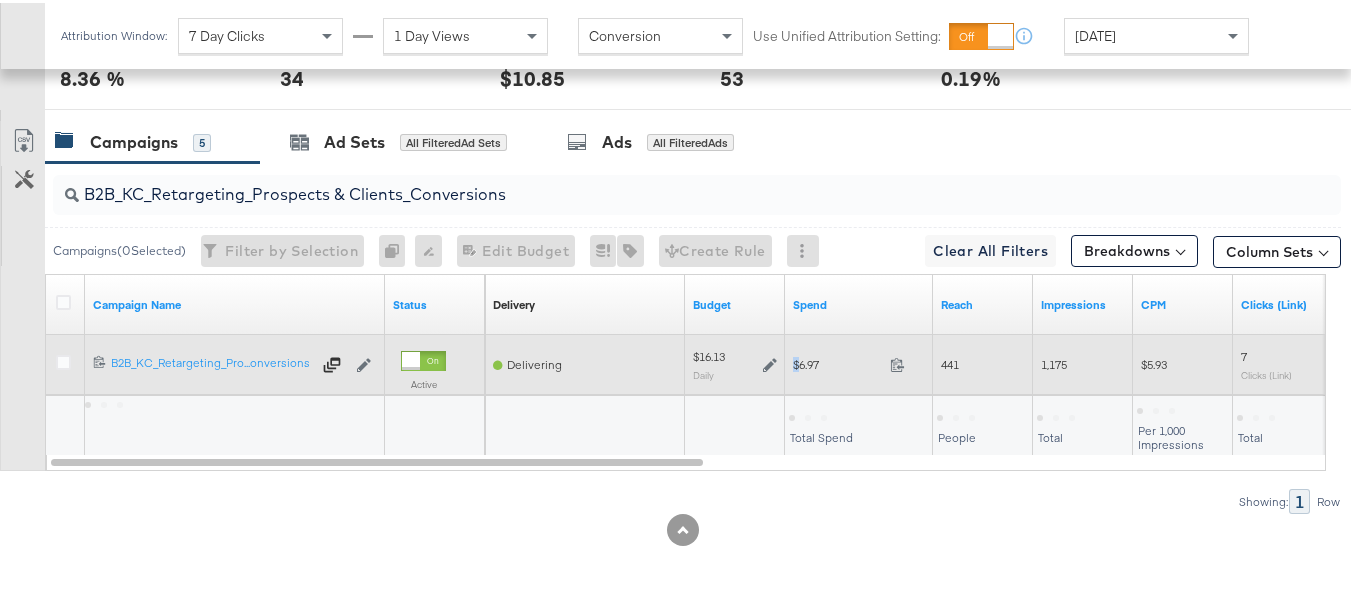 click on "$6.97" at bounding box center (837, 361) 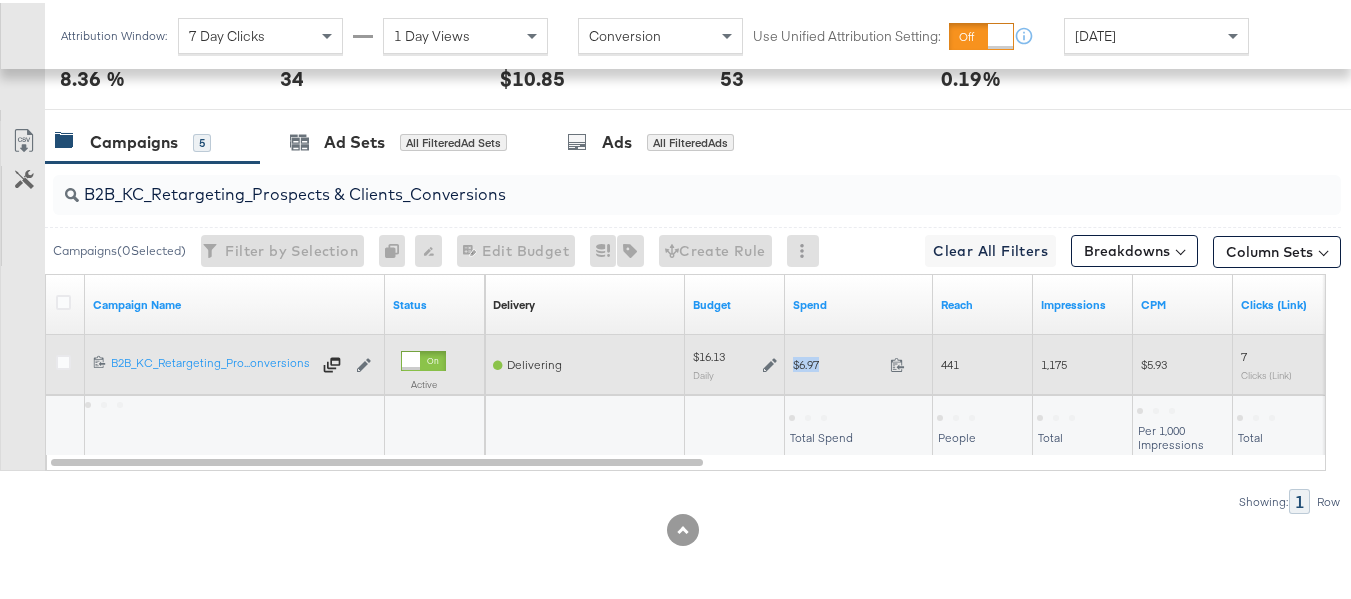 click on "$6.97" at bounding box center [837, 361] 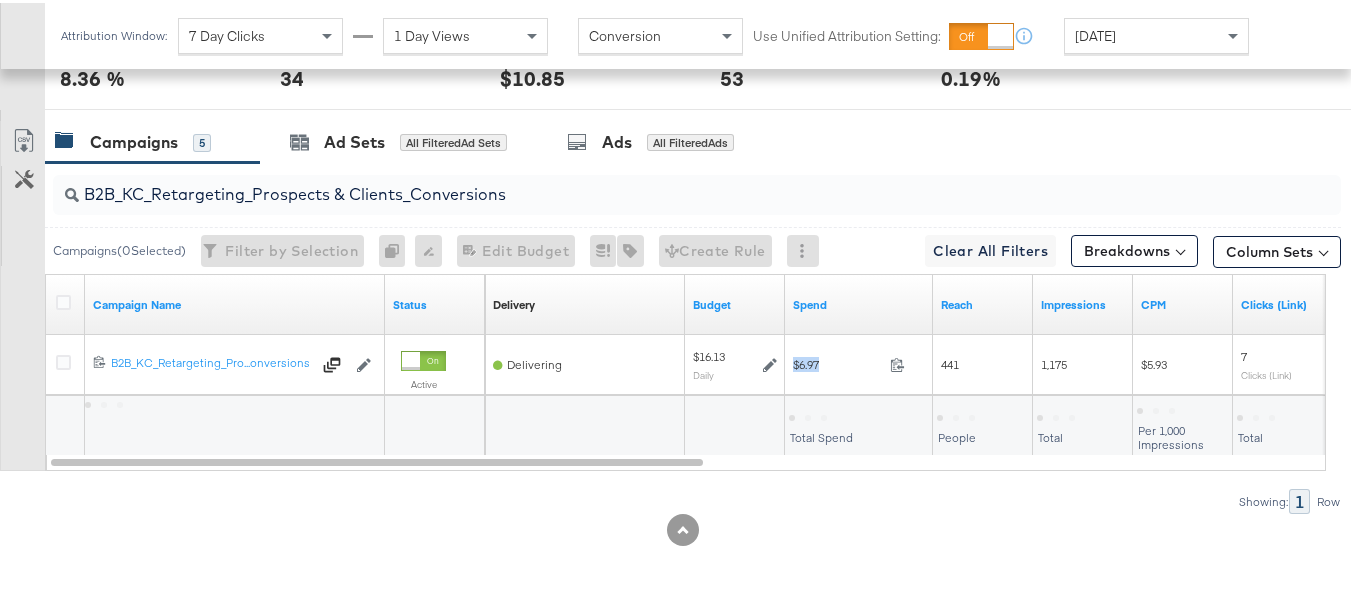 copy on "$6.97" 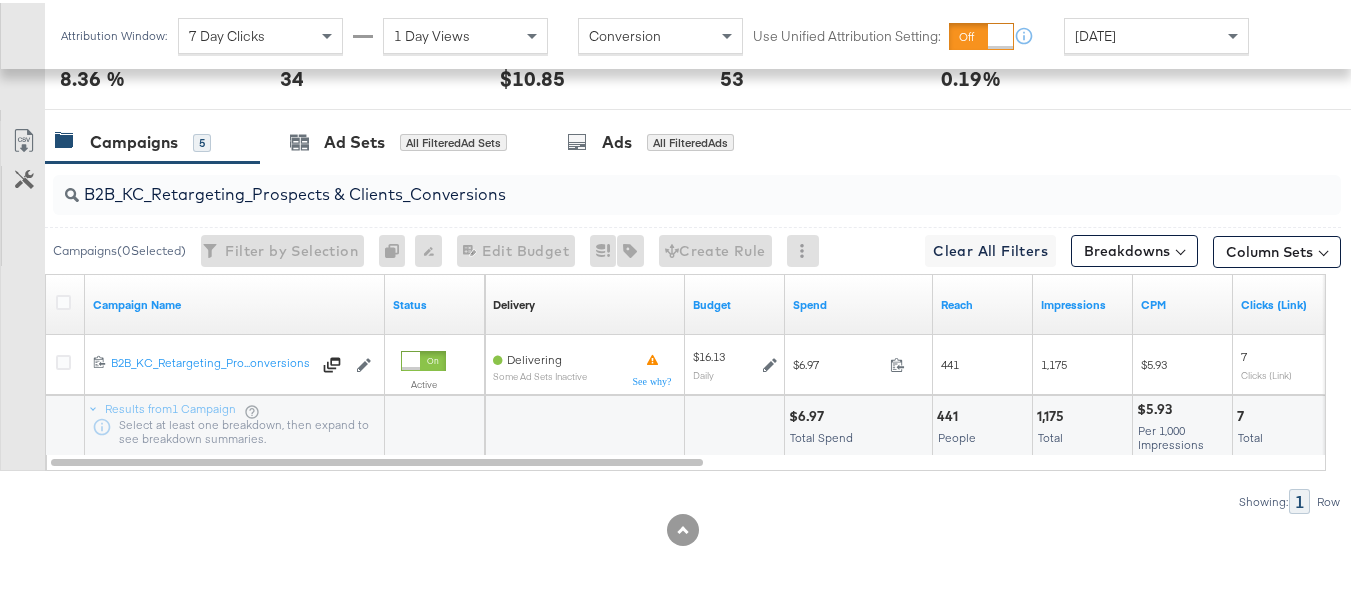 click on "B2B_KC_Retargeting_Prospects & Clients_Conversions" at bounding box center (697, 192) 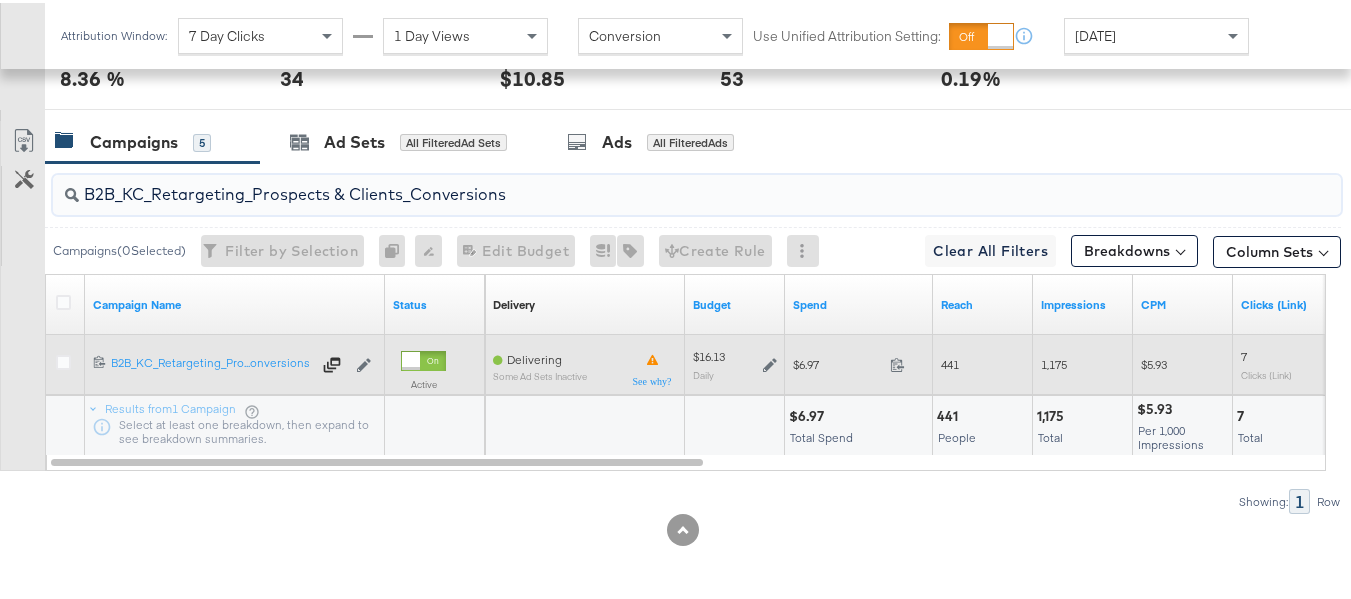 paste on "C_LAND_KC_Pros_Sig" 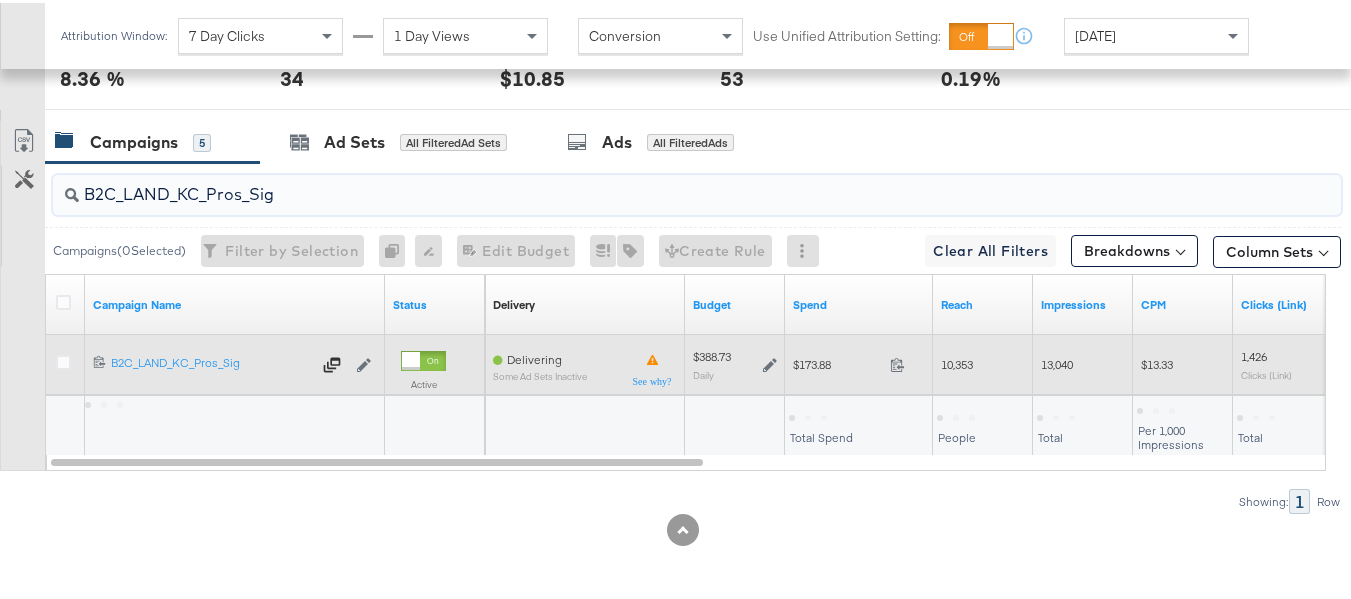 type on "B2C_LAND_KC_Pros_Sig" 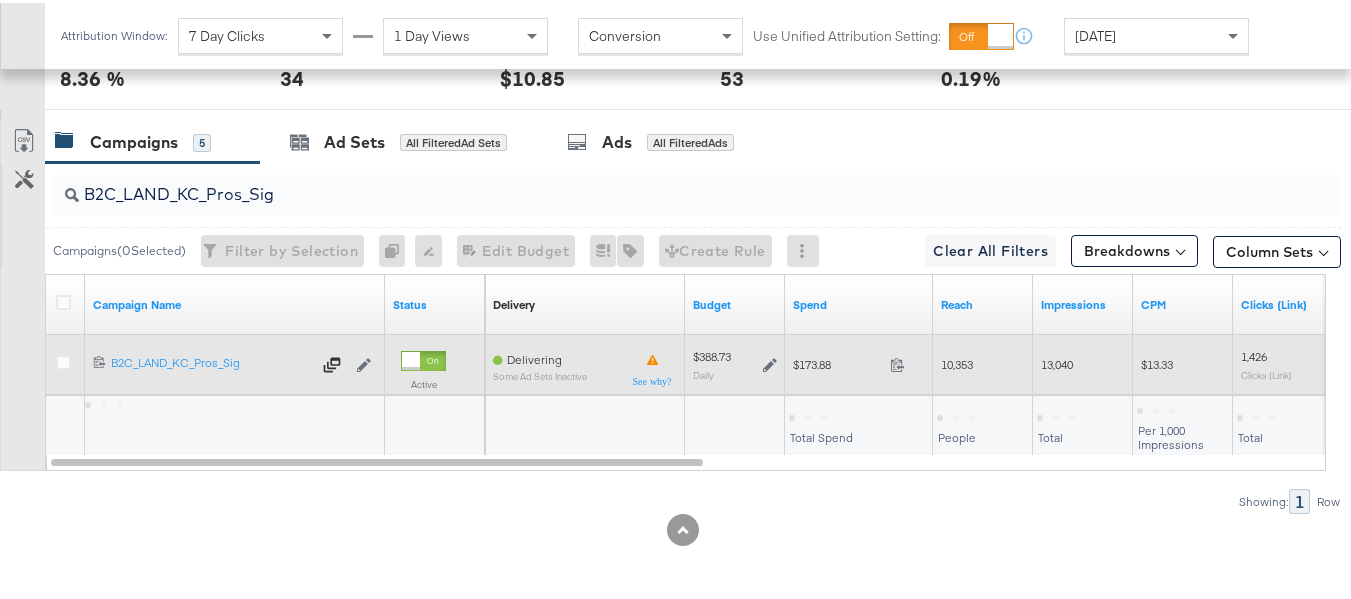 click on "$173.88   173.88" at bounding box center (859, 361) 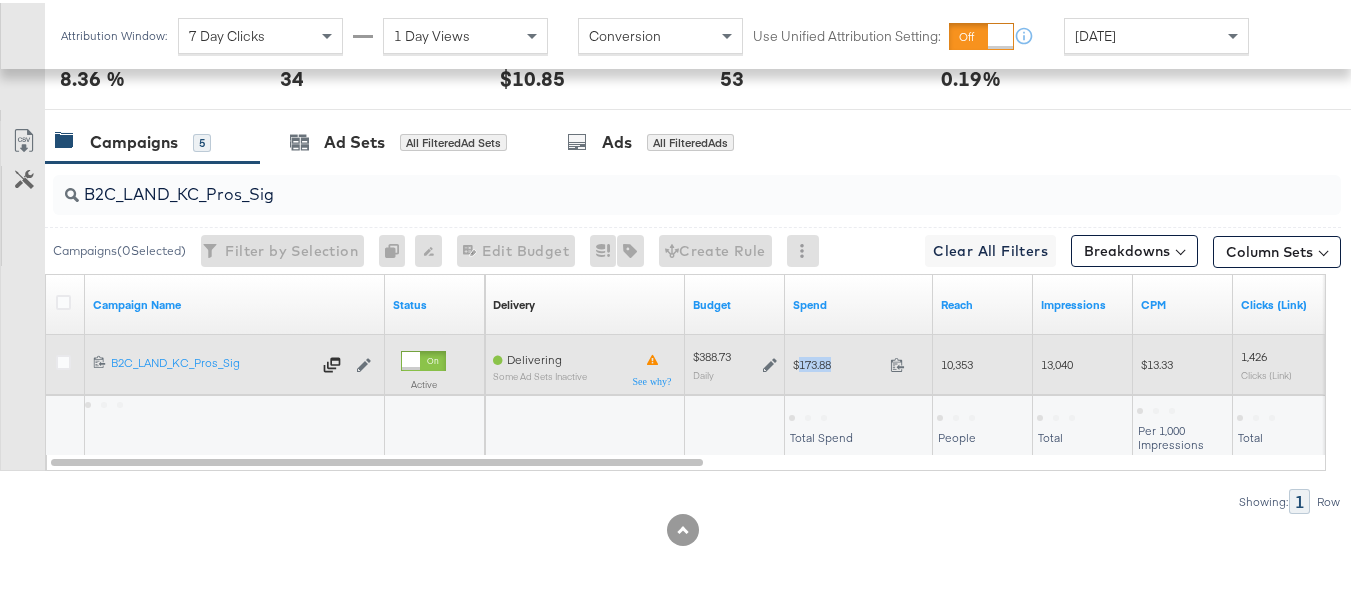 click on "$173.88   173.88" at bounding box center [859, 361] 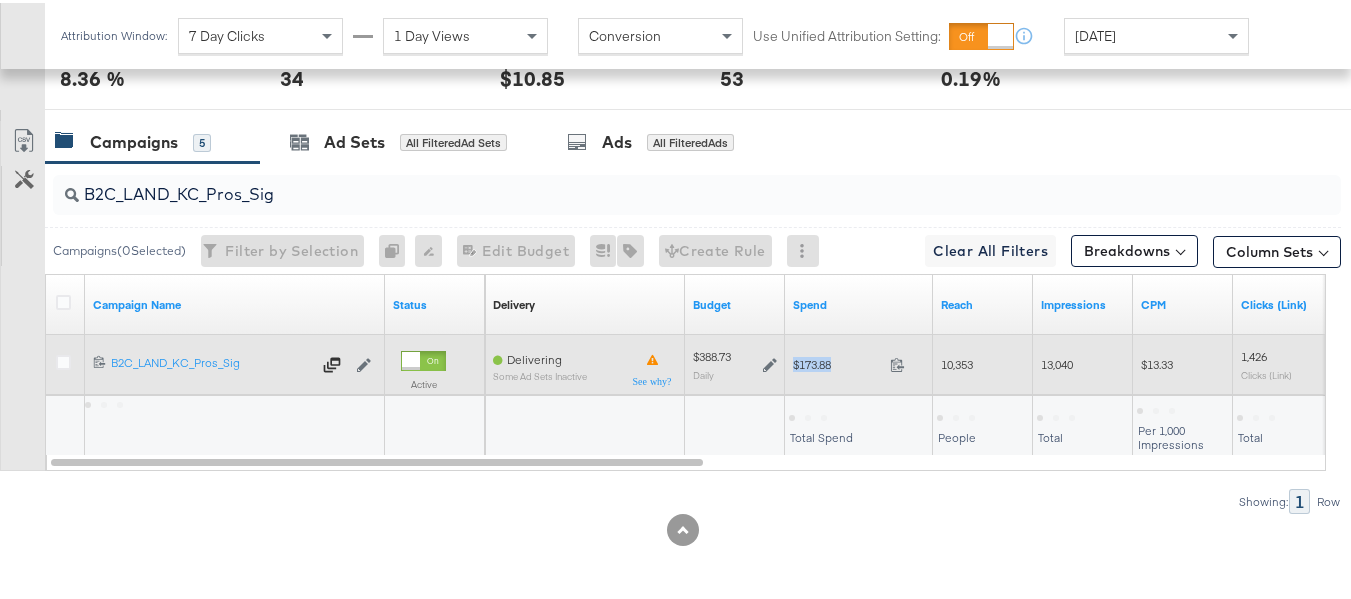 click on "$173.88   173.88" at bounding box center [859, 361] 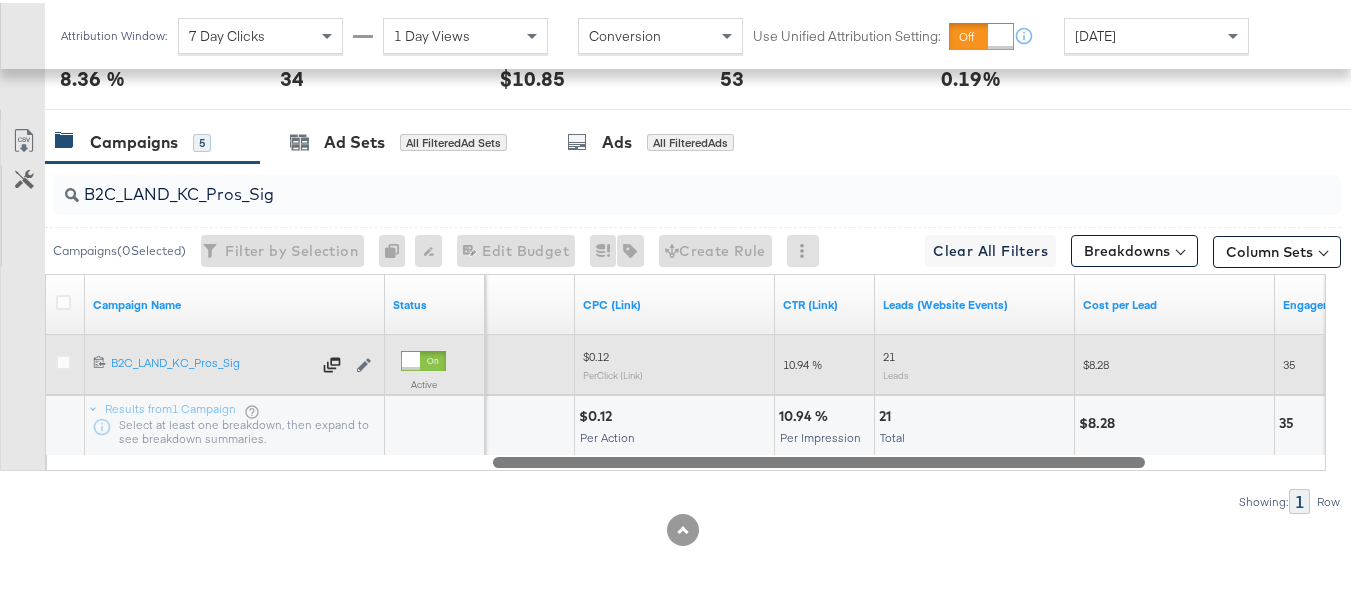 click at bounding box center (686, 458) 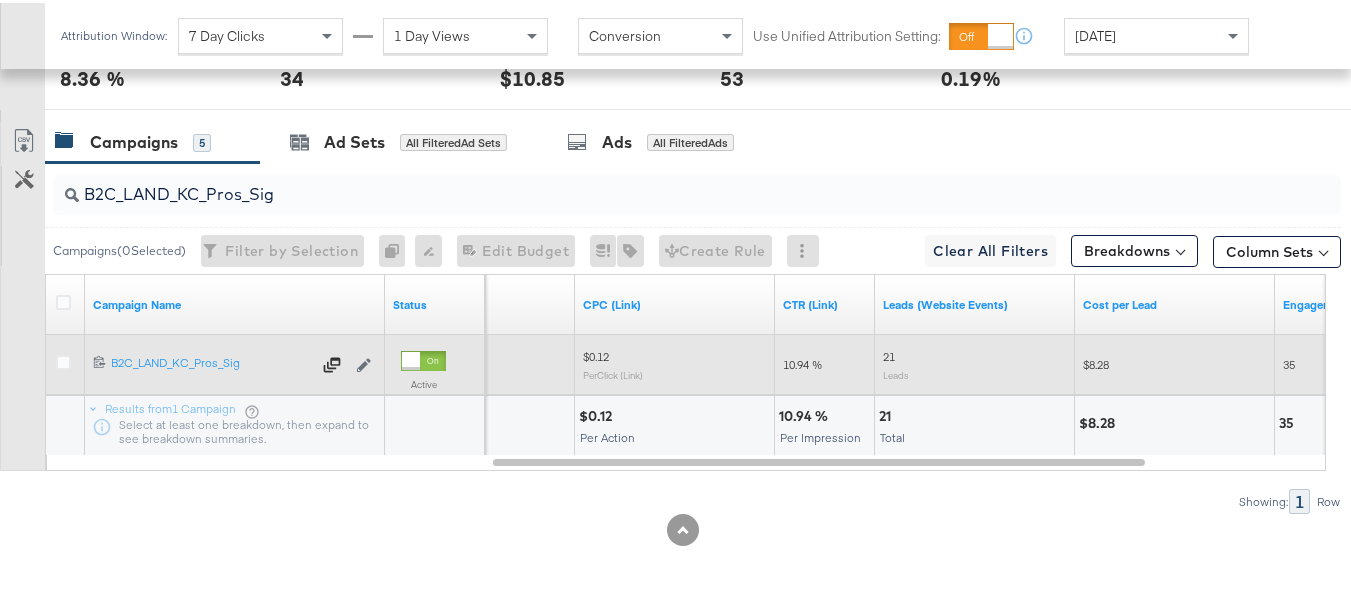 scroll, scrollTop: 0, scrollLeft: 0, axis: both 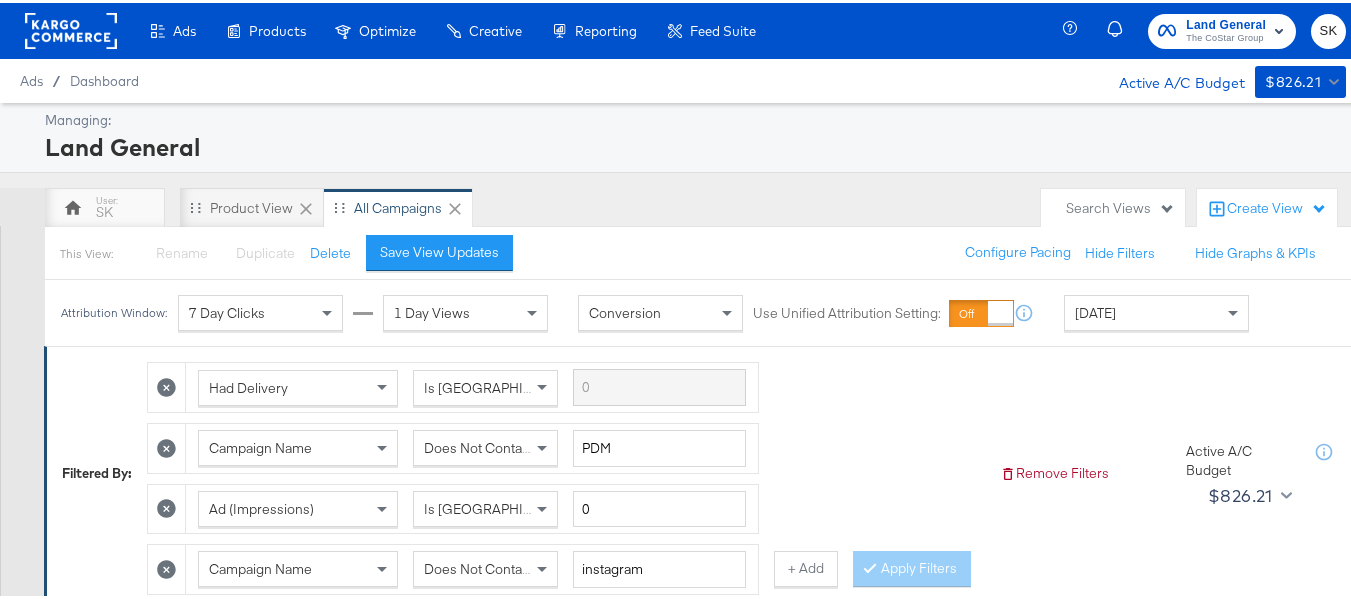 click at bounding box center [71, 28] 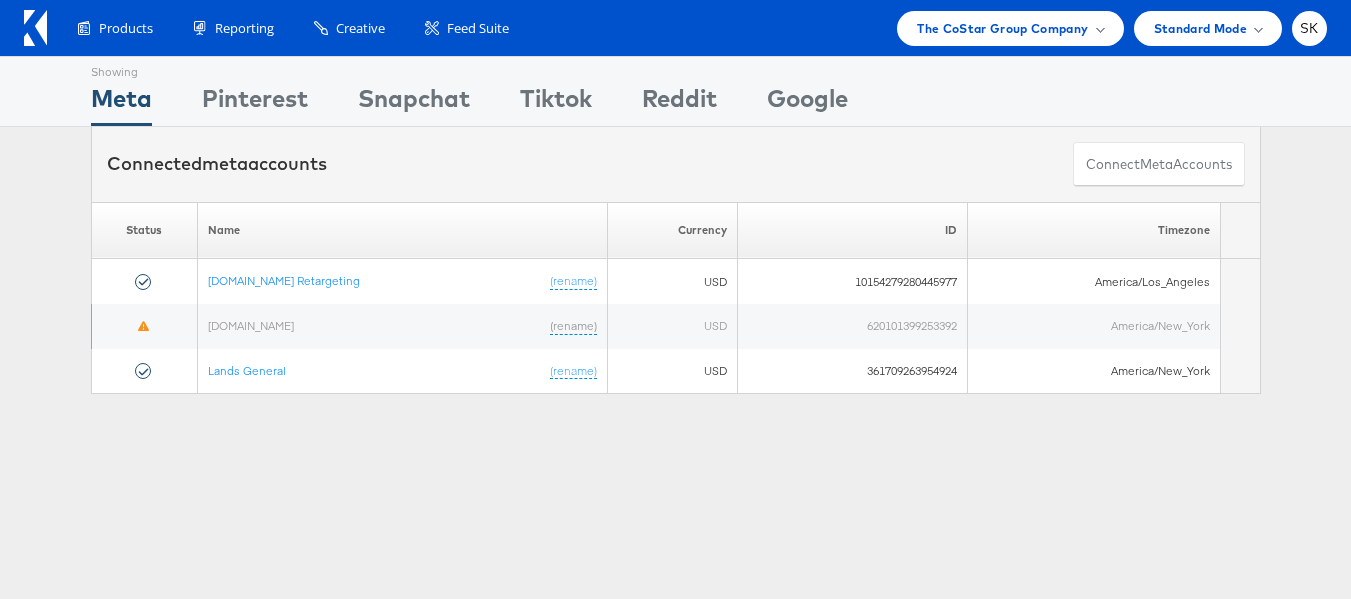 scroll, scrollTop: 0, scrollLeft: 0, axis: both 